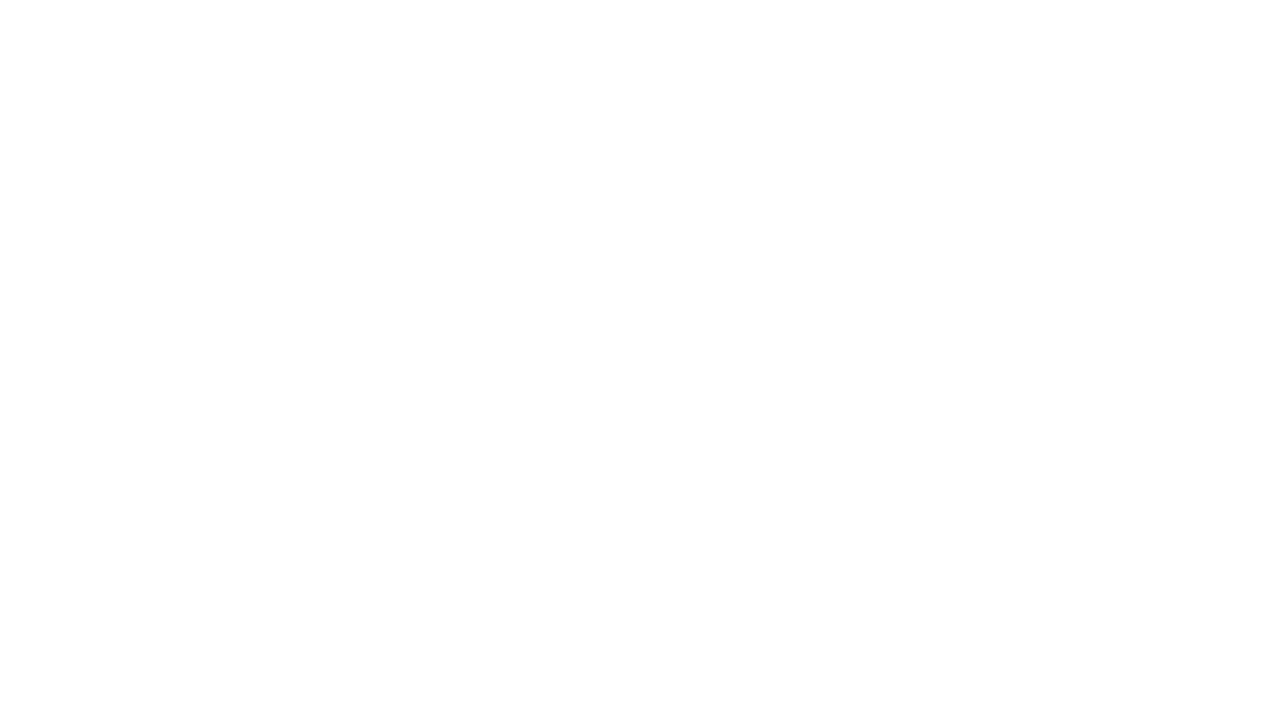scroll, scrollTop: 0, scrollLeft: 0, axis: both 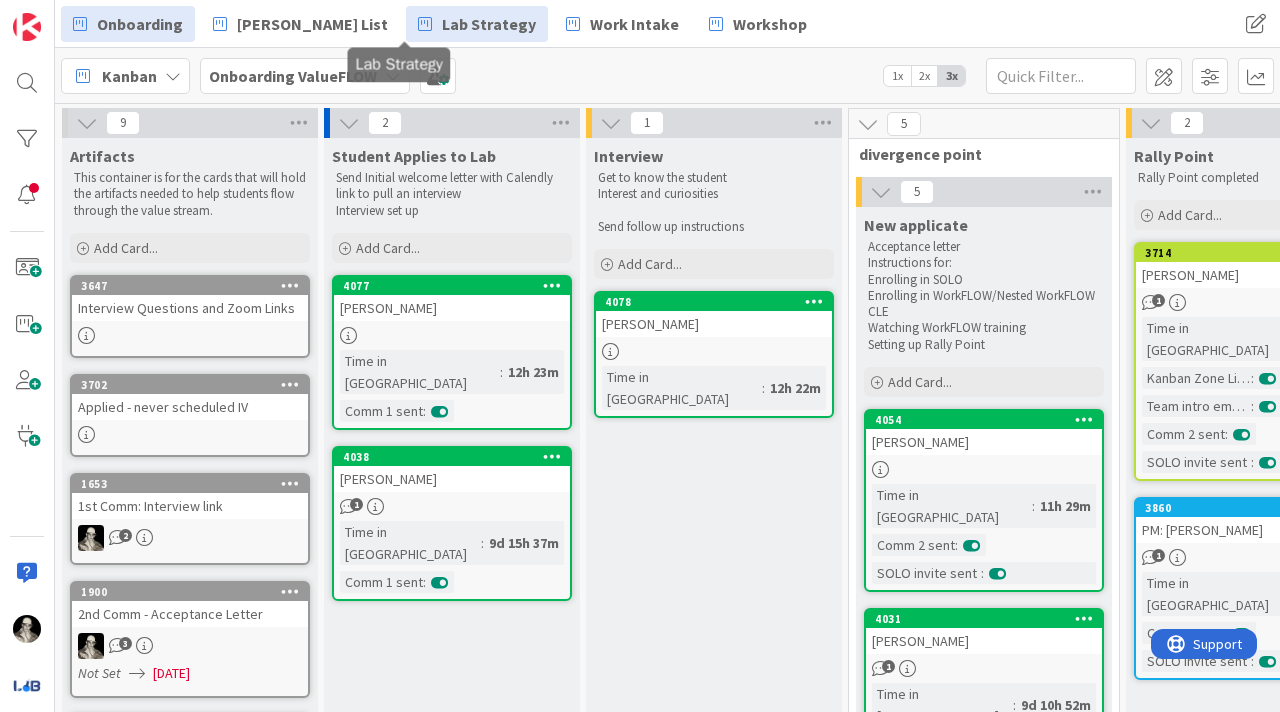 click on "Lab Strategy" at bounding box center [489, 24] 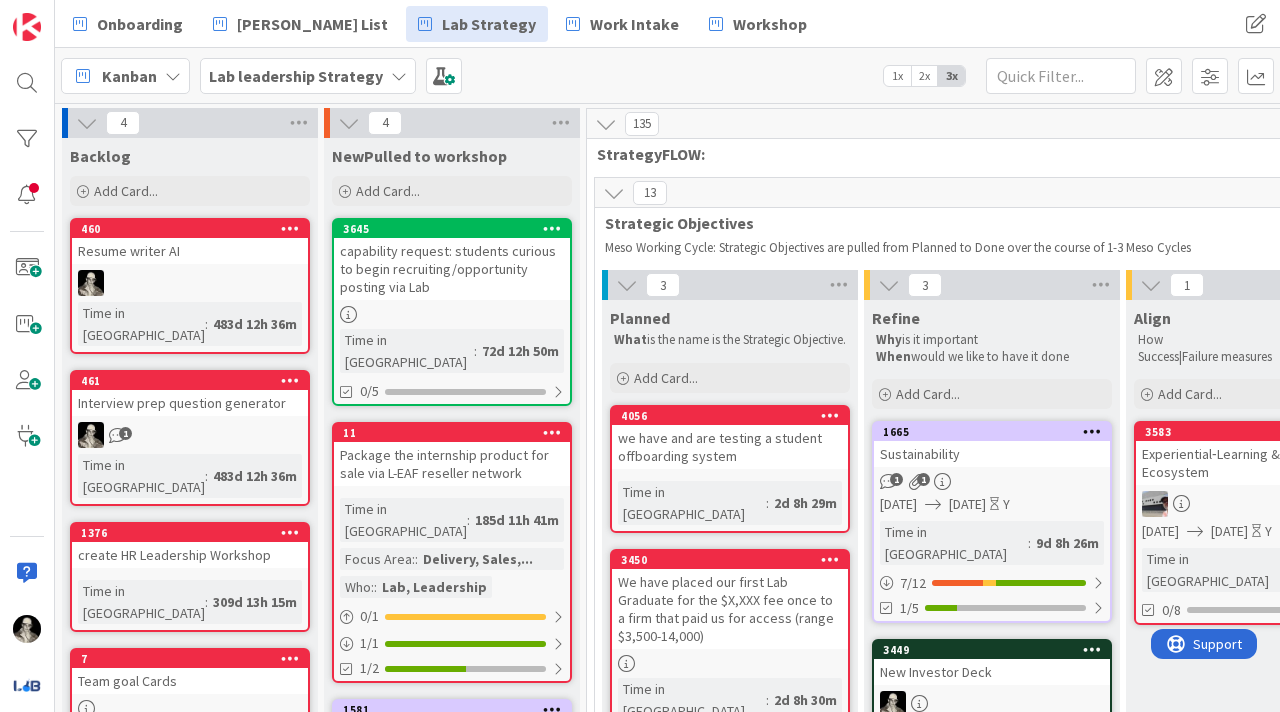 scroll, scrollTop: 0, scrollLeft: 0, axis: both 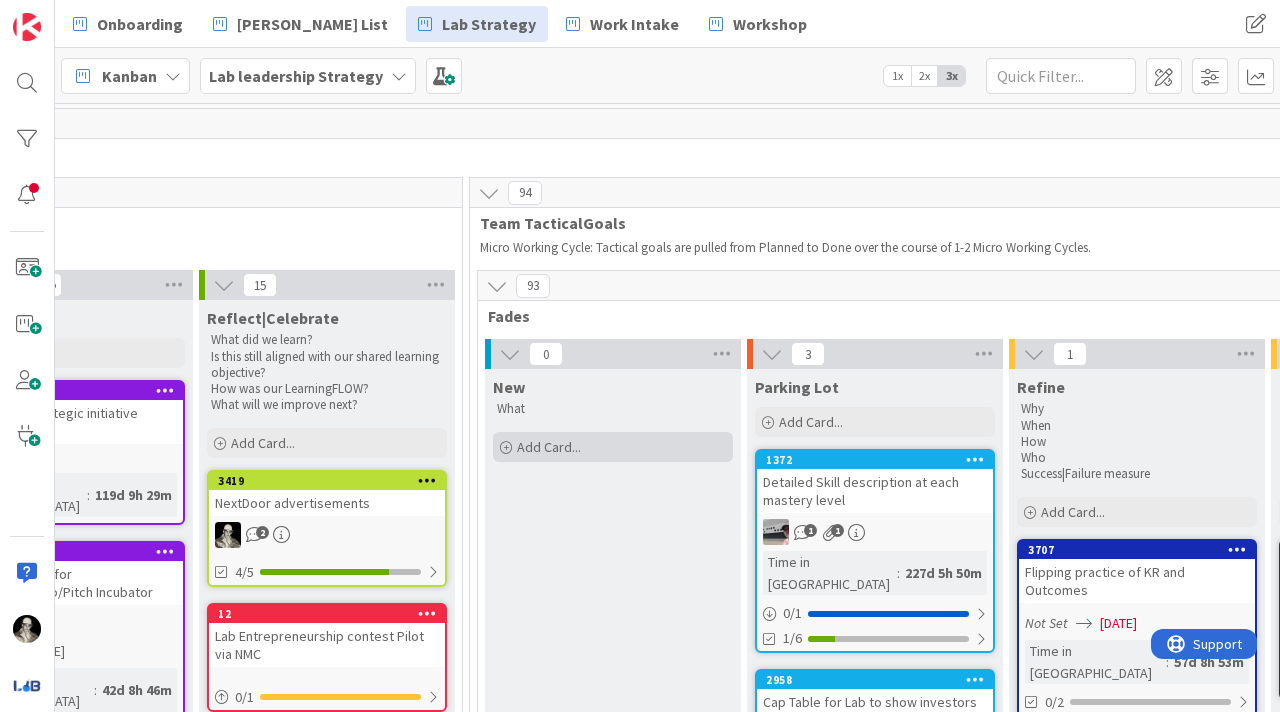 click on "Add Card..." at bounding box center (549, 447) 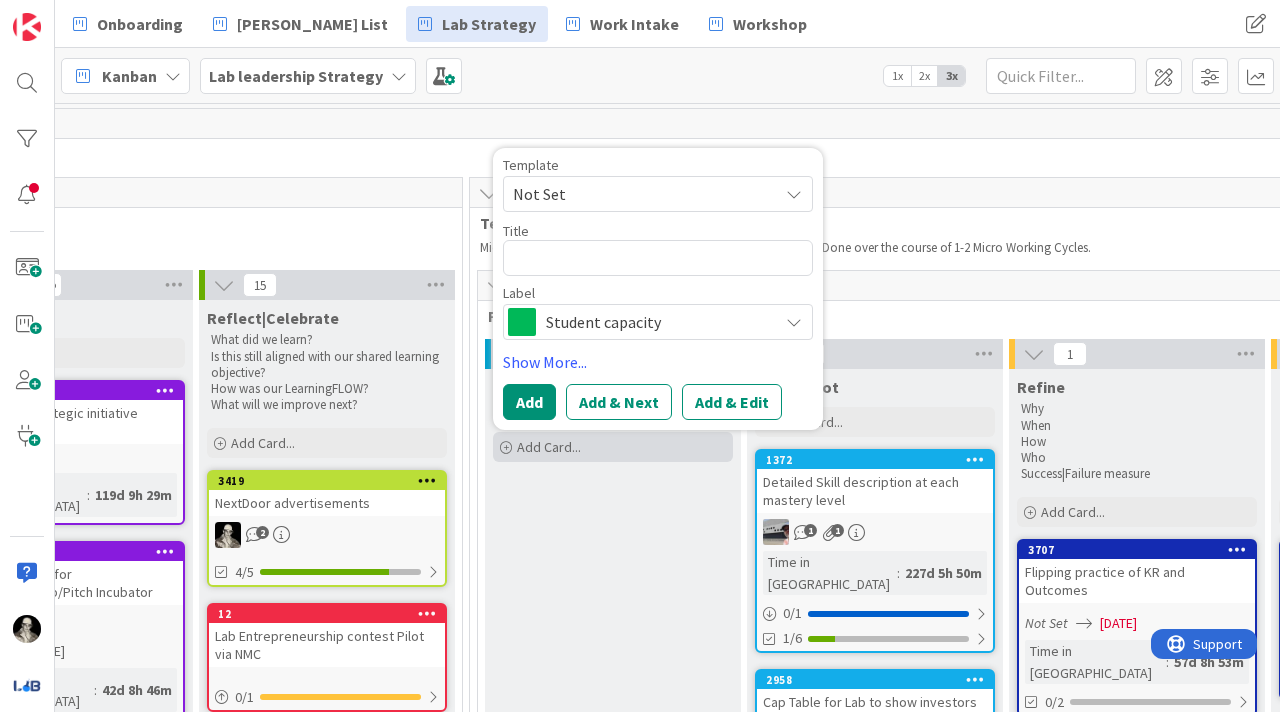 type on "x" 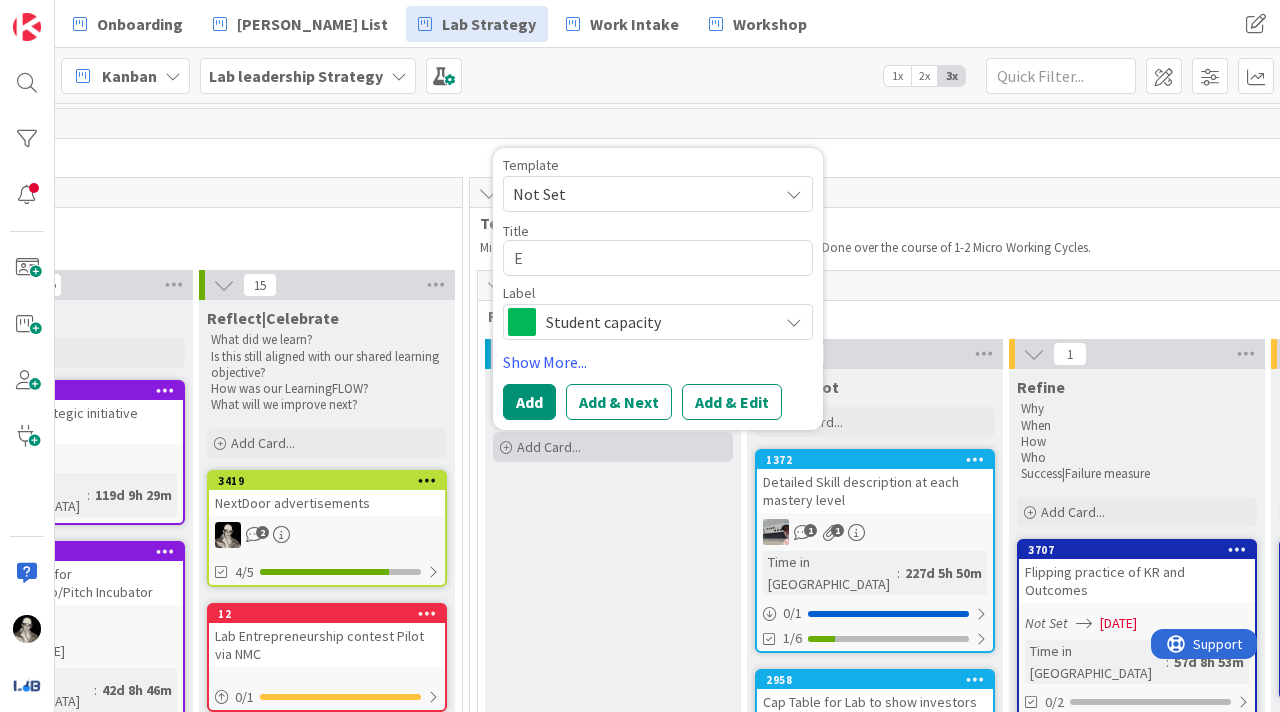 type on "x" 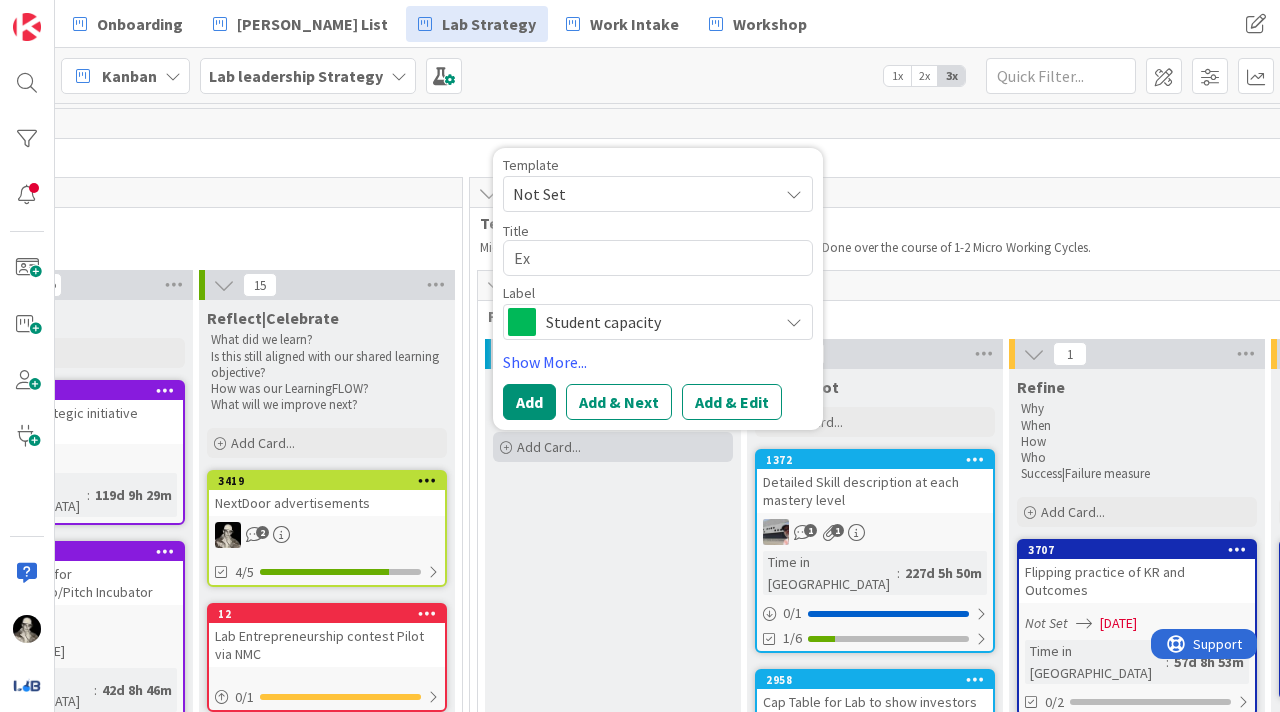 type on "x" 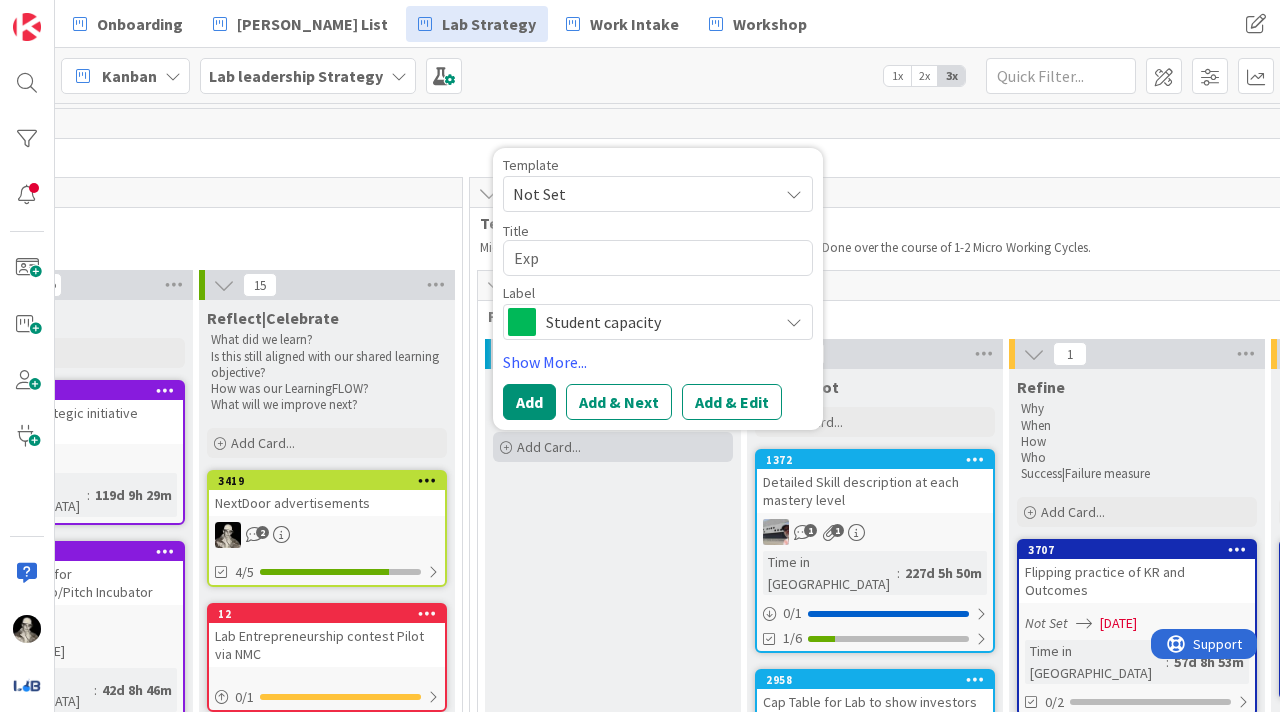 type on "x" 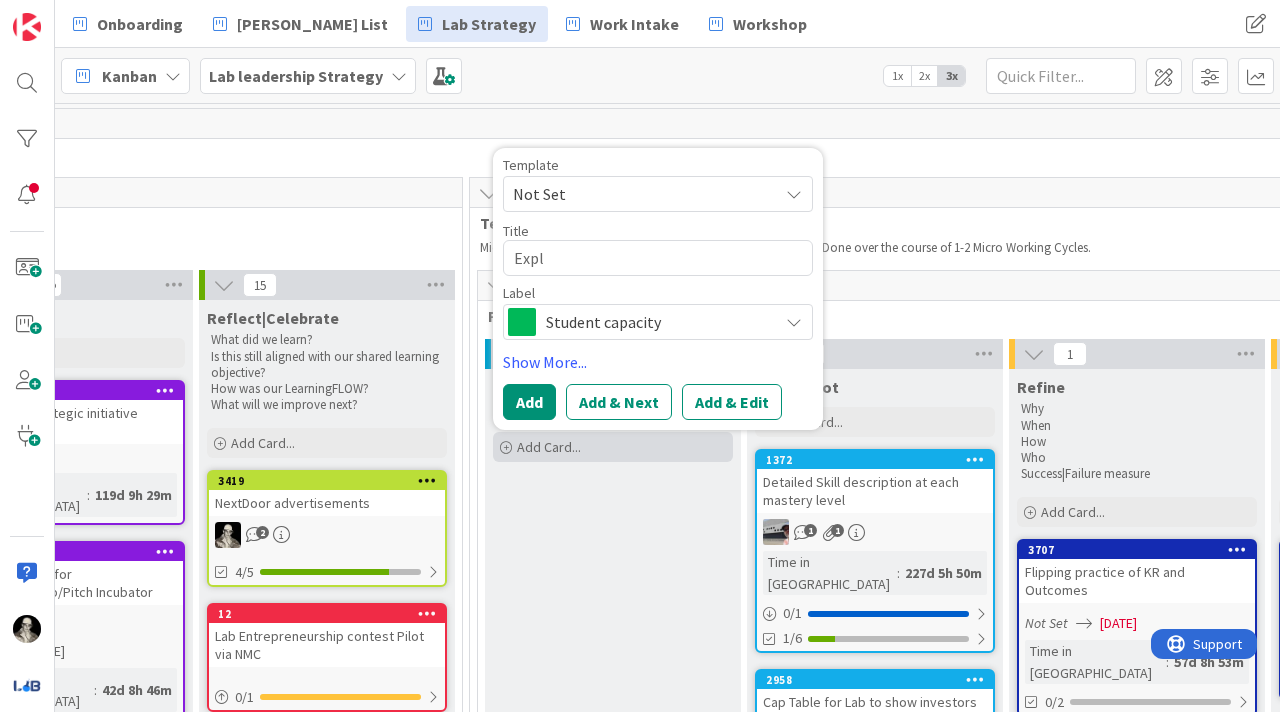 type on "x" 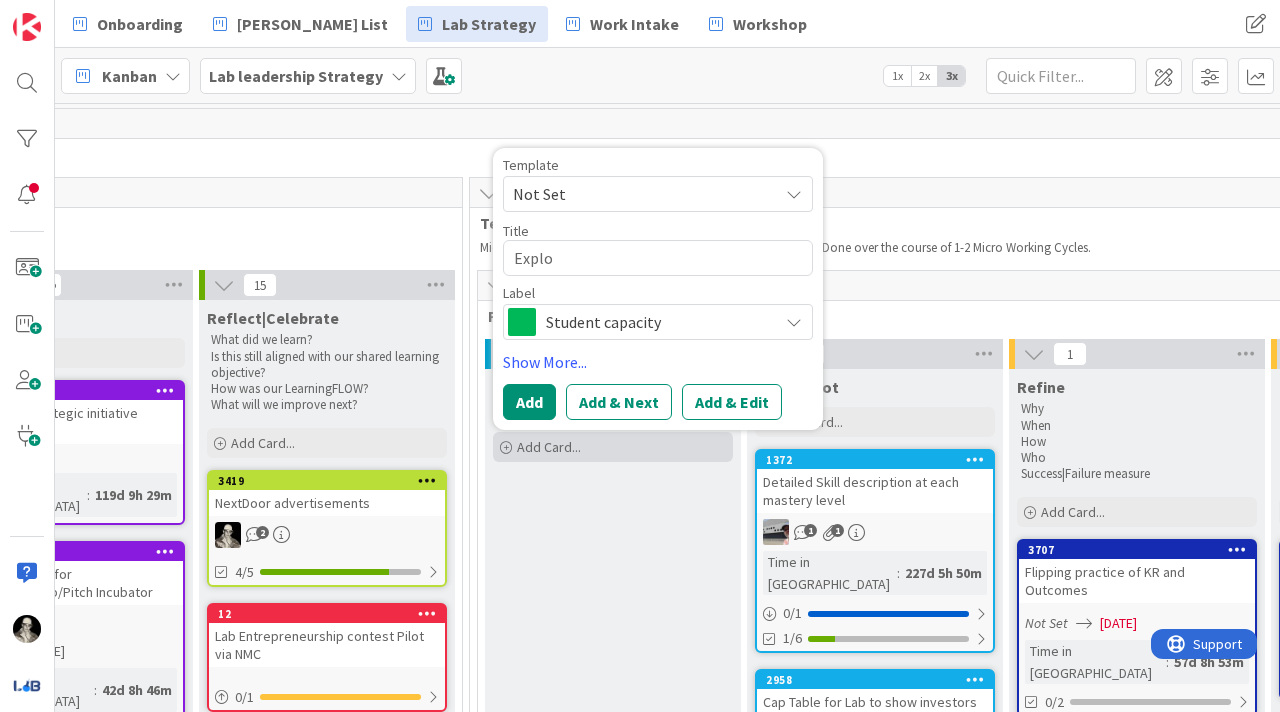 type on "x" 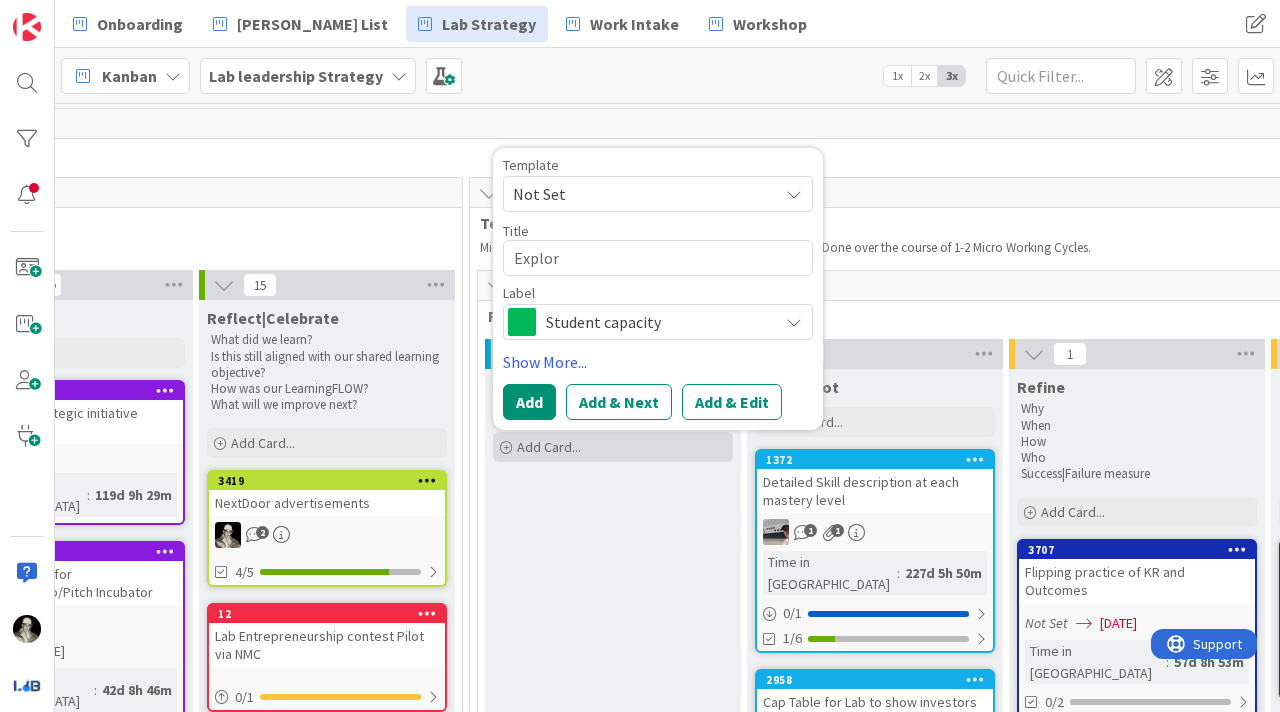 type on "x" 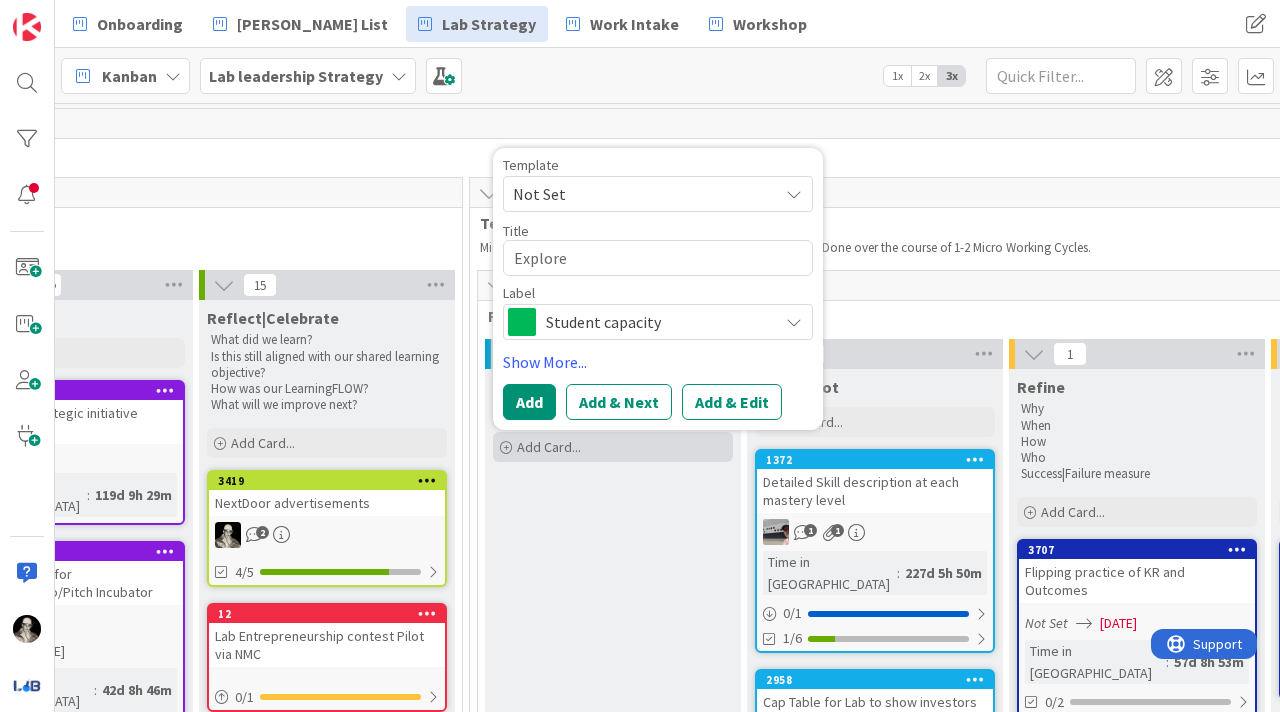 type on "x" 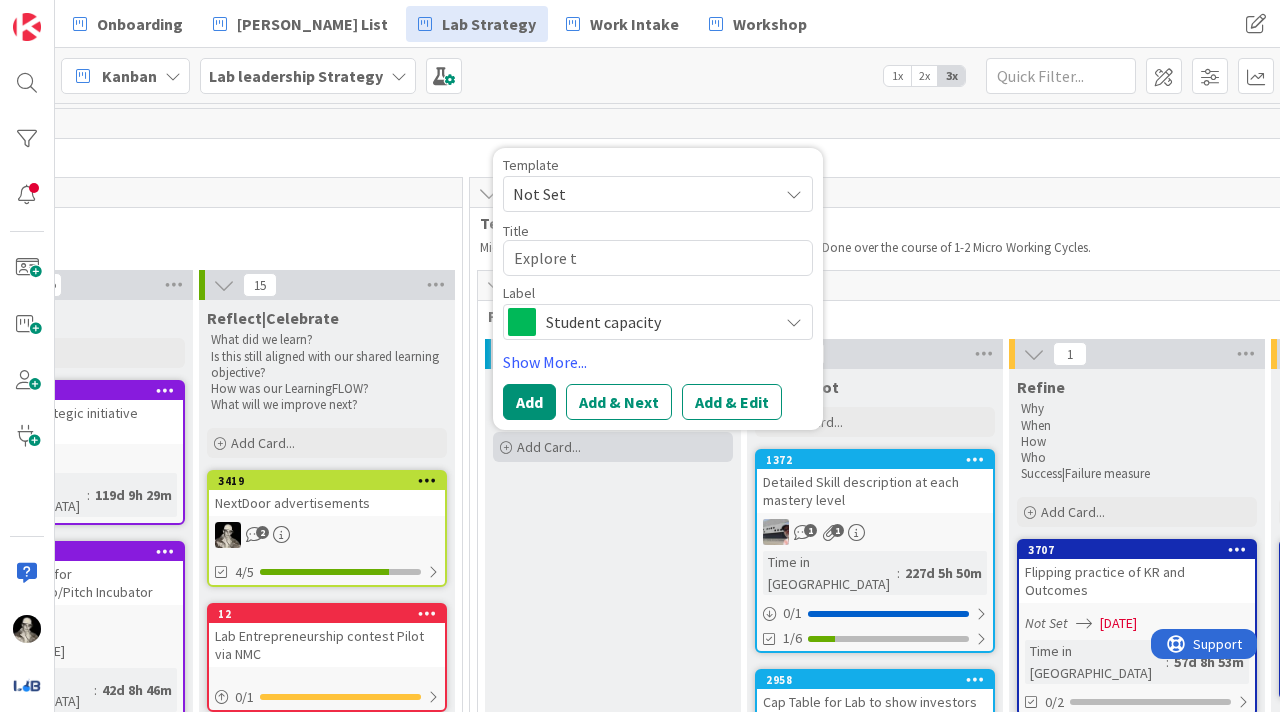 type on "x" 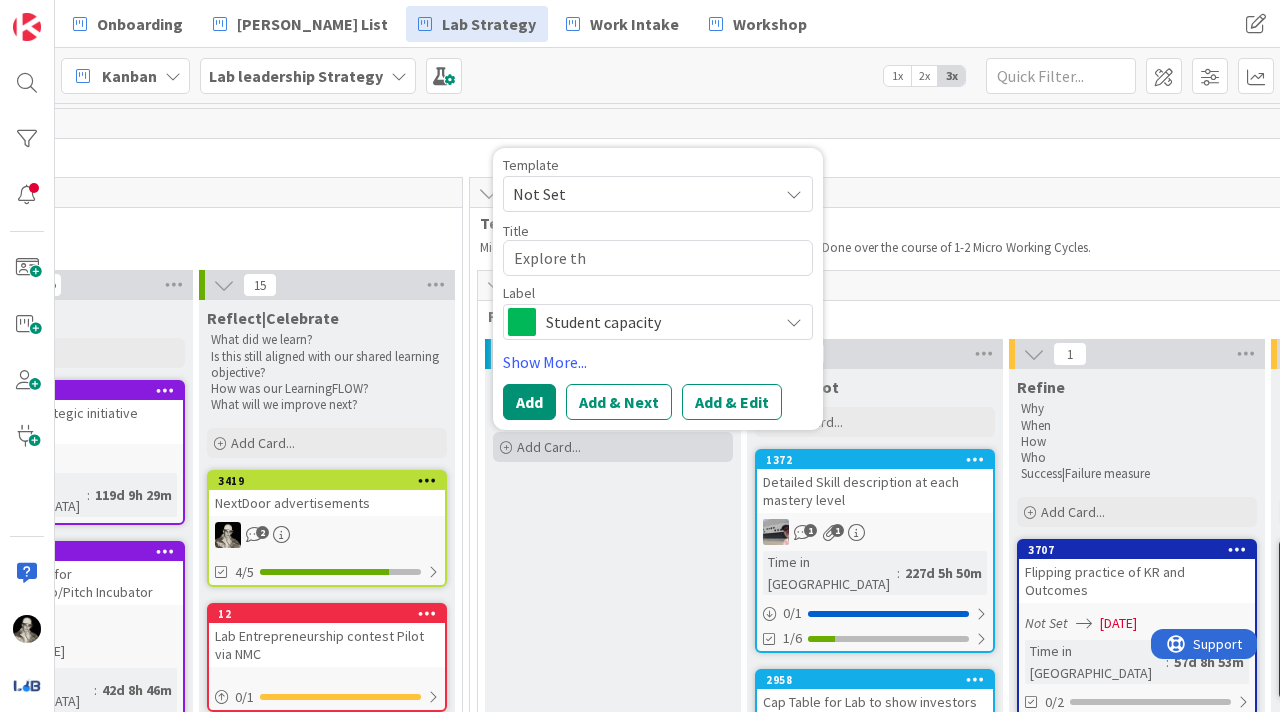 type on "x" 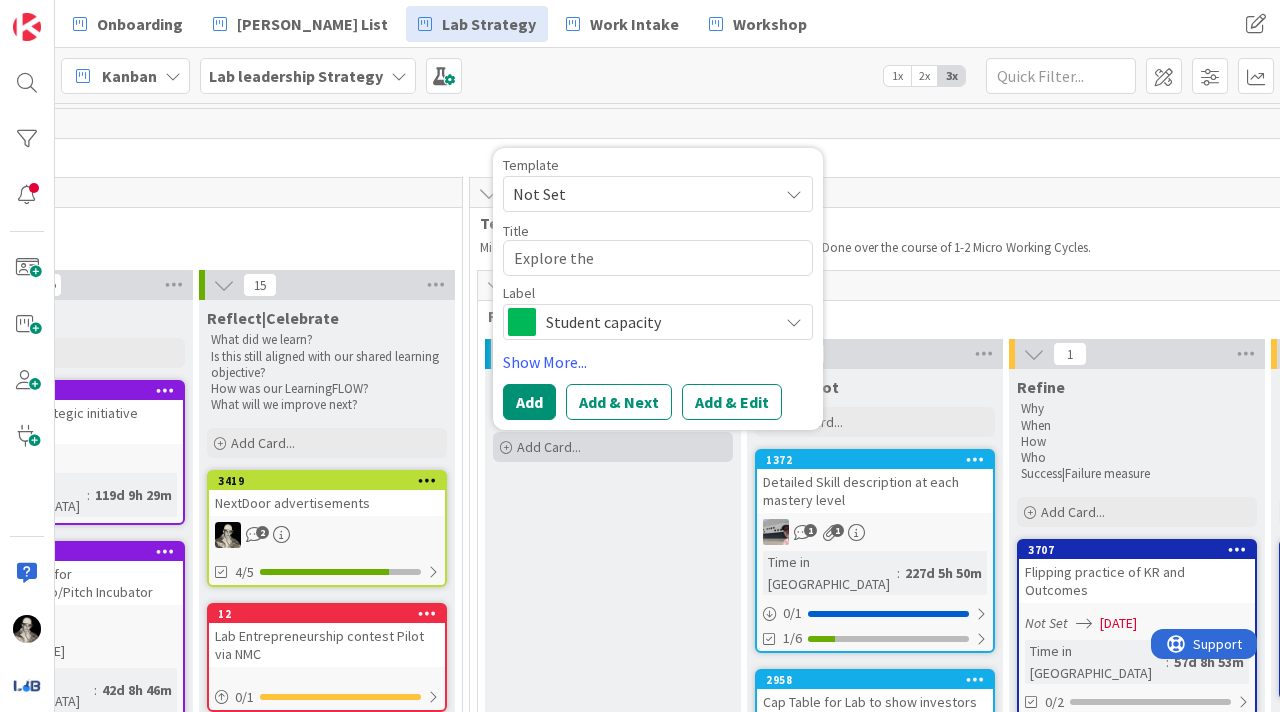 type on "x" 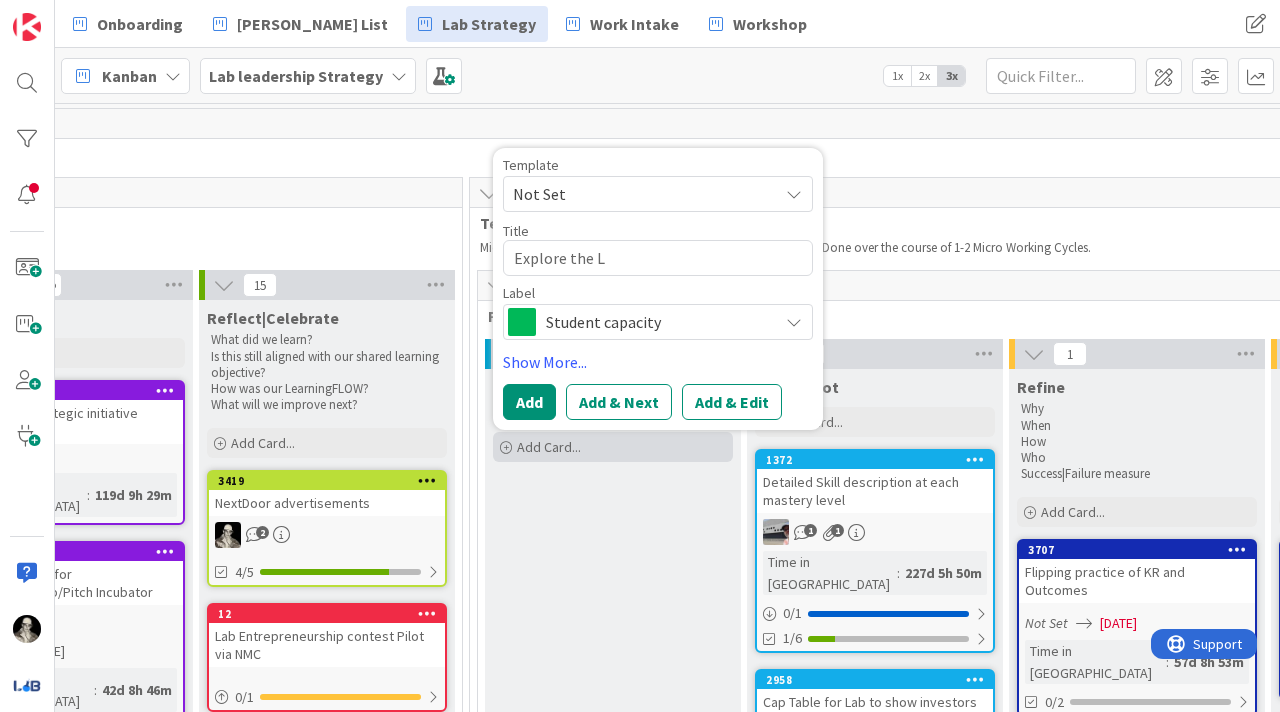 type on "x" 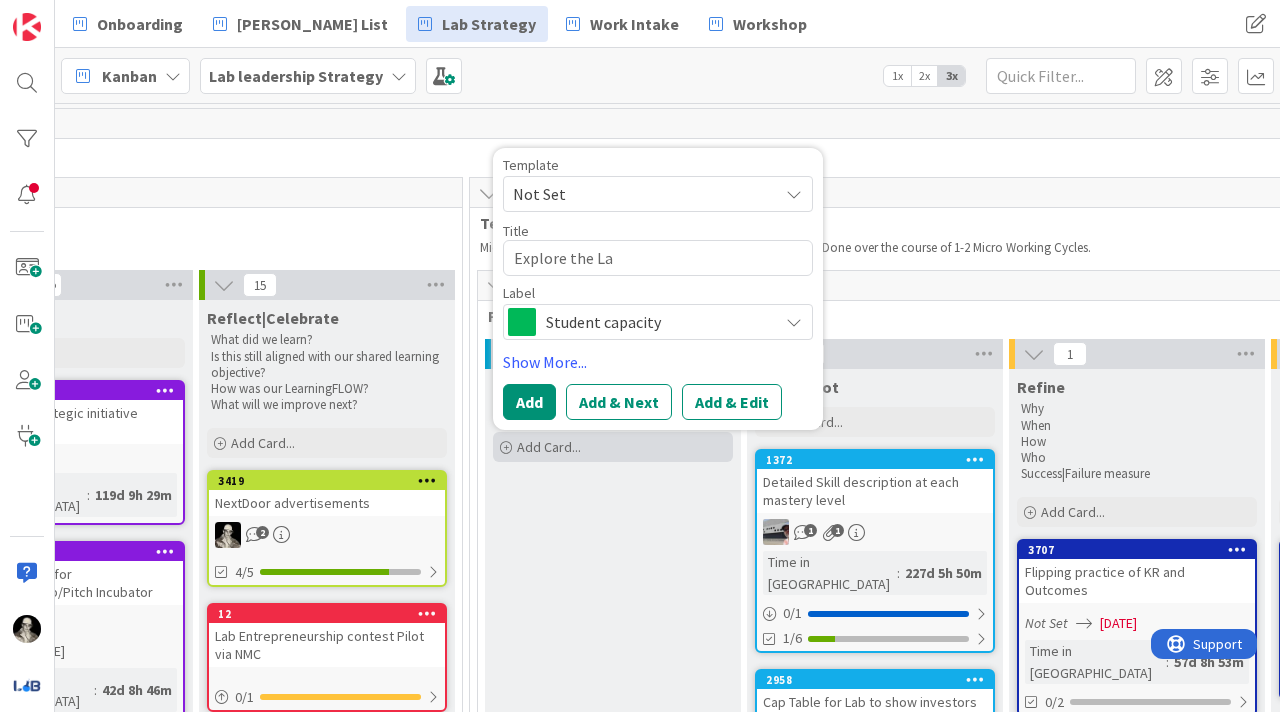 type on "x" 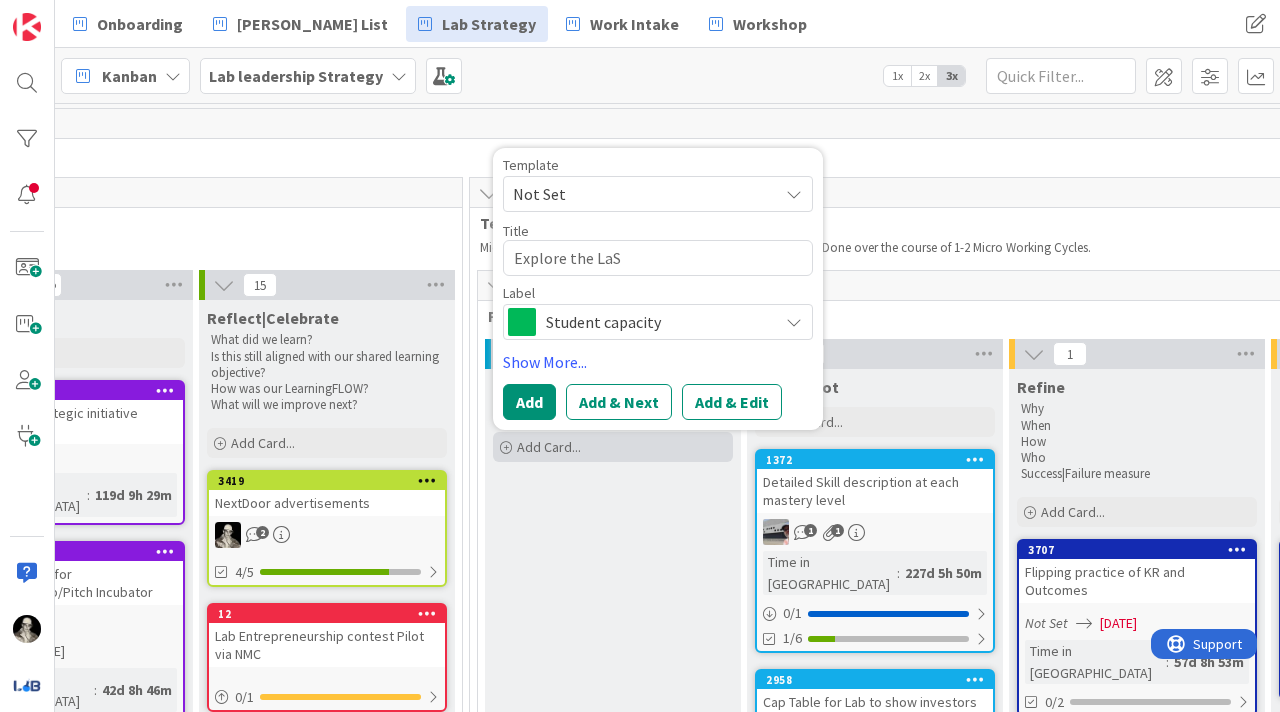 type on "x" 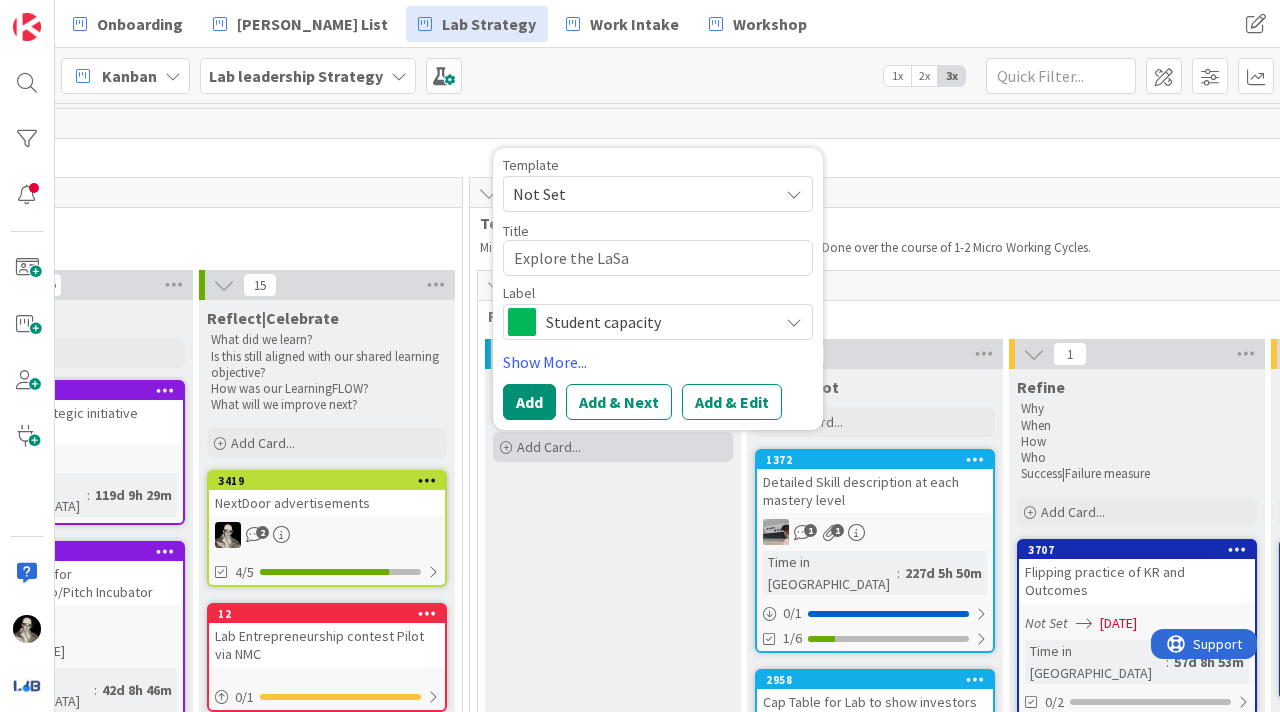 type on "x" 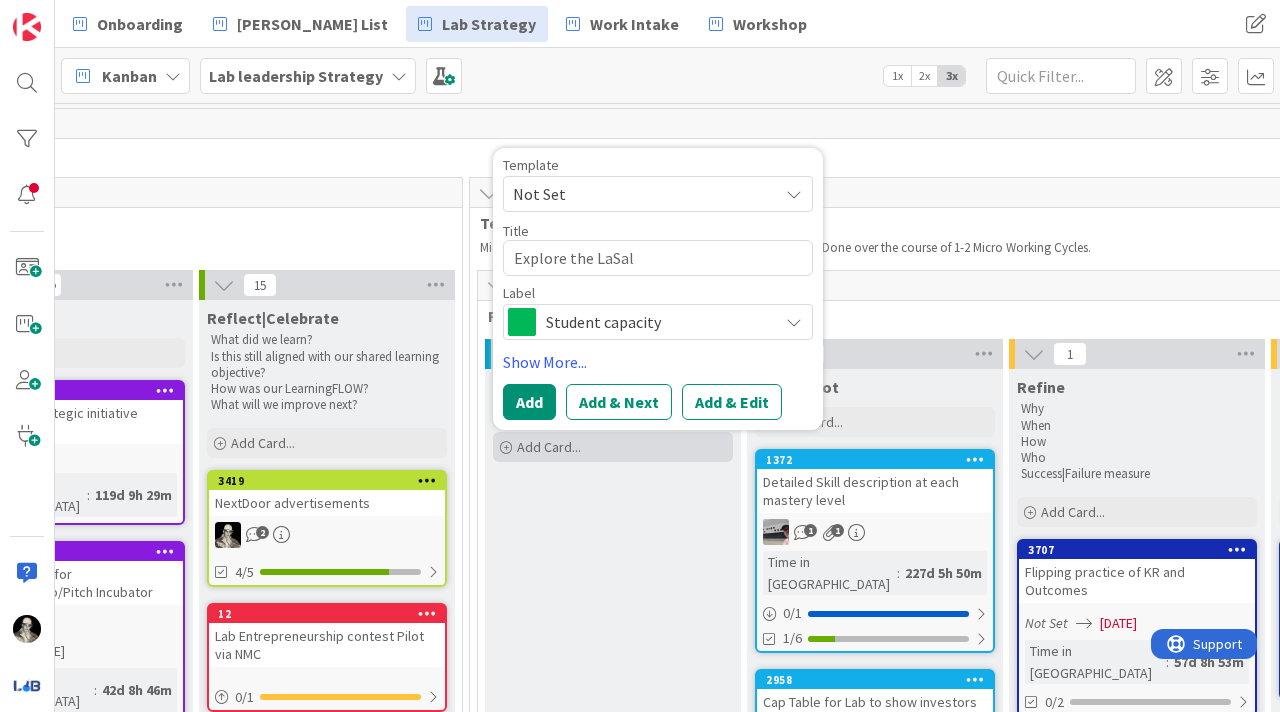 type on "x" 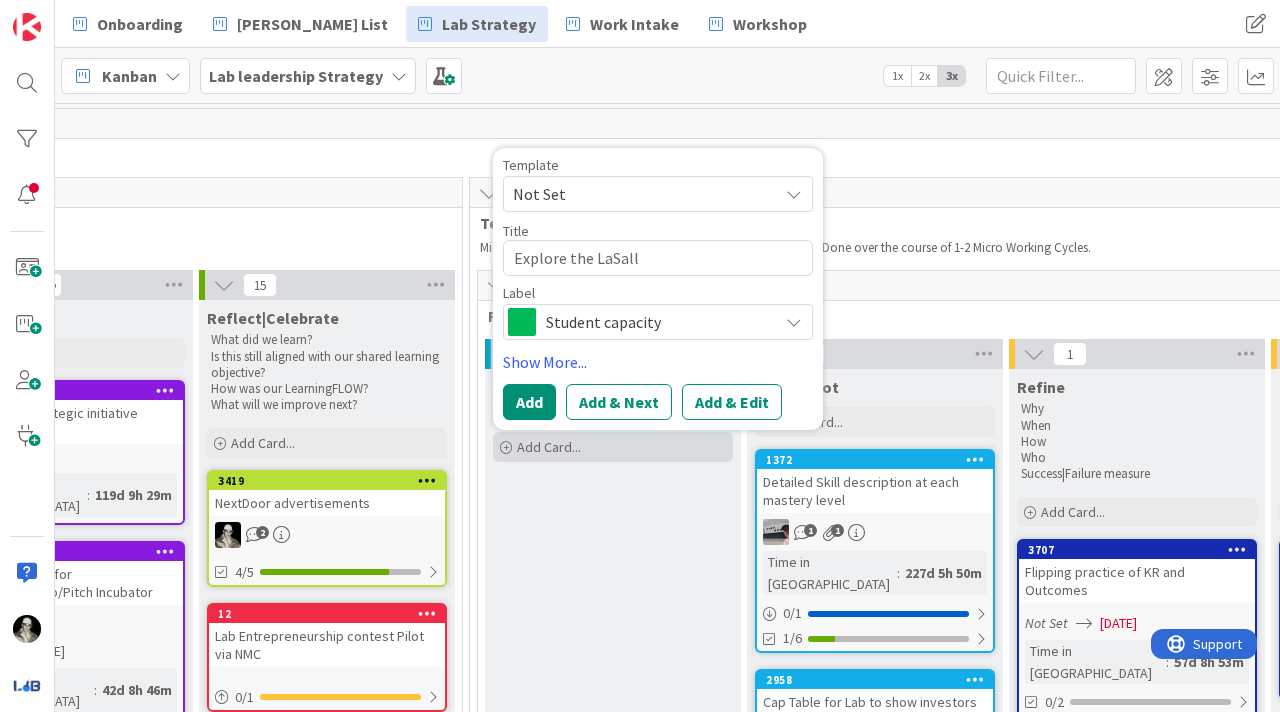 type on "x" 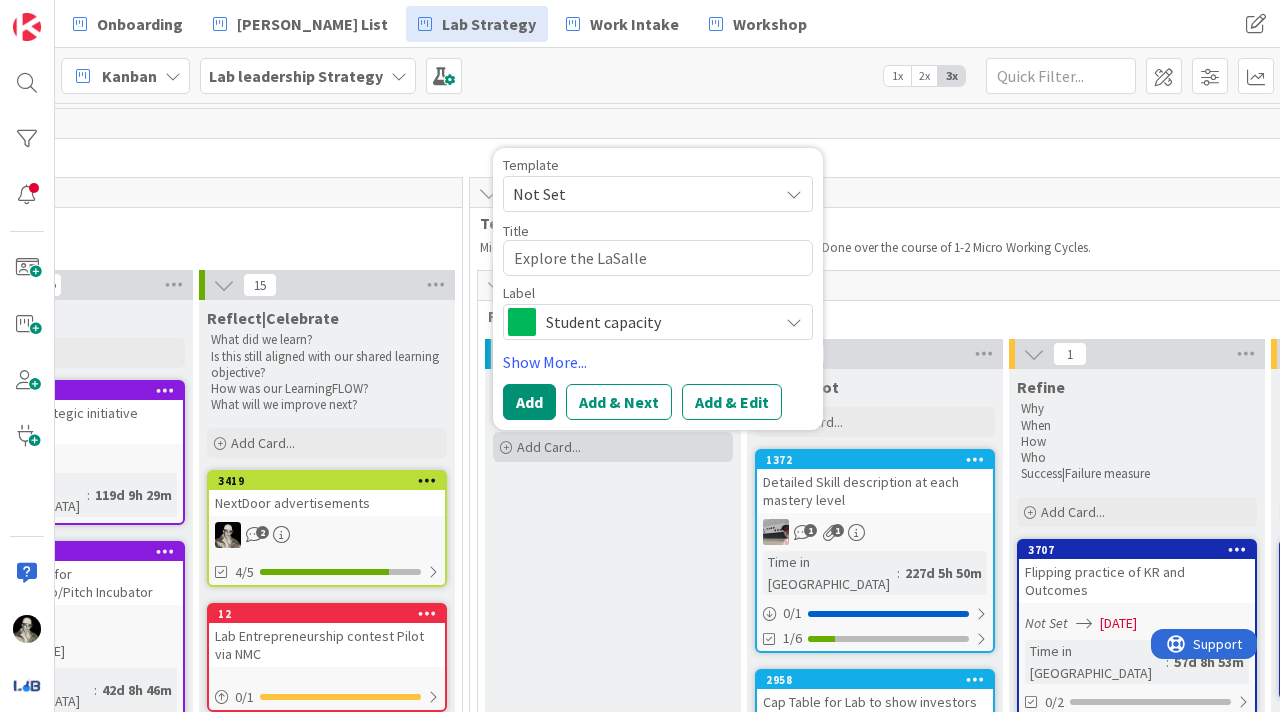 type on "x" 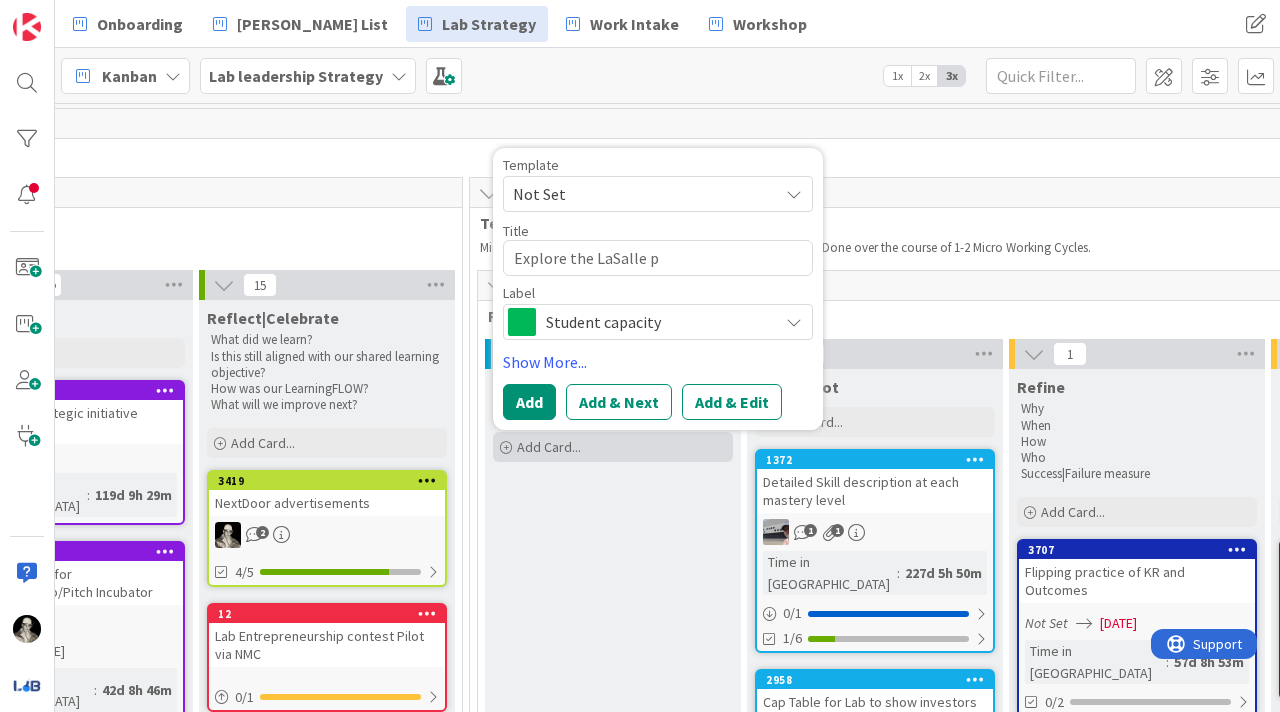 type on "x" 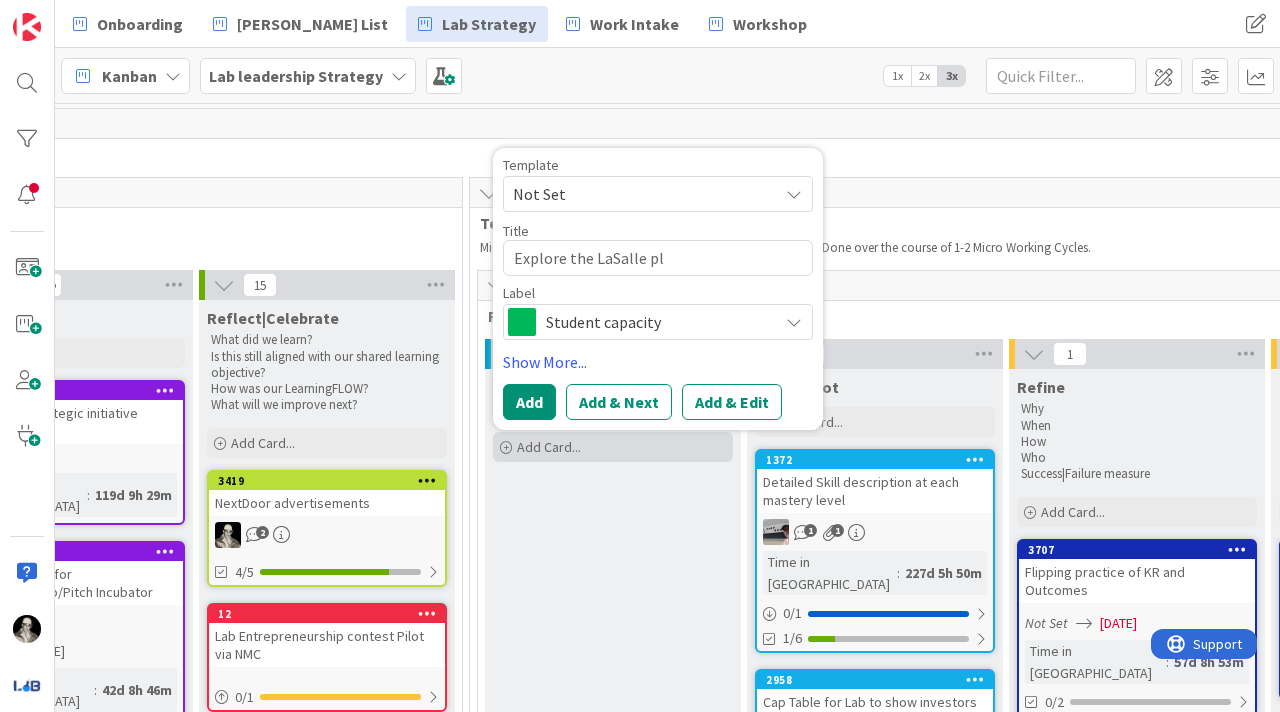 type on "x" 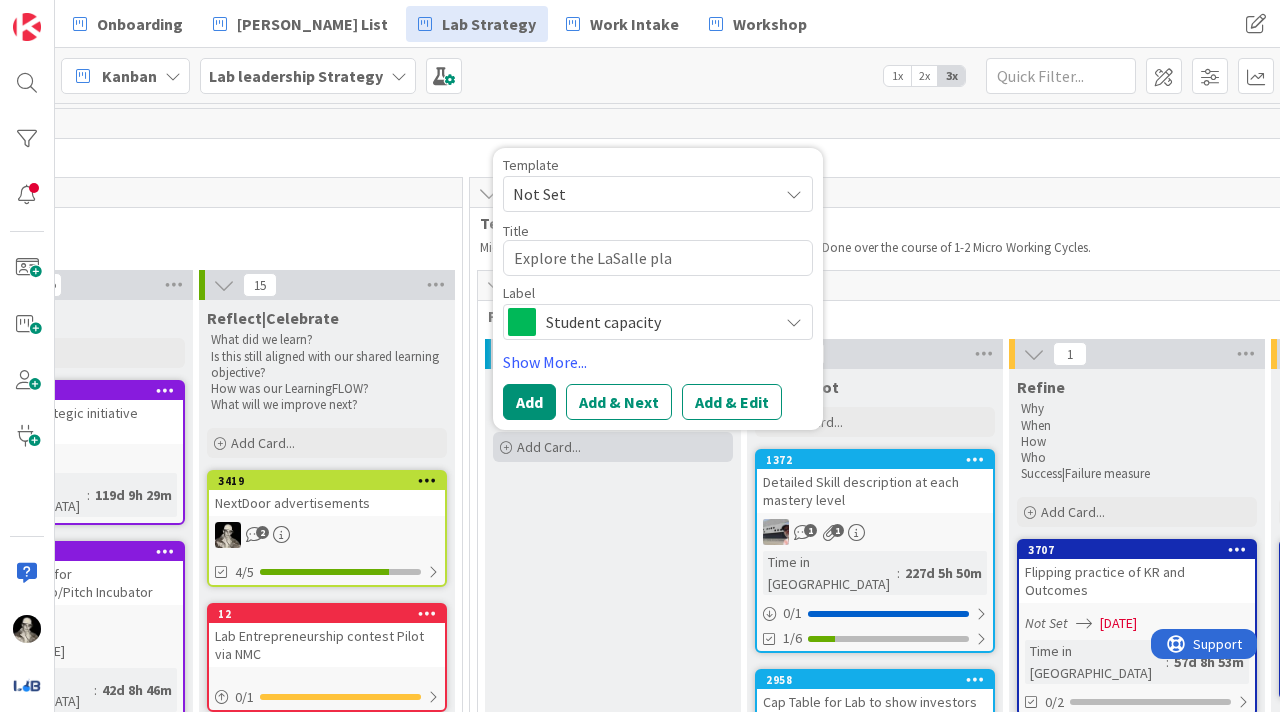 type on "x" 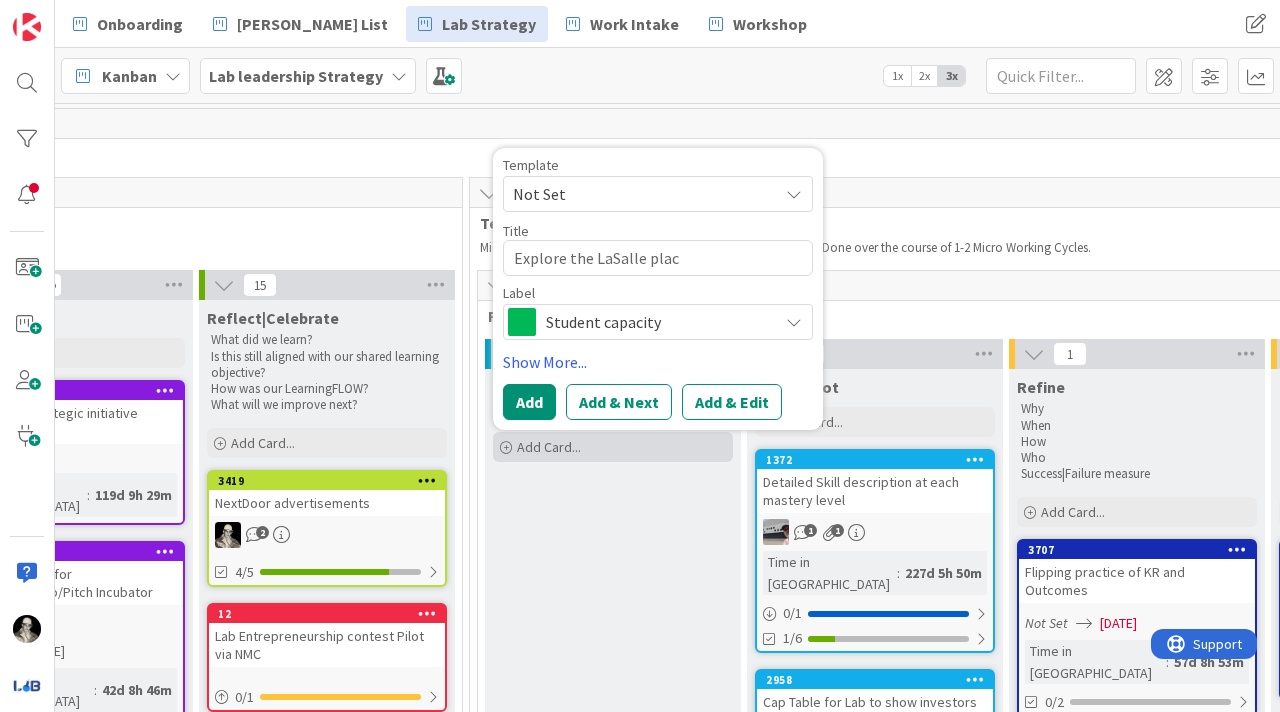 type on "x" 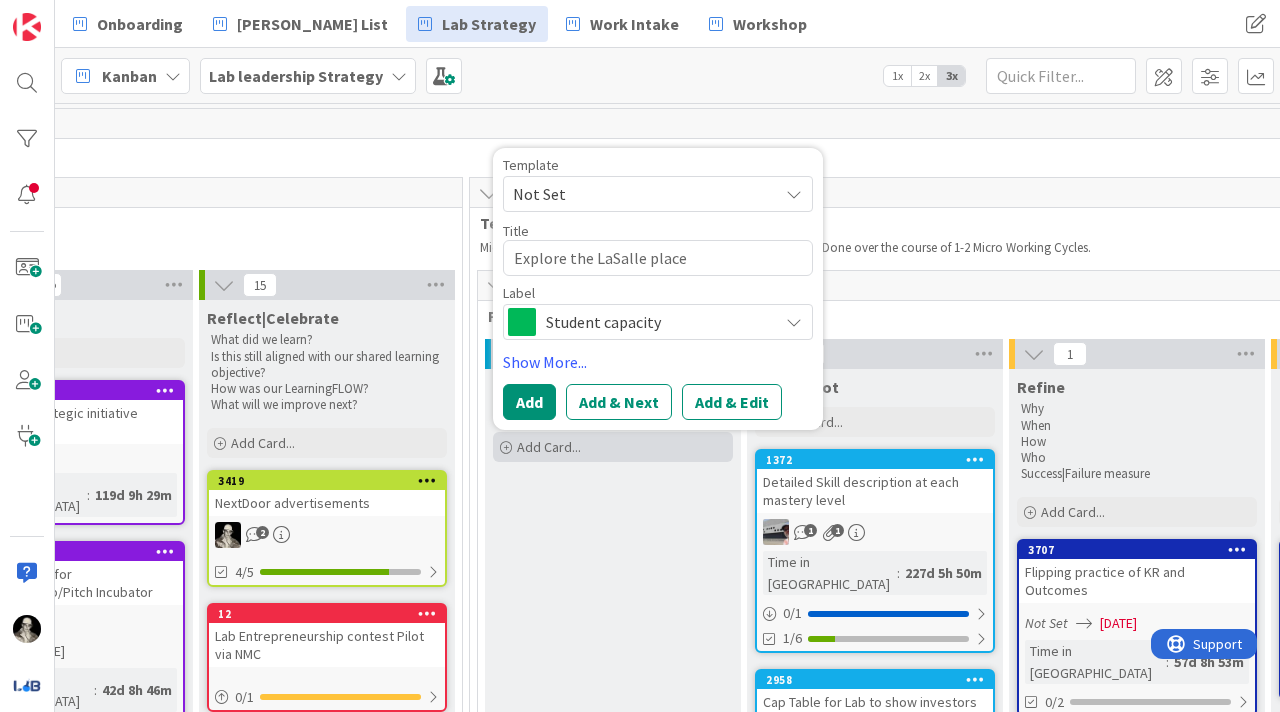 type on "x" 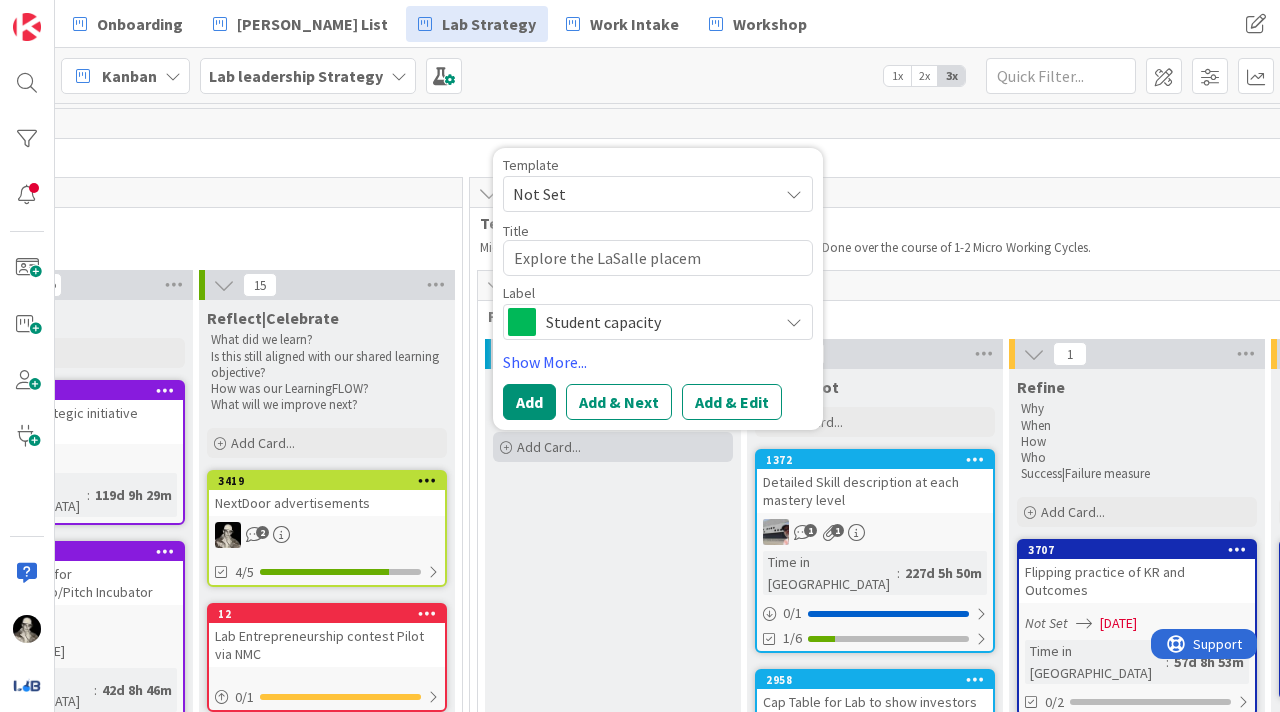 type on "x" 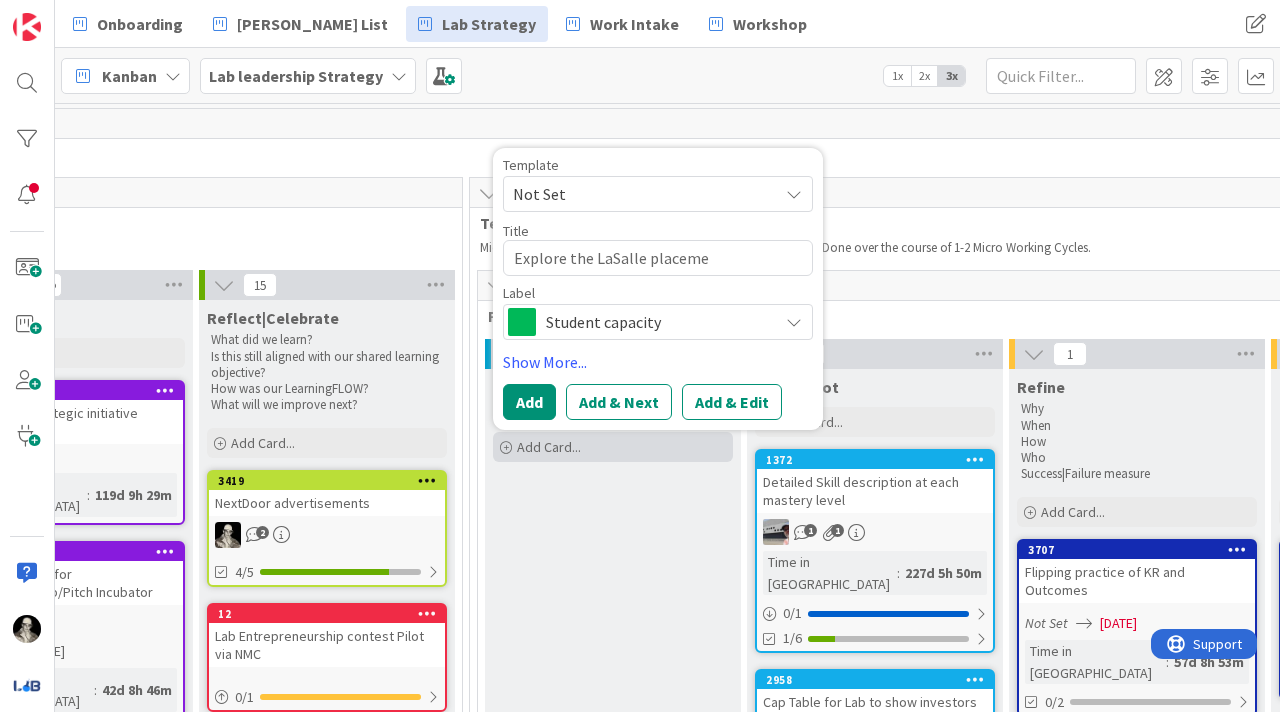 type on "x" 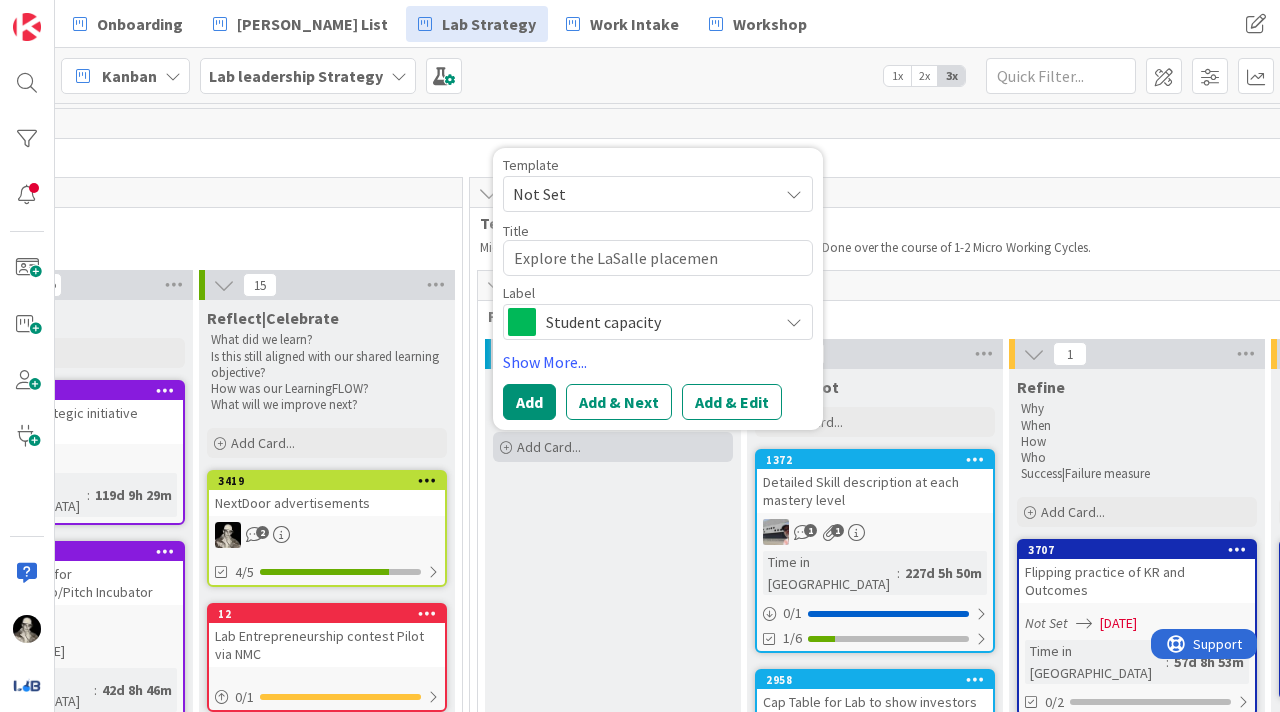 type on "x" 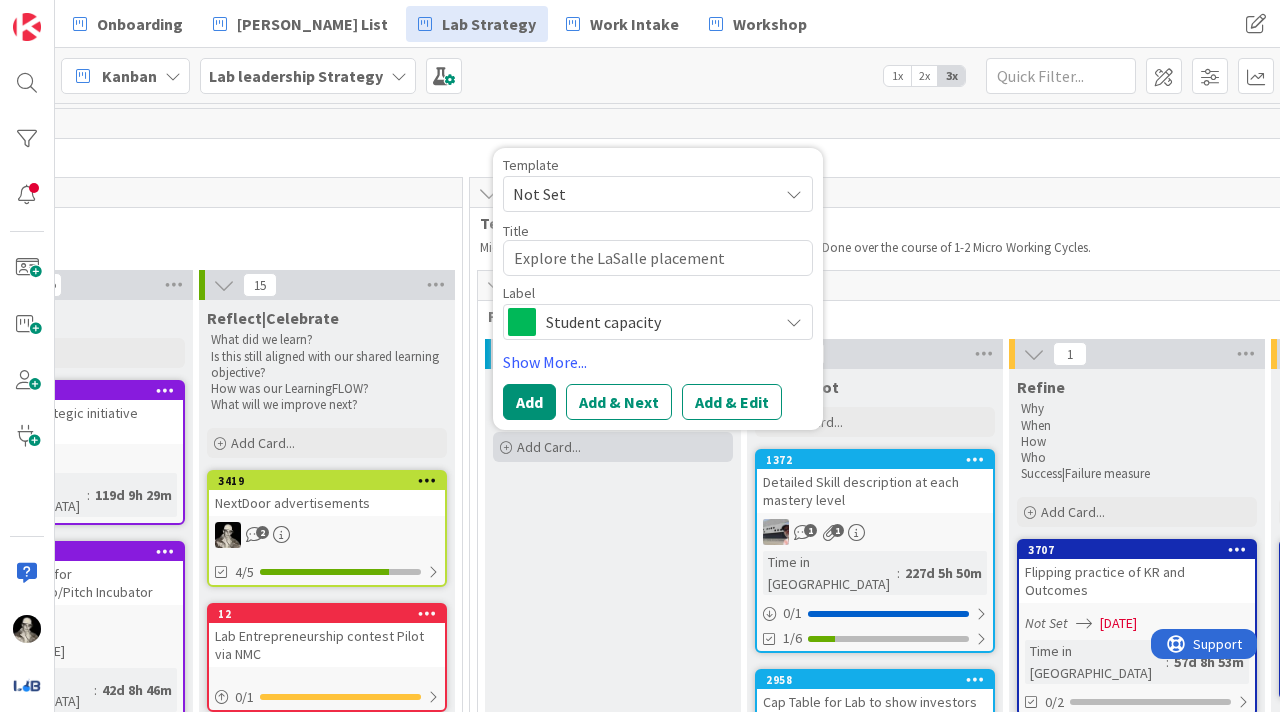 type on "x" 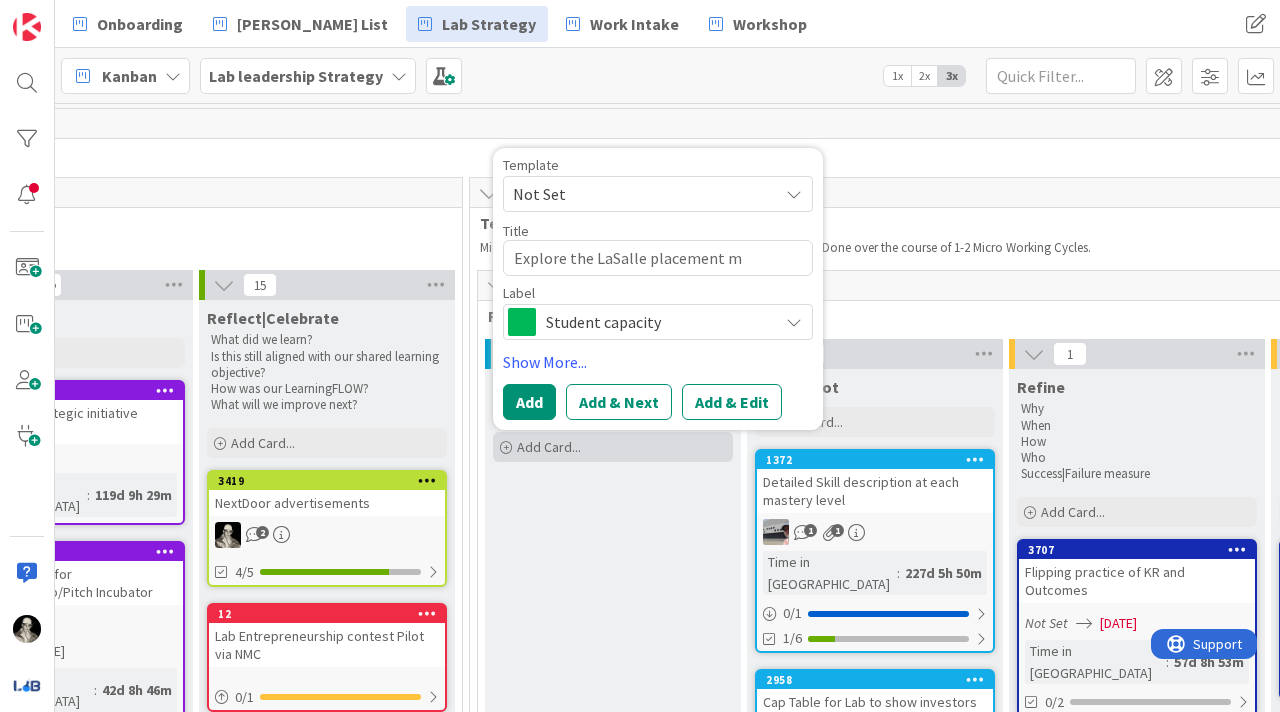 type on "x" 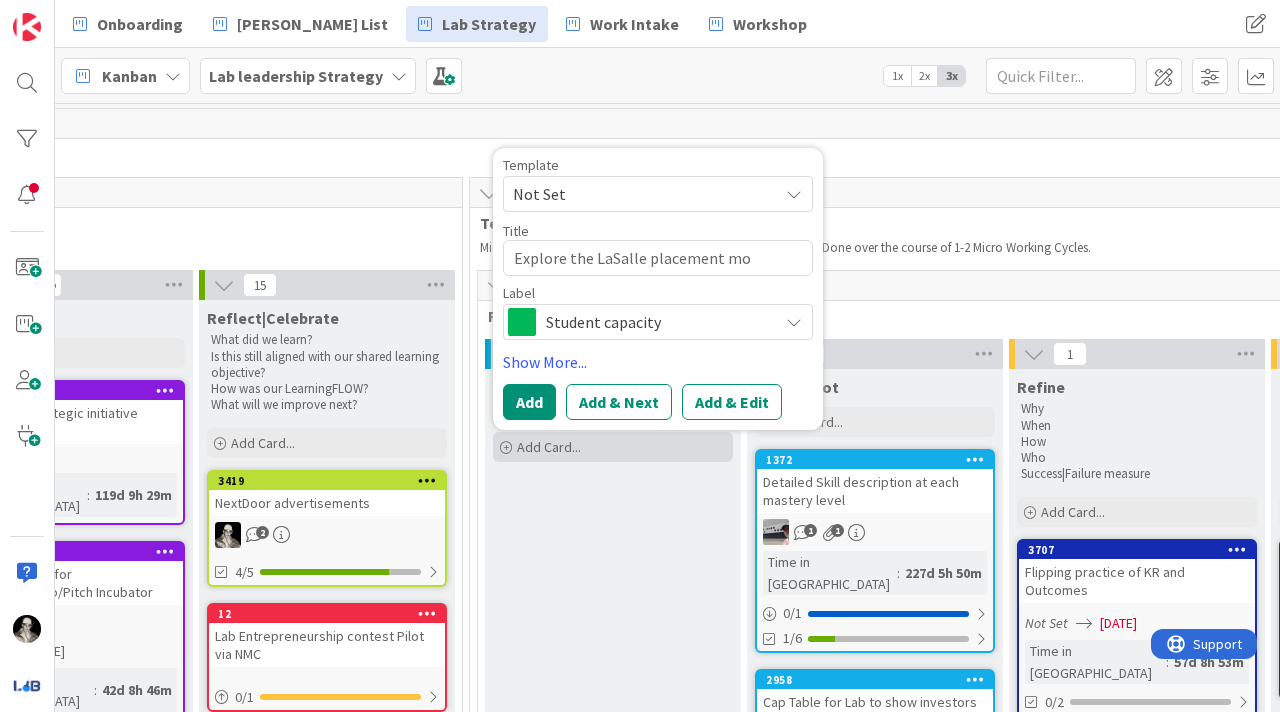 type on "x" 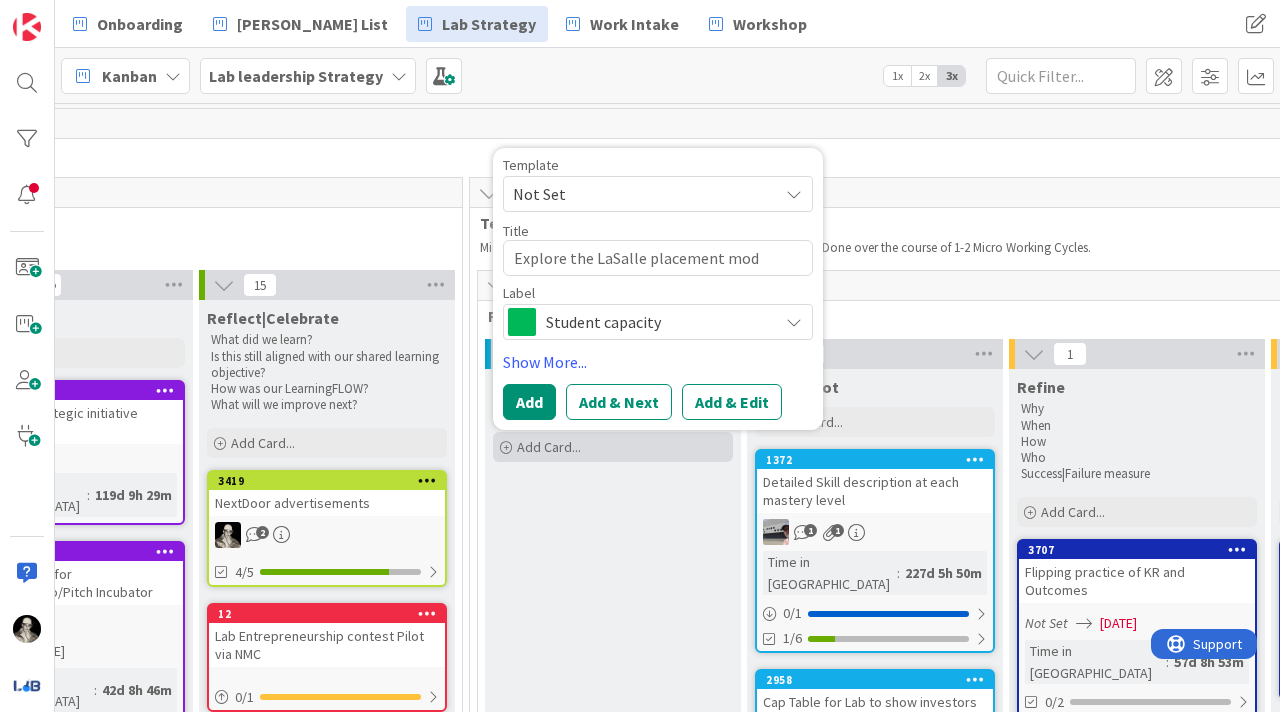 type on "x" 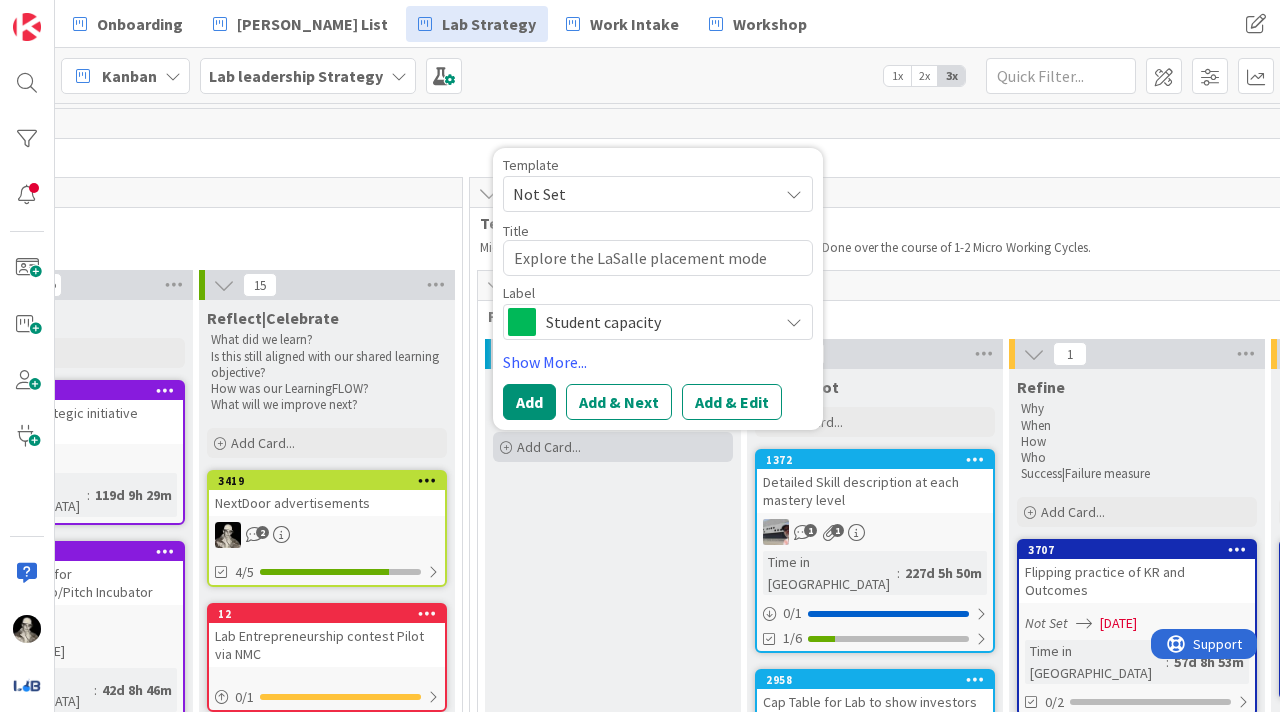 type on "x" 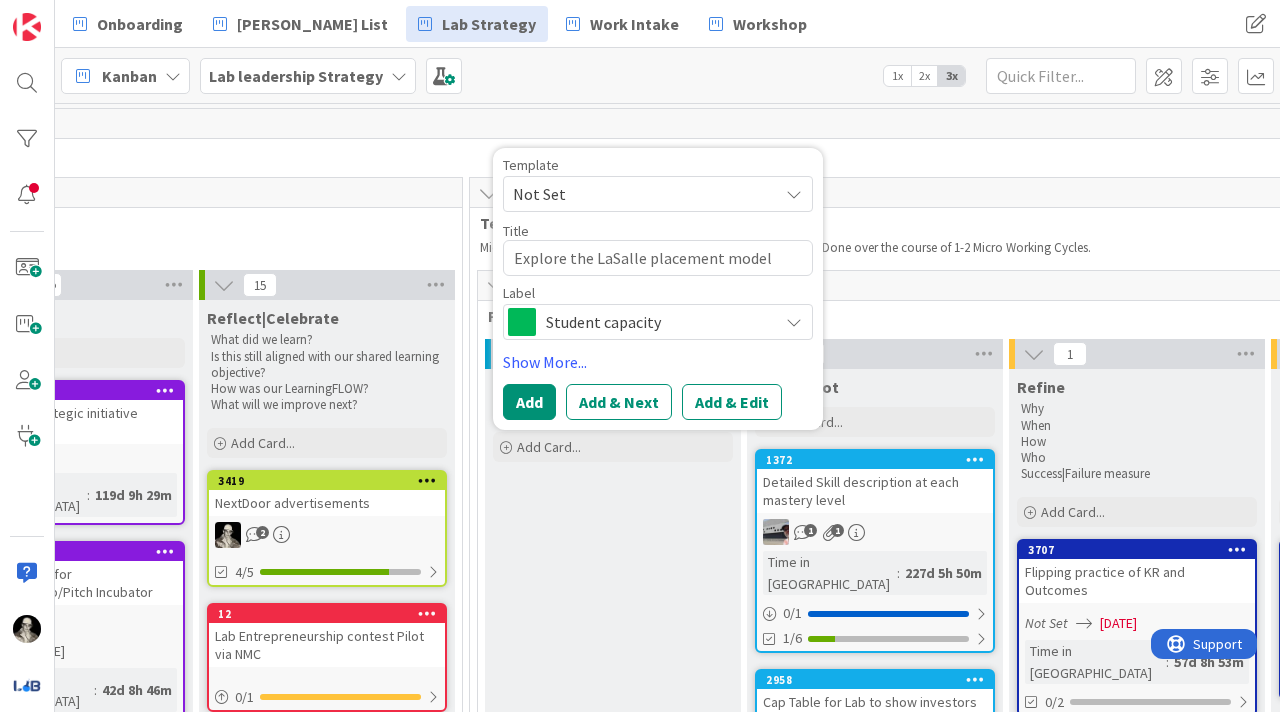 type on "Explore the LaSalle placement model" 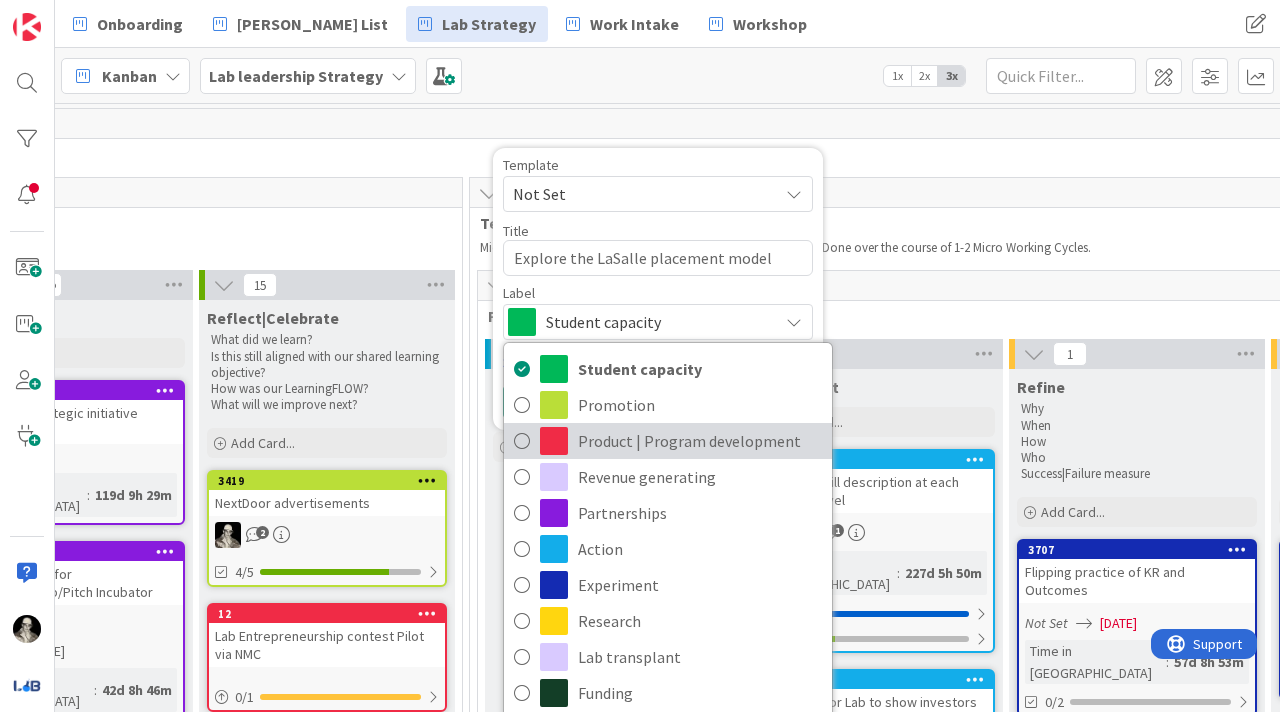 click on "Product | Program development" at bounding box center (700, 441) 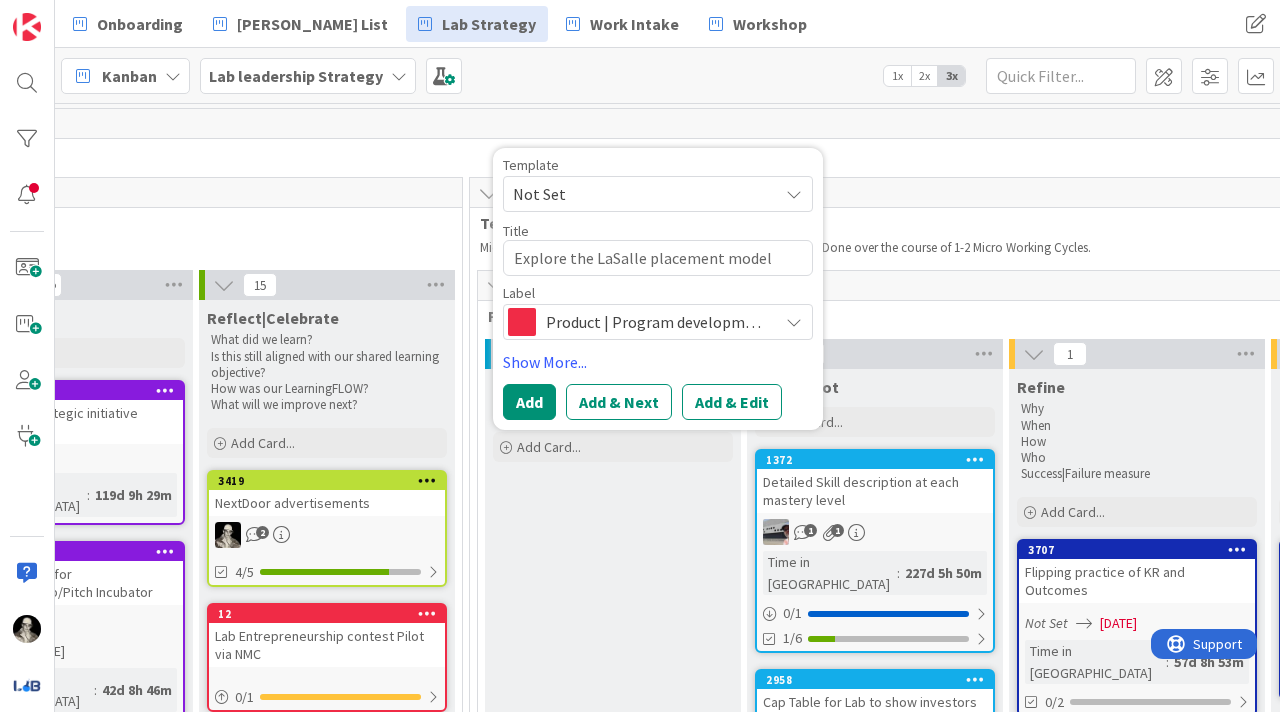 drag, startPoint x: 652, startPoint y: 160, endPoint x: 652, endPoint y: 172, distance: 12 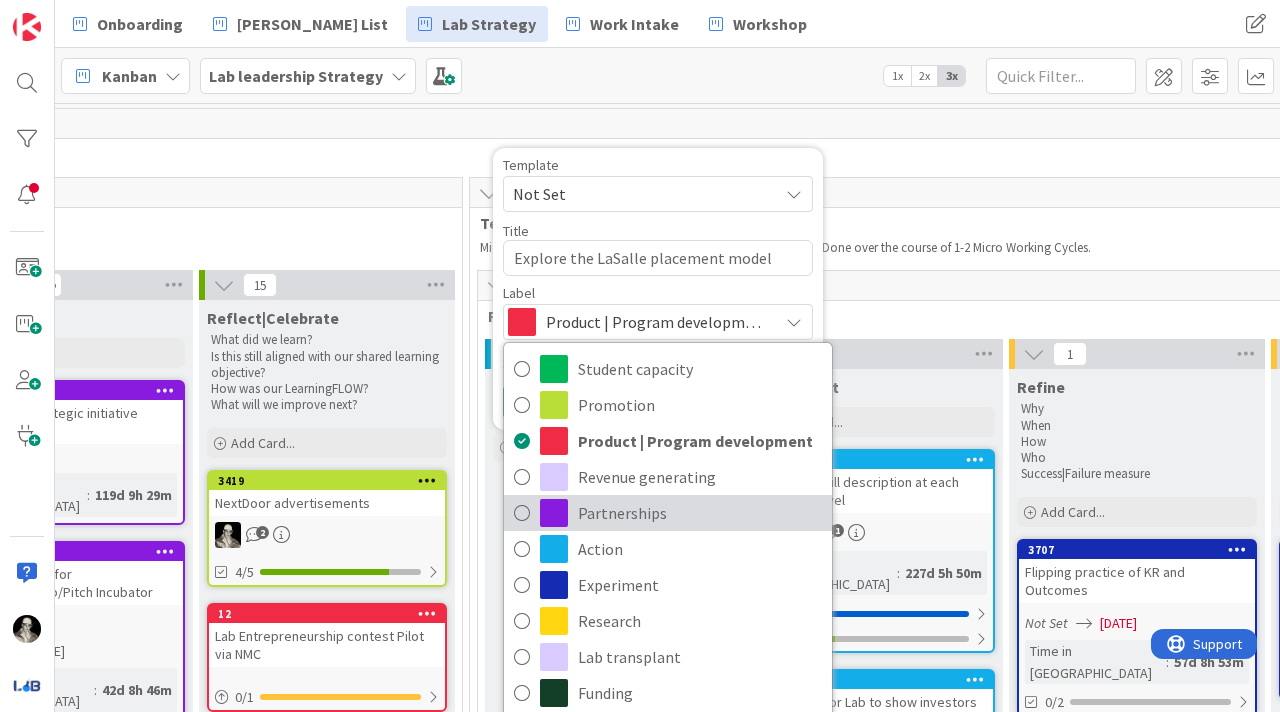 click on "Partnerships" at bounding box center [700, 513] 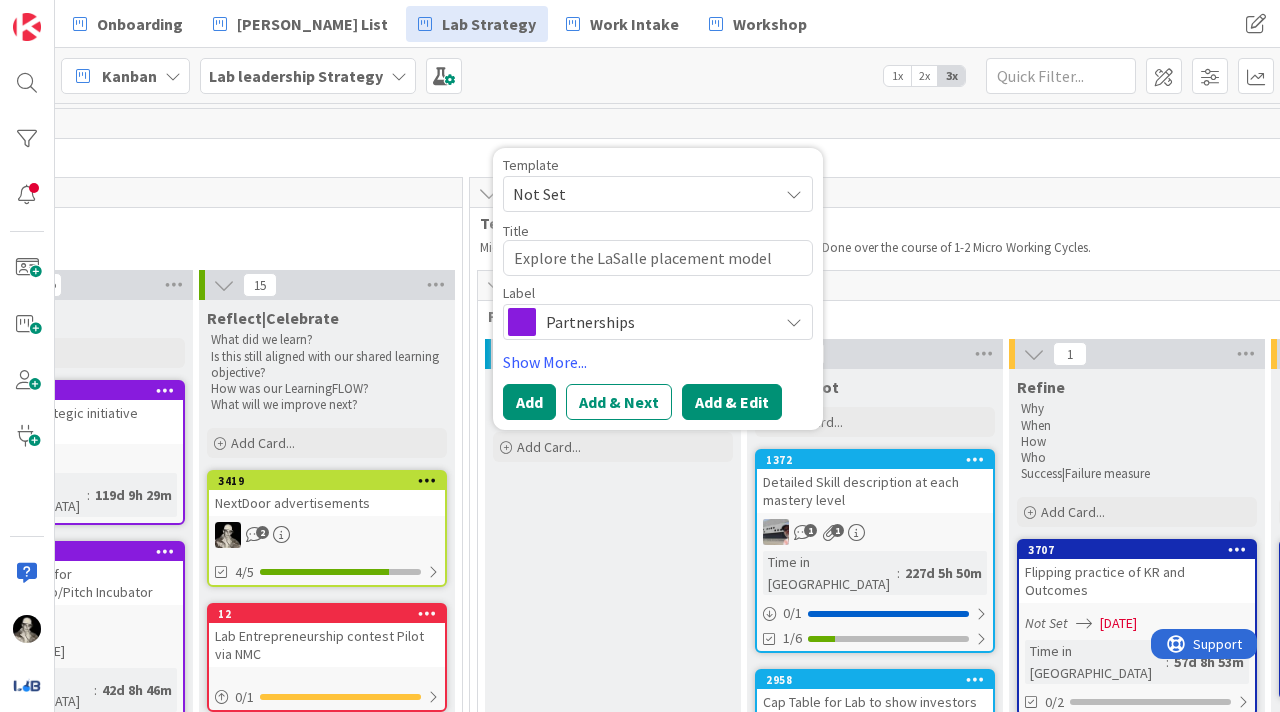 click on "Add & Edit" at bounding box center [732, 402] 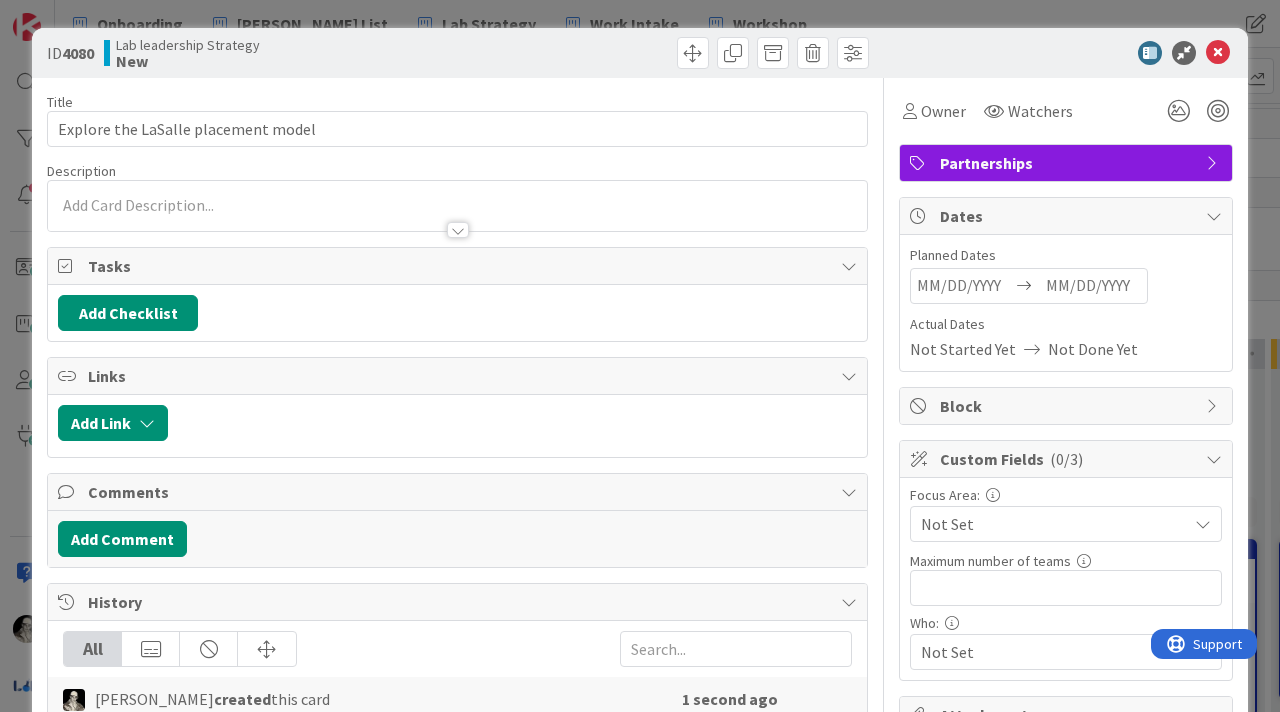 scroll, scrollTop: 0, scrollLeft: 0, axis: both 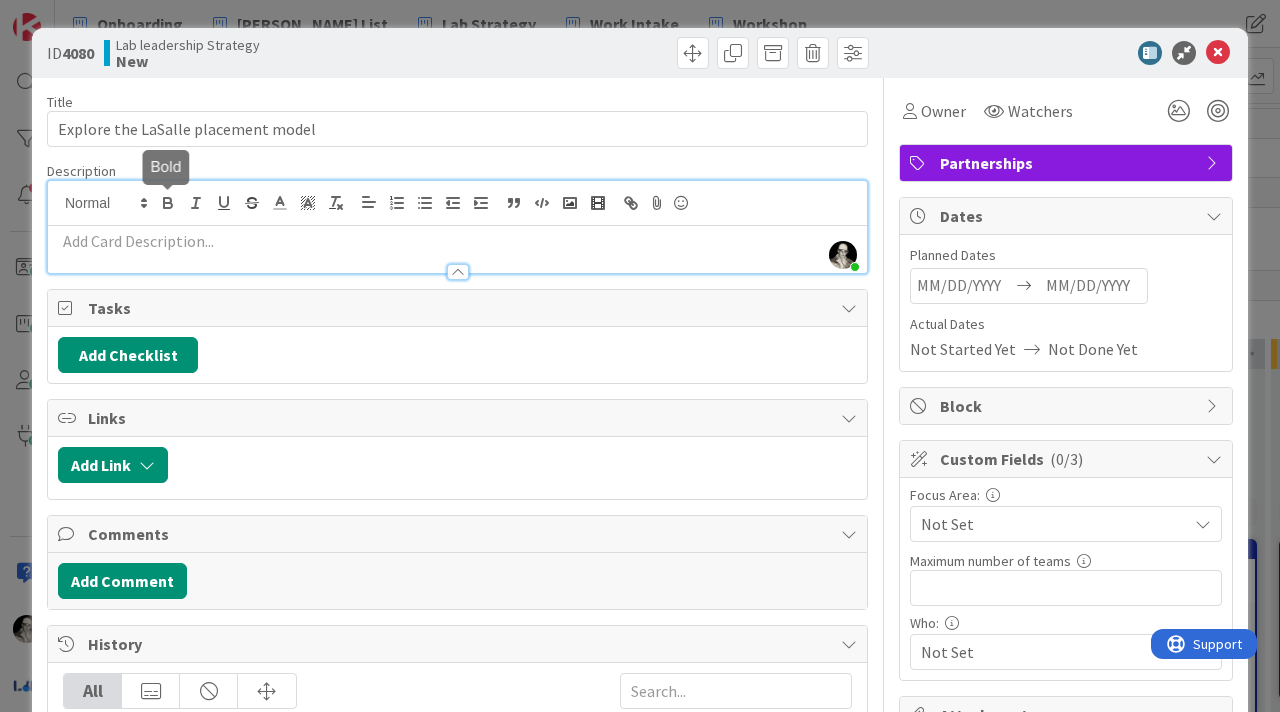 type 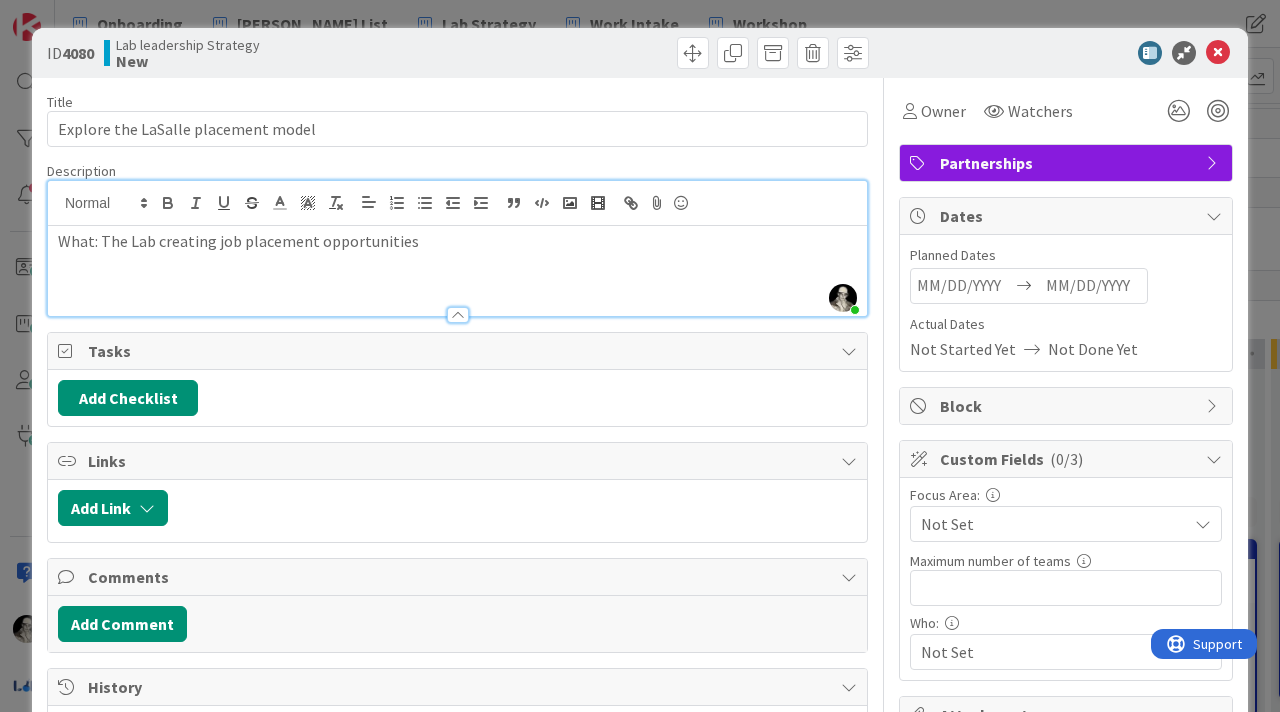 click on "What: The Lab creating job placement opportunities" at bounding box center (457, 241) 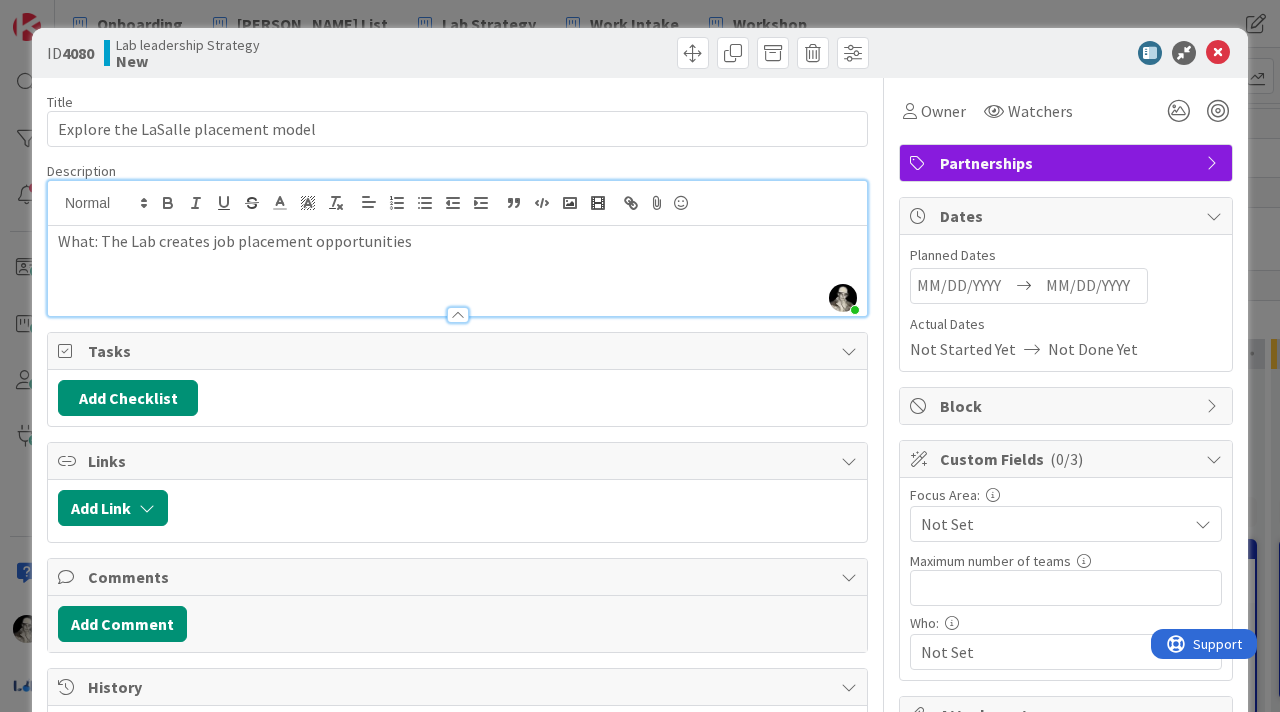 click on "What: The Lab creates job placement opportunities" at bounding box center (457, 241) 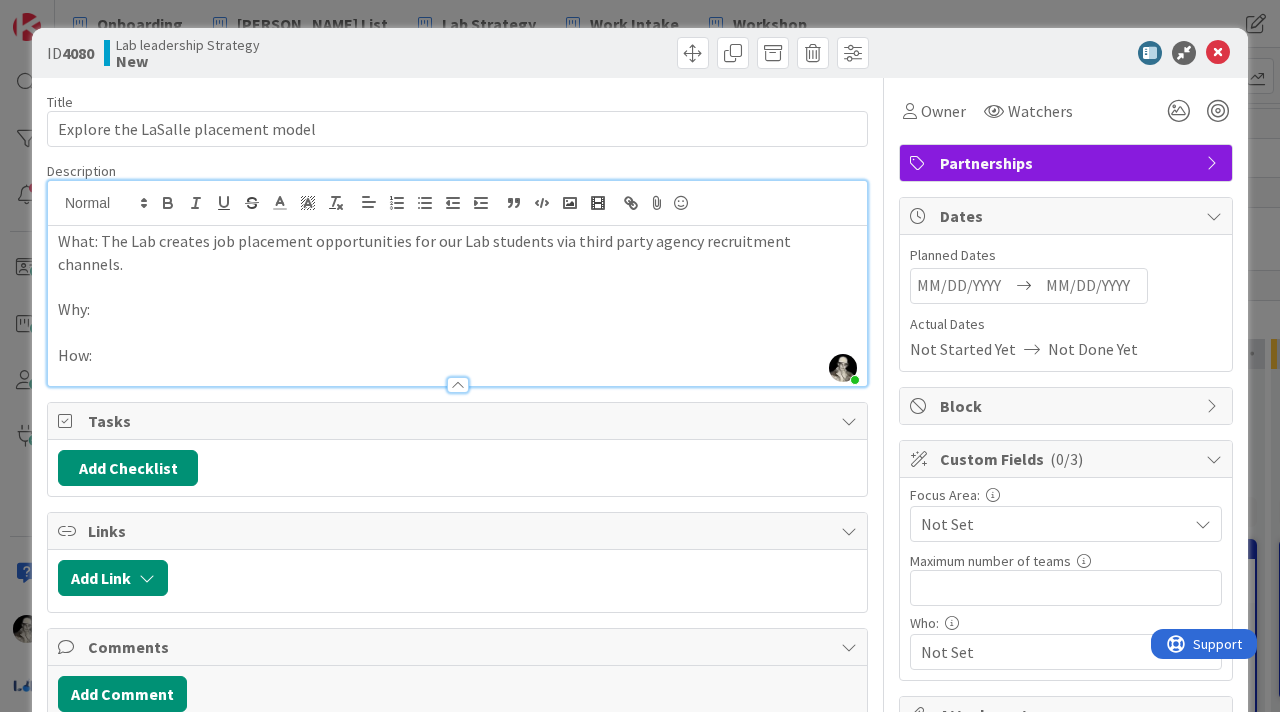 click on "Why:" at bounding box center (457, 309) 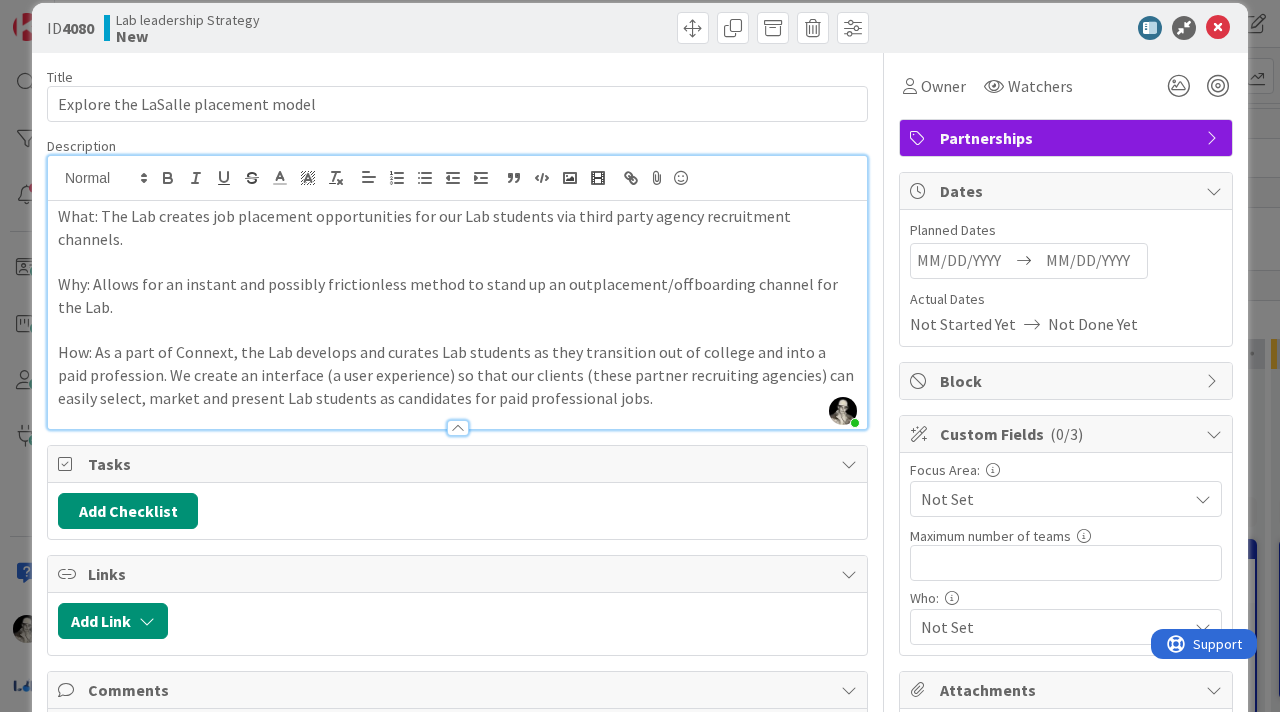 scroll, scrollTop: 20, scrollLeft: 0, axis: vertical 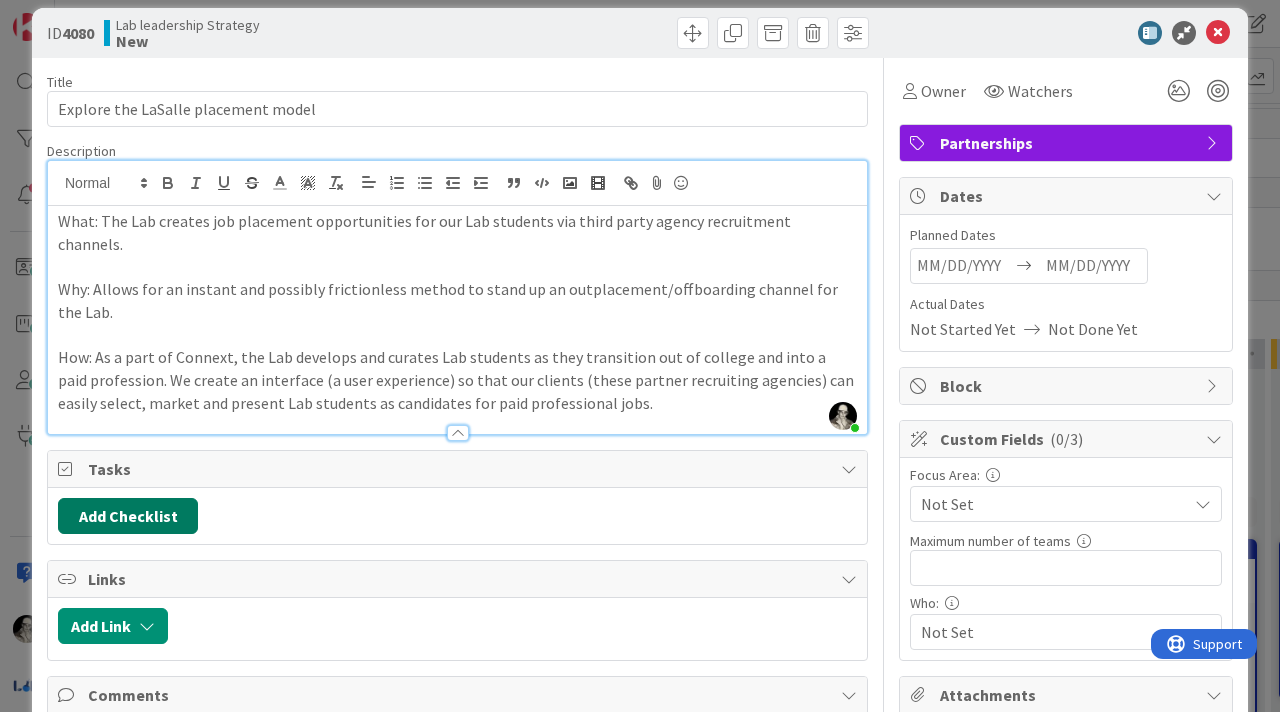 click on "Add Checklist" at bounding box center [128, 516] 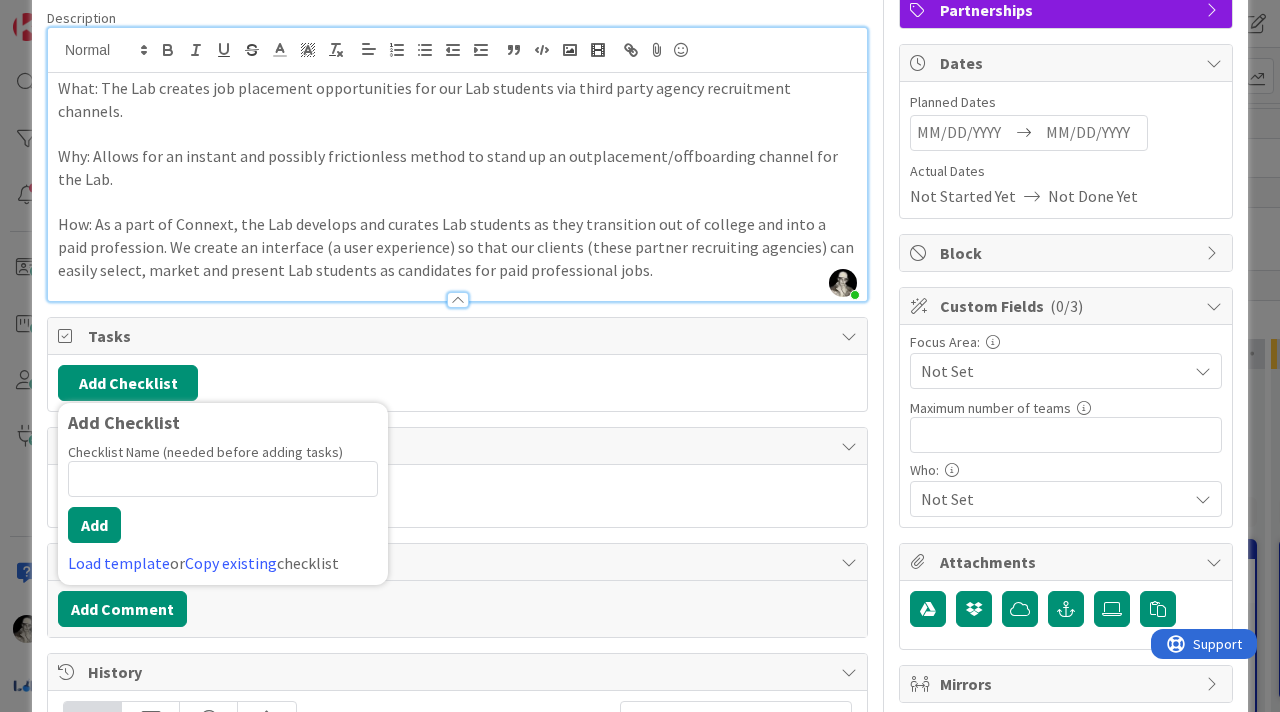 scroll, scrollTop: 159, scrollLeft: 0, axis: vertical 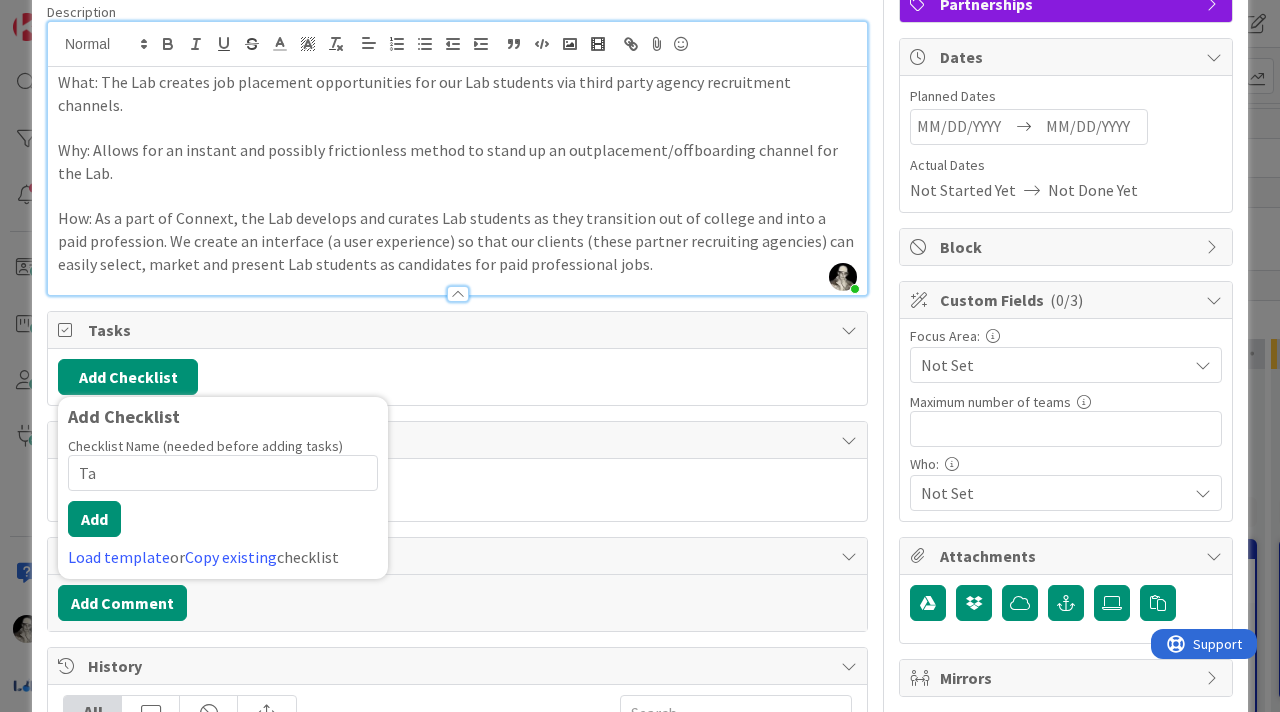 type on "T" 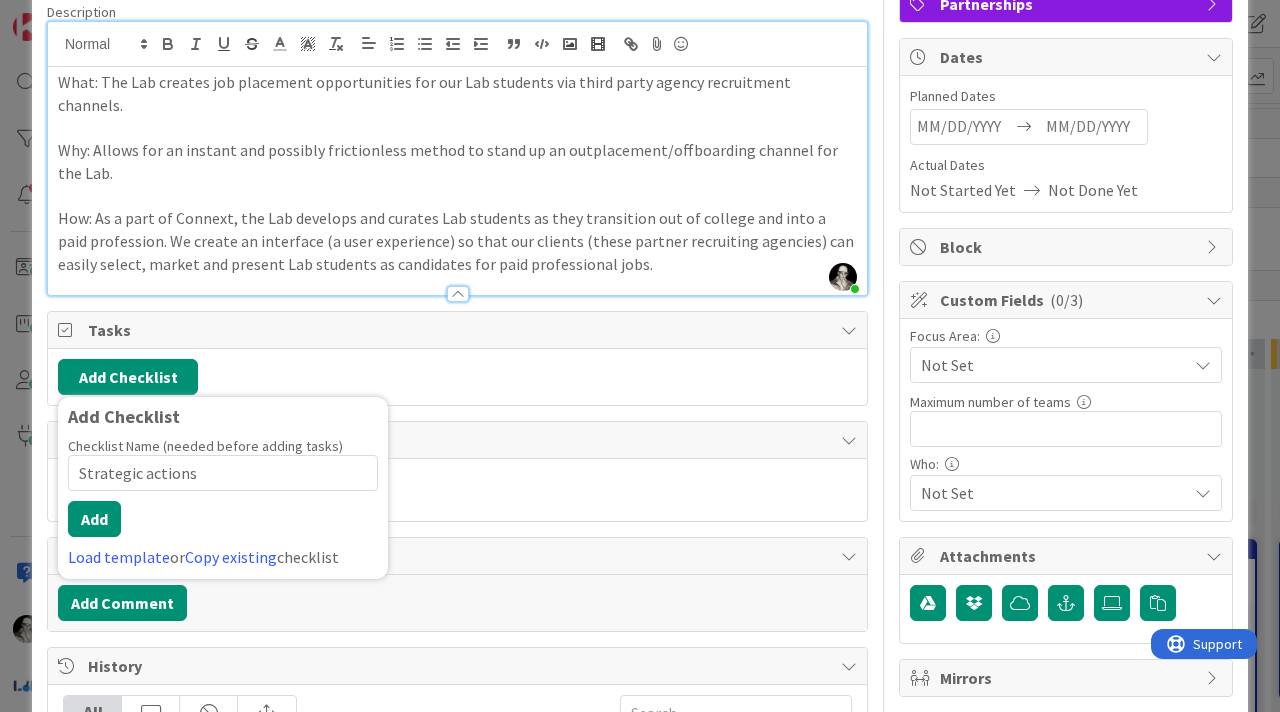 drag, startPoint x: 148, startPoint y: 453, endPoint x: 148, endPoint y: 420, distance: 33 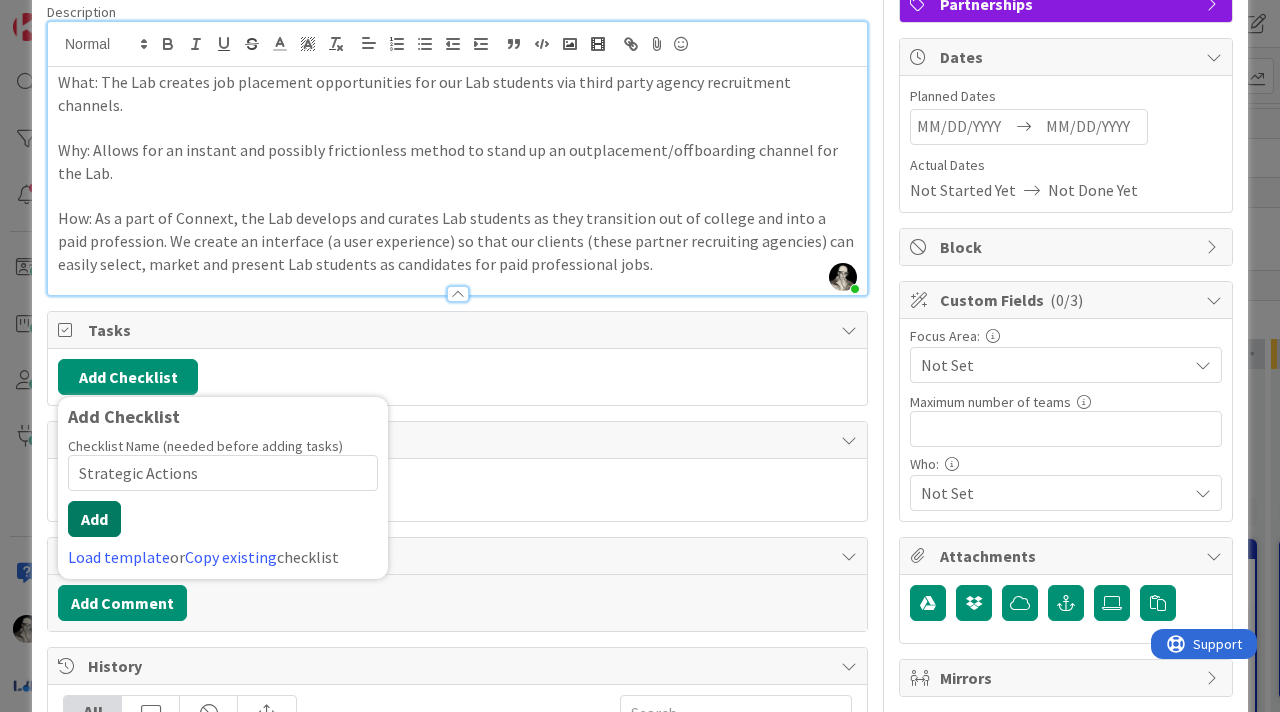 type on "Strategic Actions" 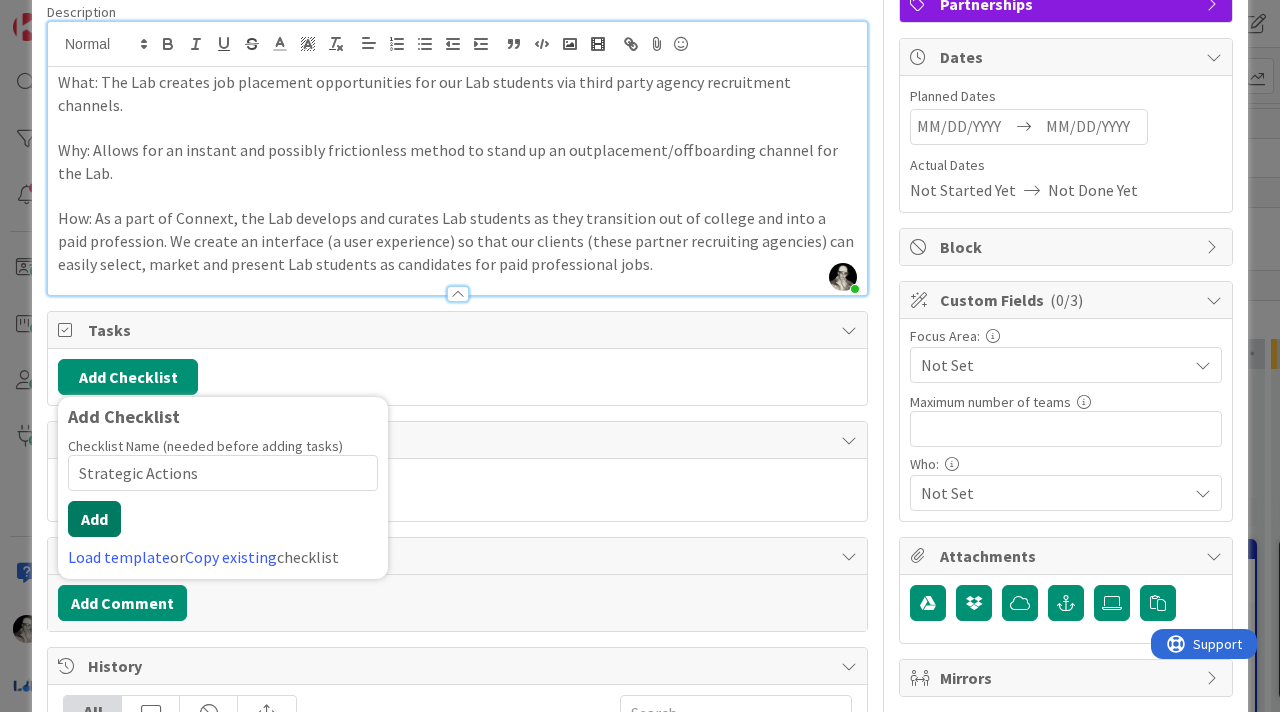 click on "Add" at bounding box center [94, 519] 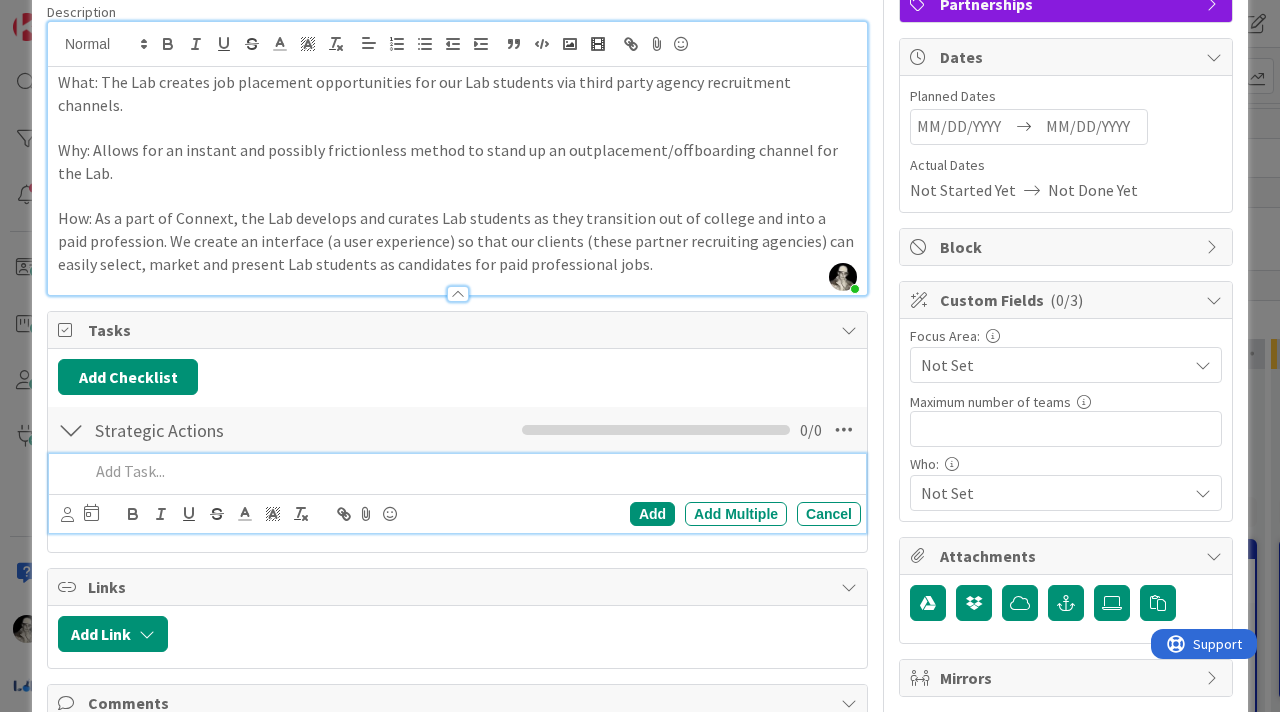 type 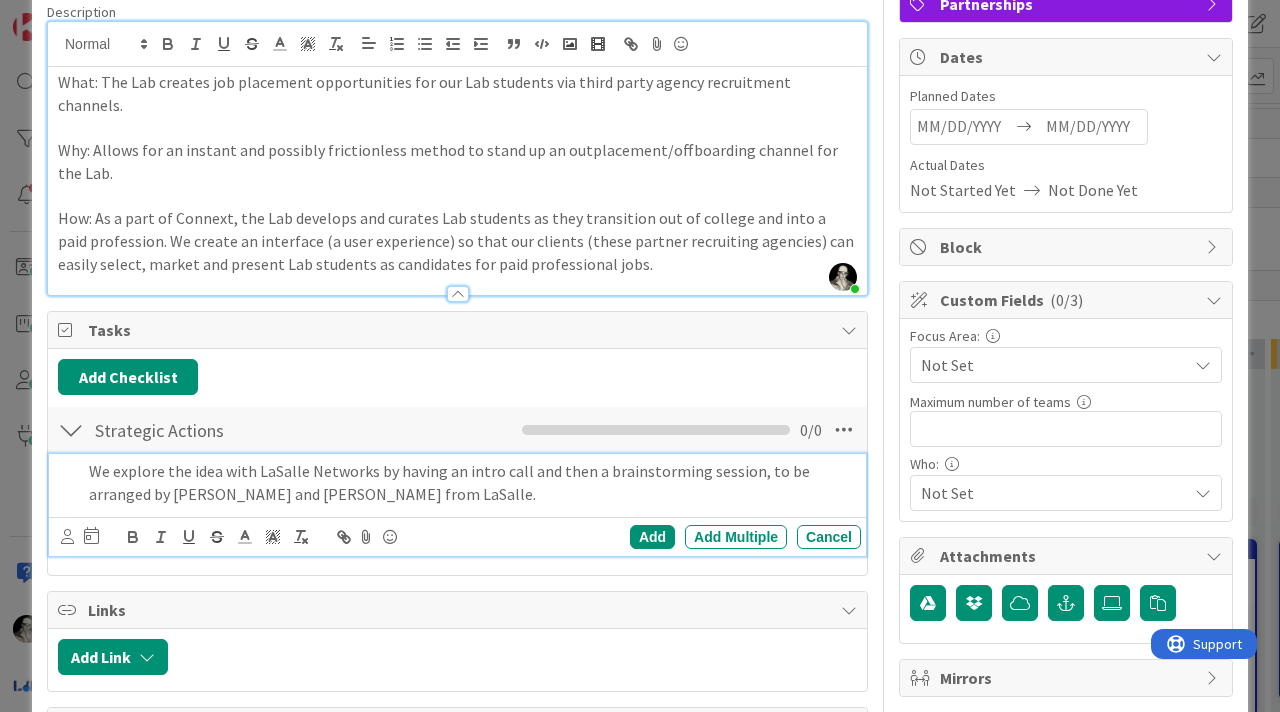 drag, startPoint x: 257, startPoint y: 479, endPoint x: 257, endPoint y: 441, distance: 38 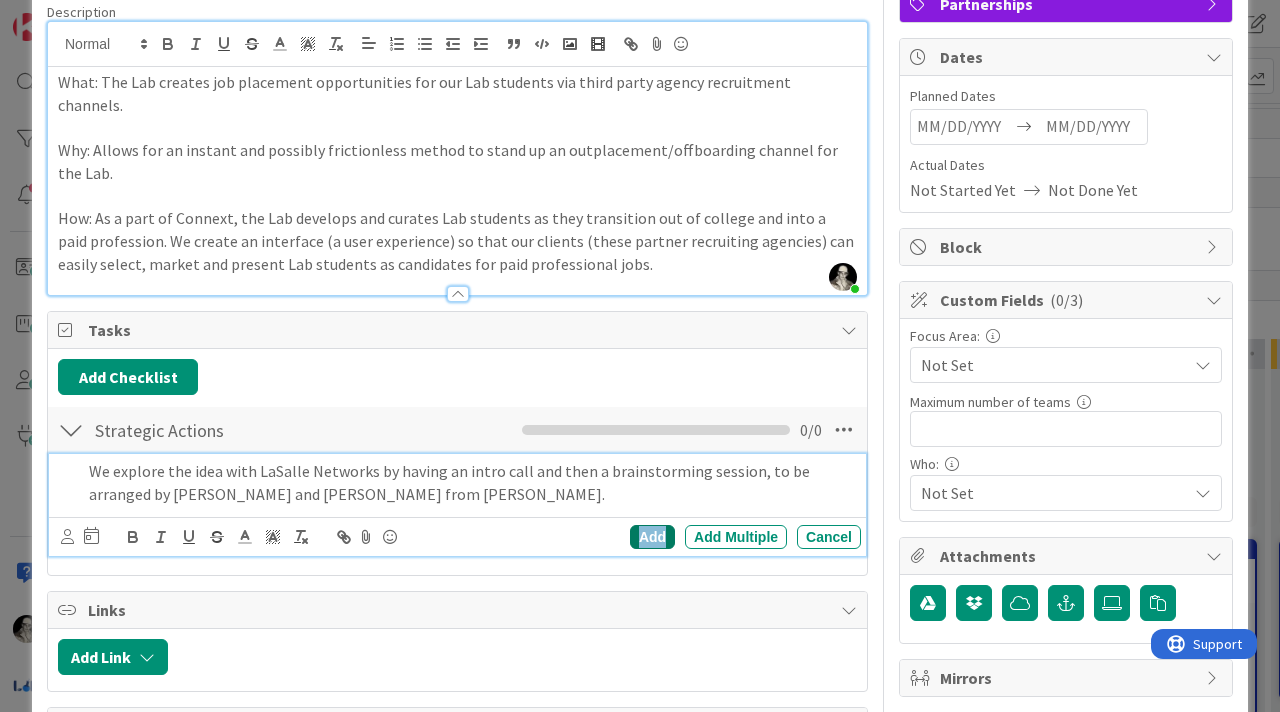 click on "Add" at bounding box center [652, 537] 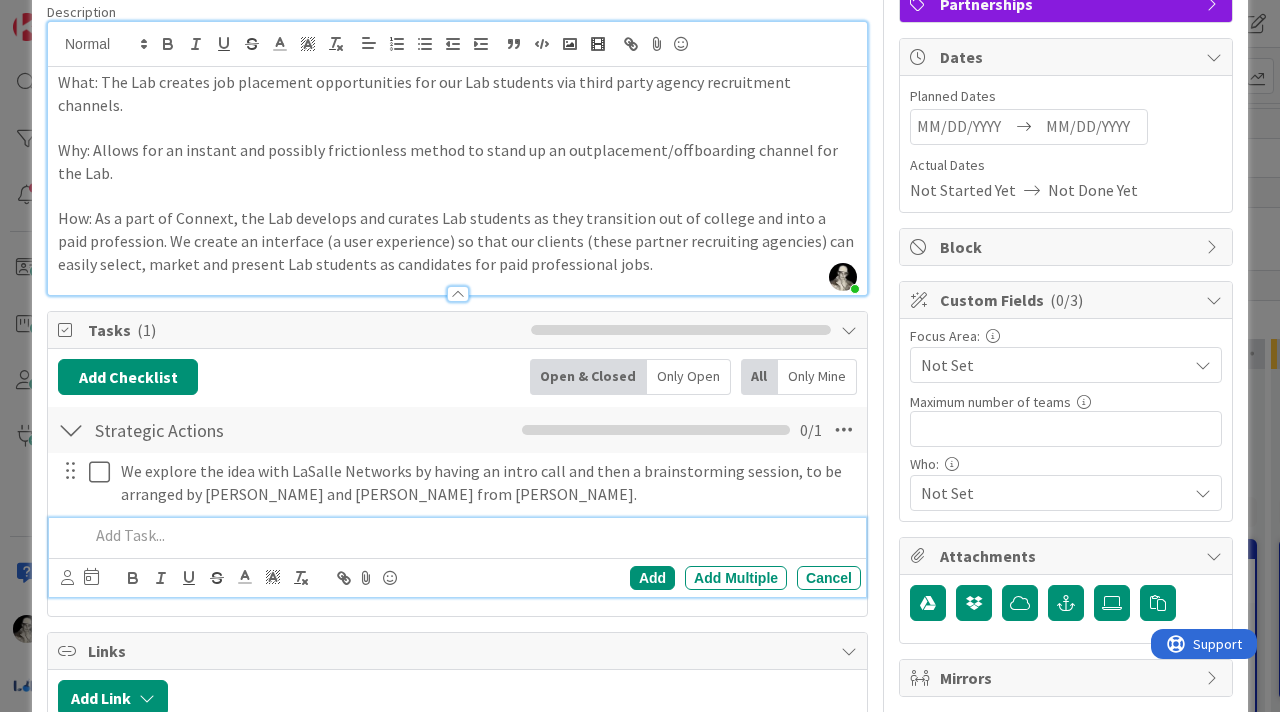 click at bounding box center (471, 535) 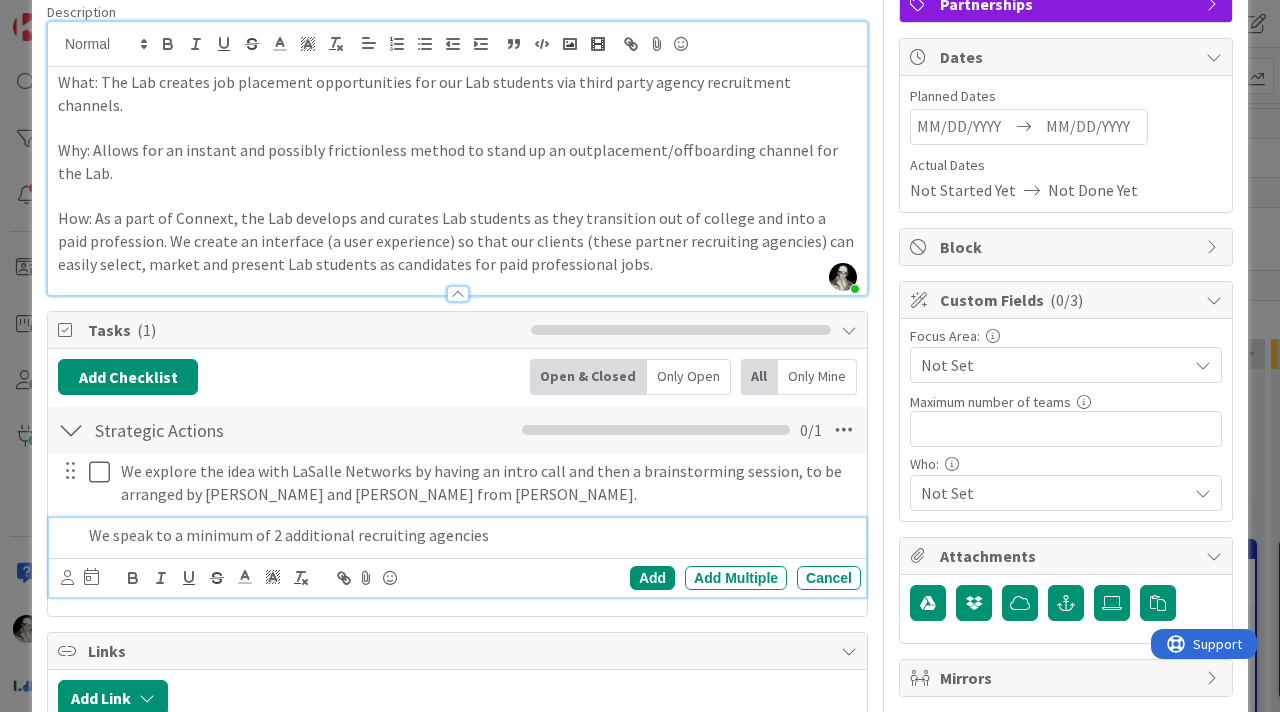 click on "We speak to a minimum of 2 additional recruiting agencies" at bounding box center [471, 535] 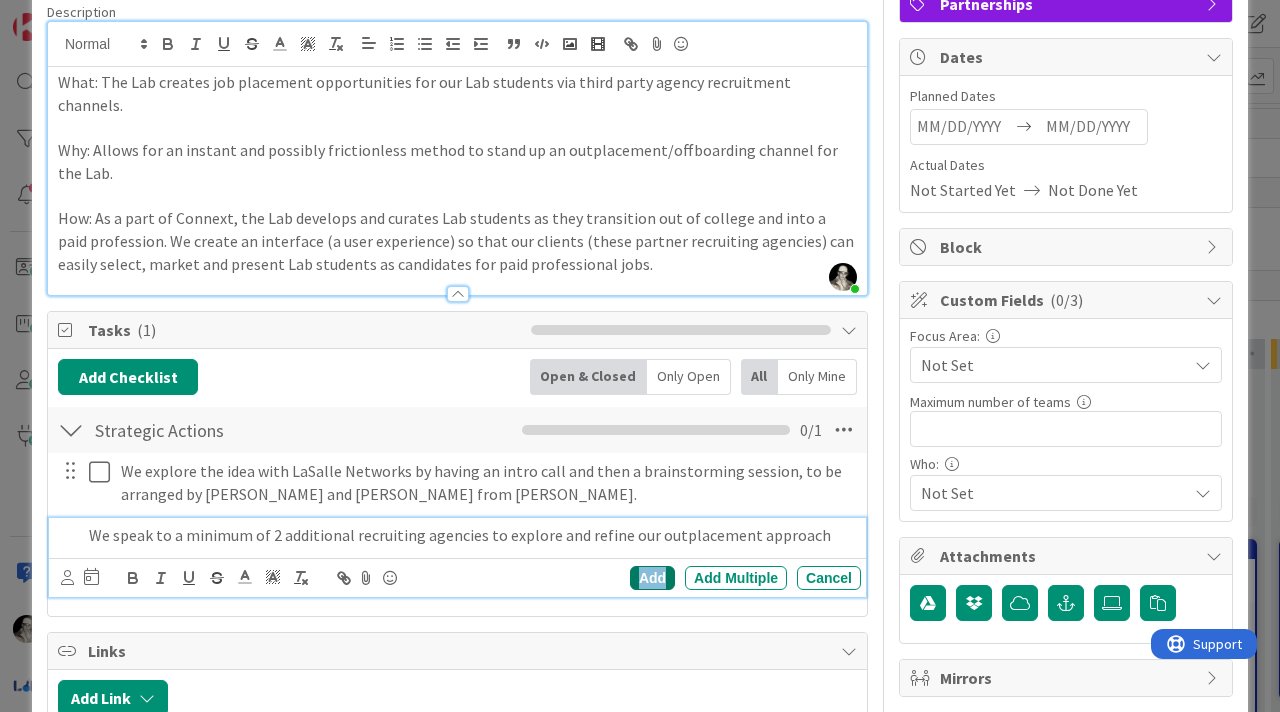click on "Add" at bounding box center [652, 578] 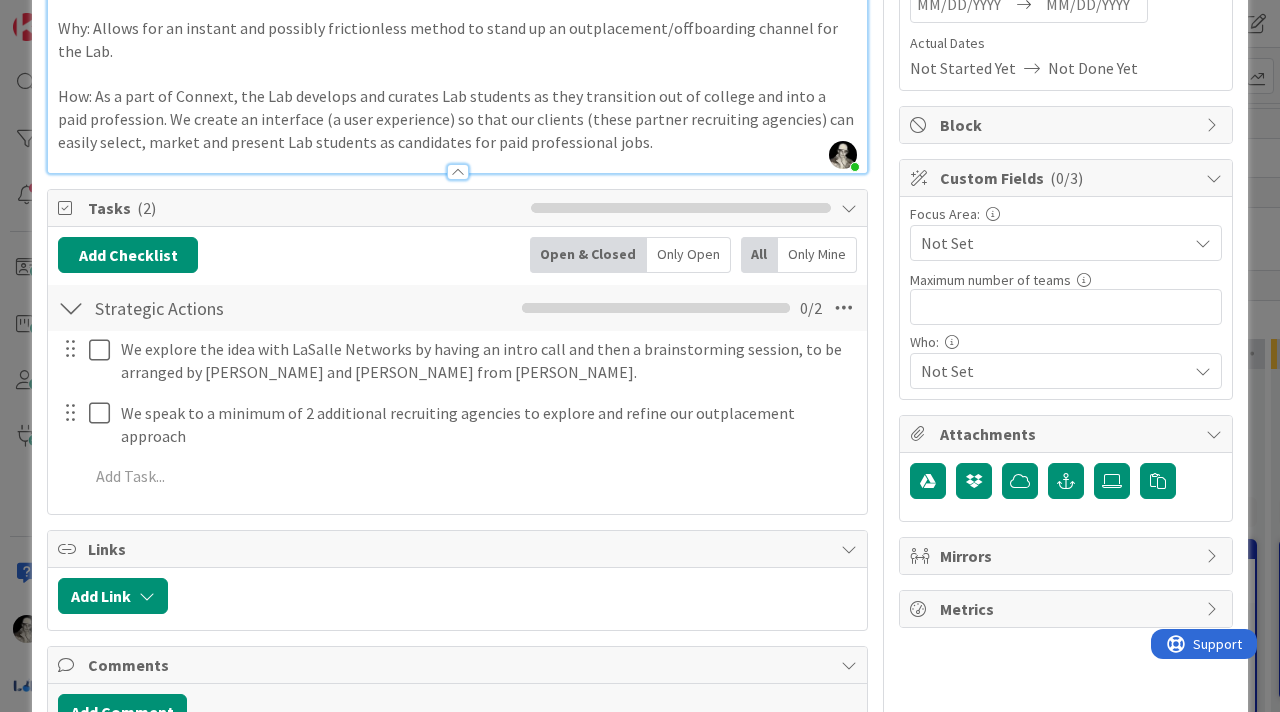 scroll, scrollTop: 291, scrollLeft: 0, axis: vertical 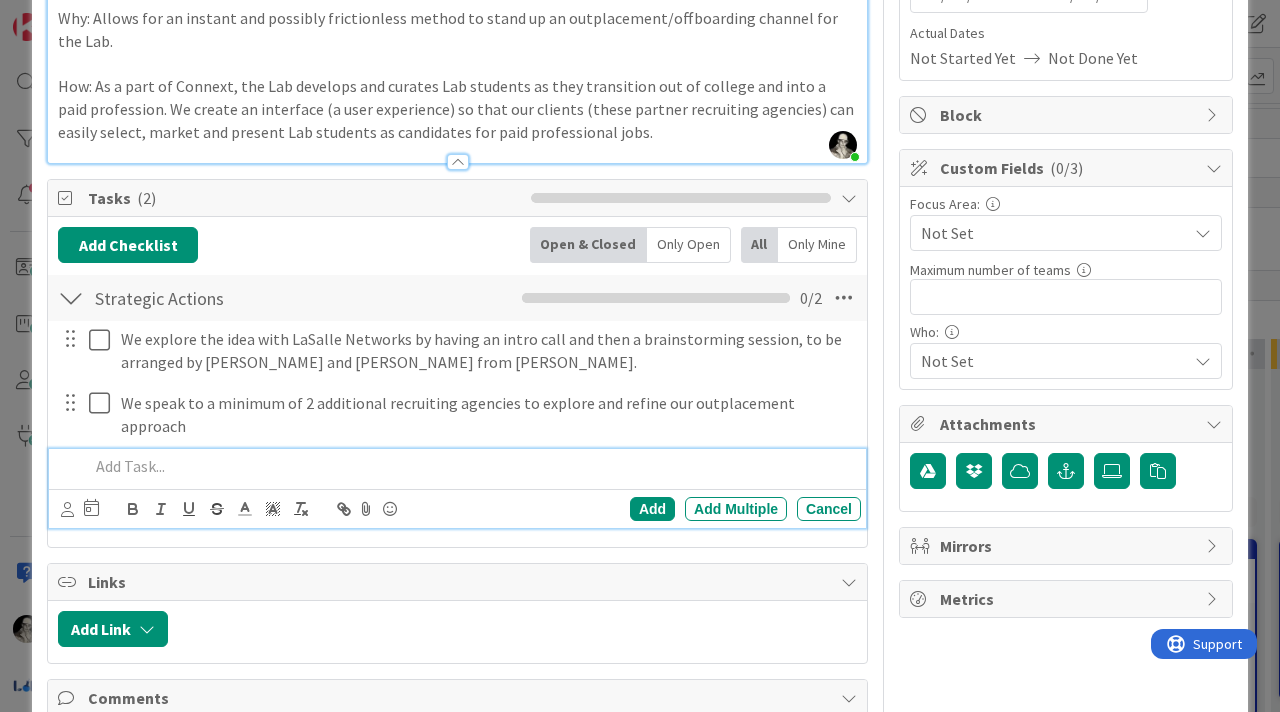 click at bounding box center (471, 466) 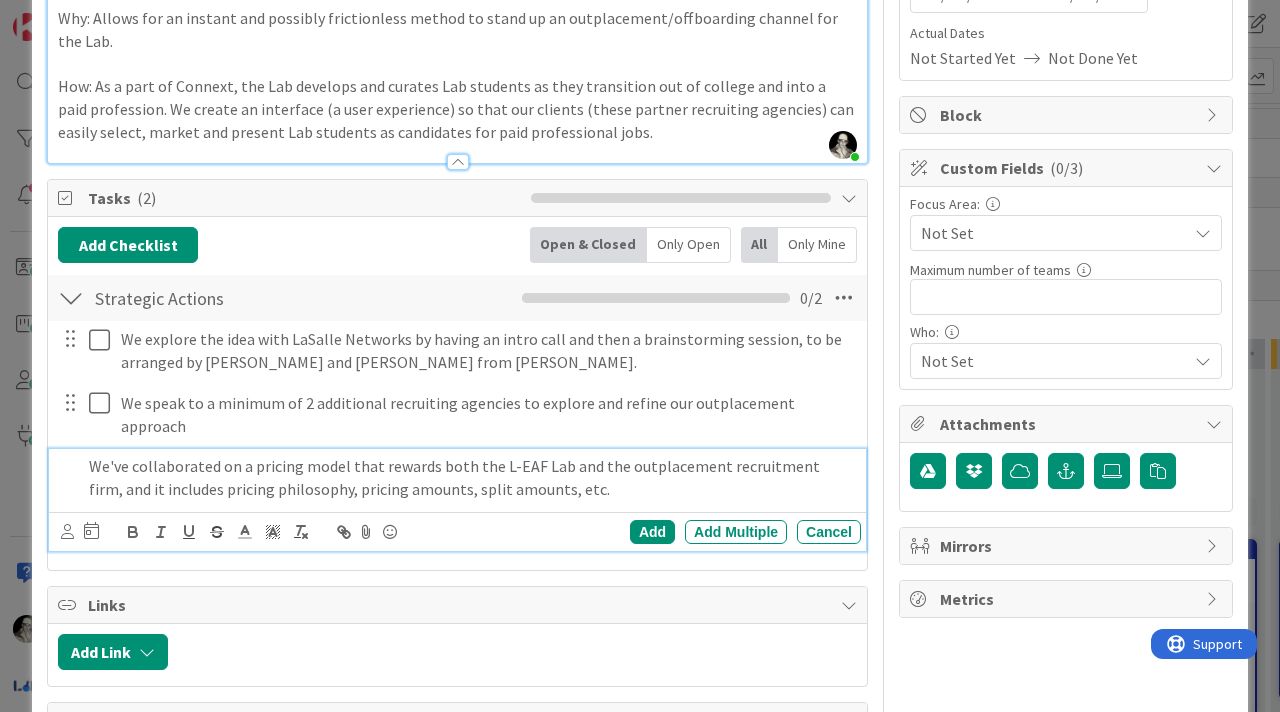 drag, startPoint x: 234, startPoint y: 428, endPoint x: 234, endPoint y: 391, distance: 37 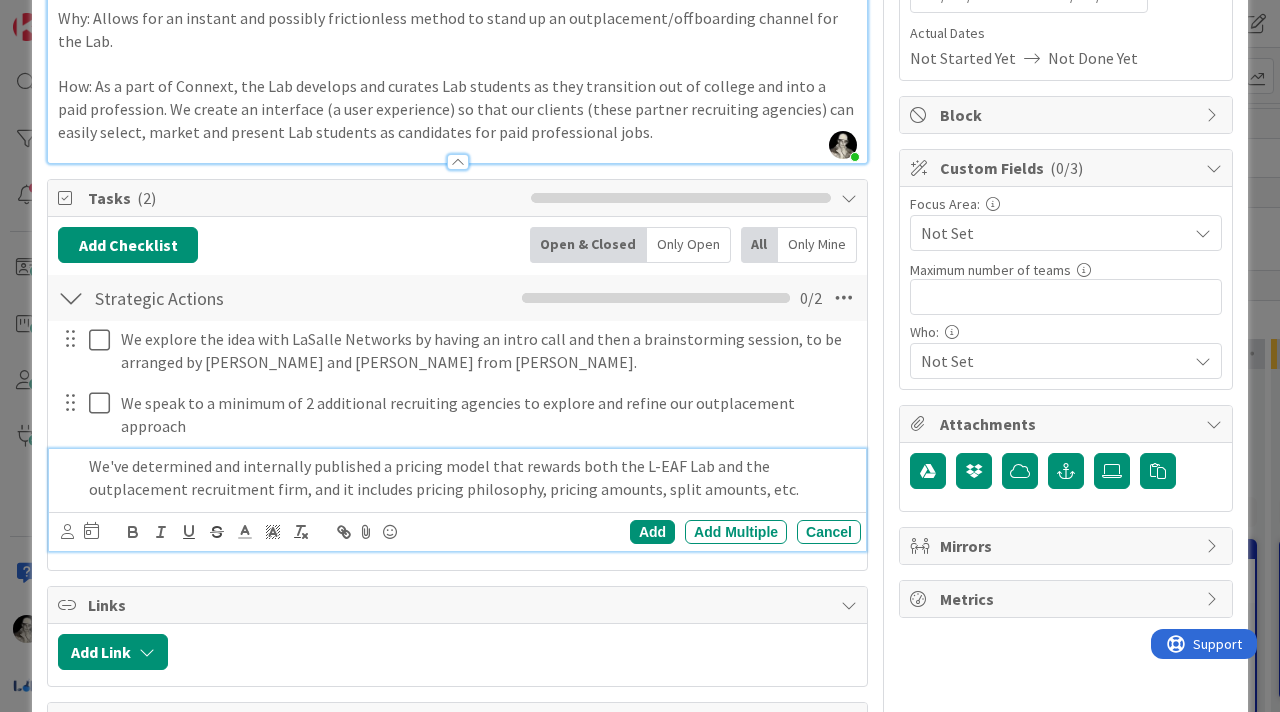 click on "We've determined and internally published a pricing model that rewards both the L-EAF Lab and the outplacement recruitment firm, and it includes pricing philosophy, pricing amounts, split amounts, etc." at bounding box center [471, 477] 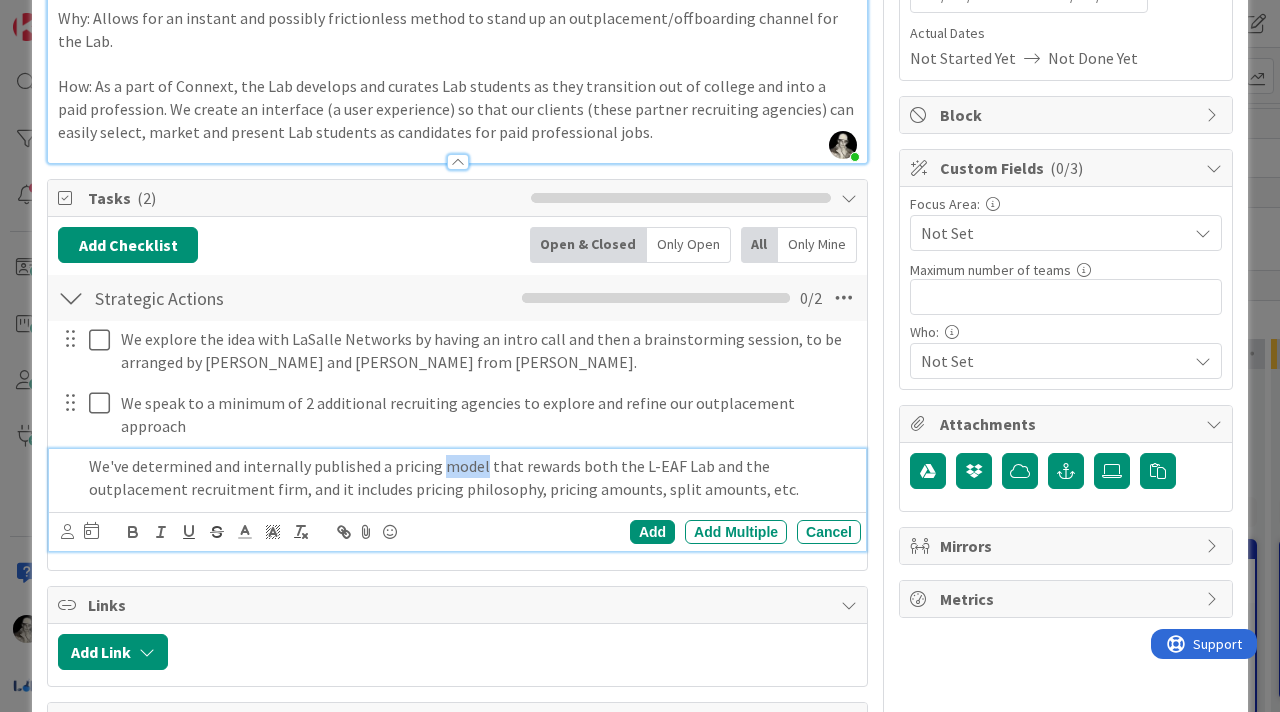 click on "We've determined and internally published a pricing model that rewards both the L-EAF Lab and the outplacement recruitment firm, and it includes pricing philosophy, pricing amounts, split amounts, etc." at bounding box center [471, 477] 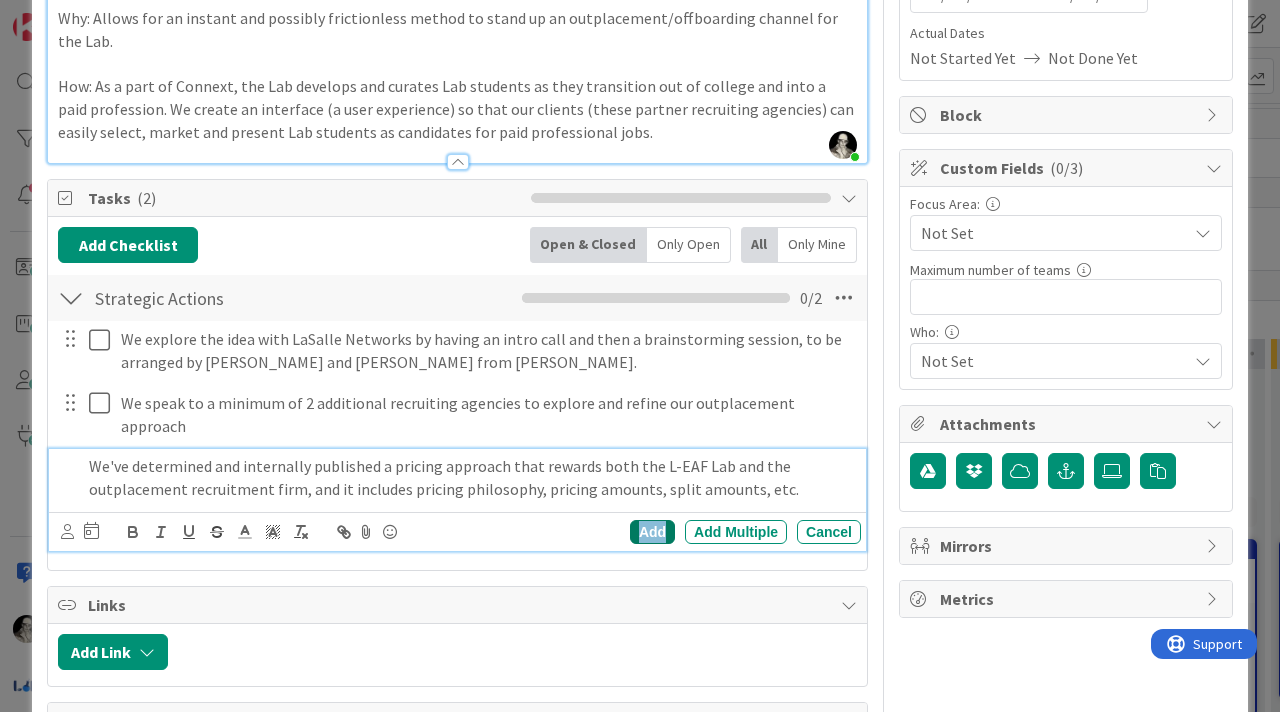 click on "Add" at bounding box center (652, 532) 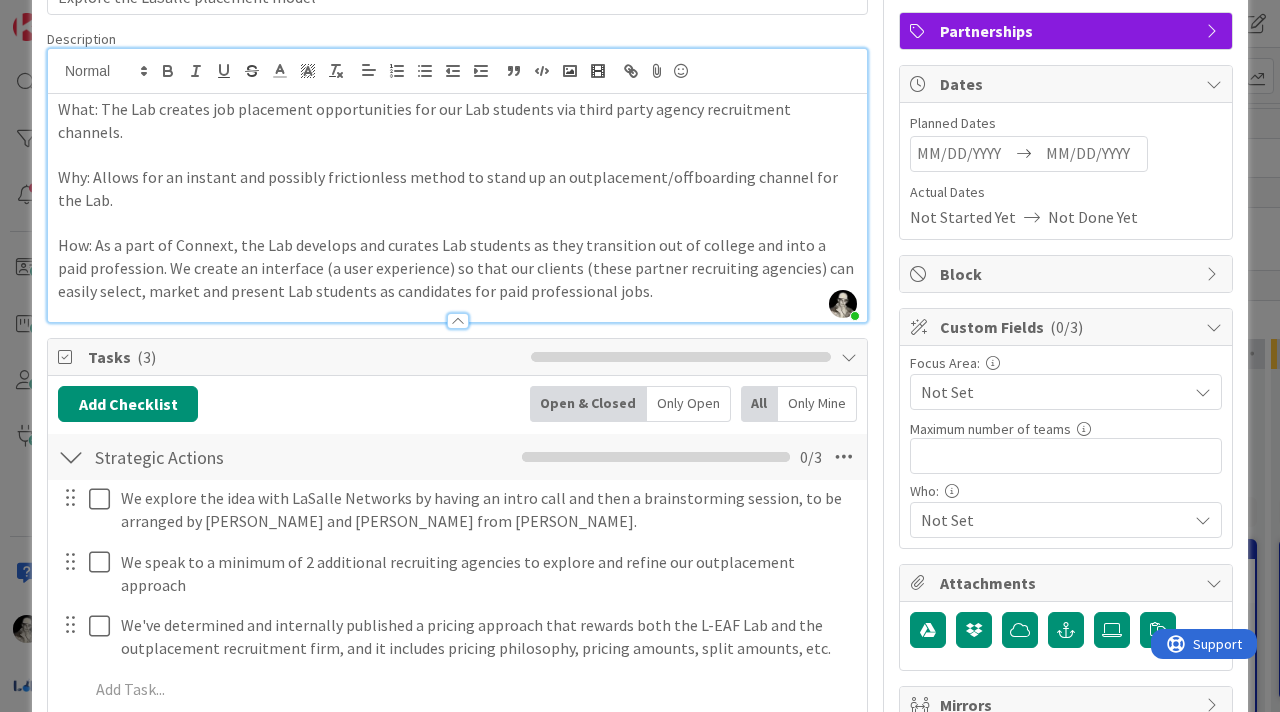 scroll, scrollTop: 0, scrollLeft: 0, axis: both 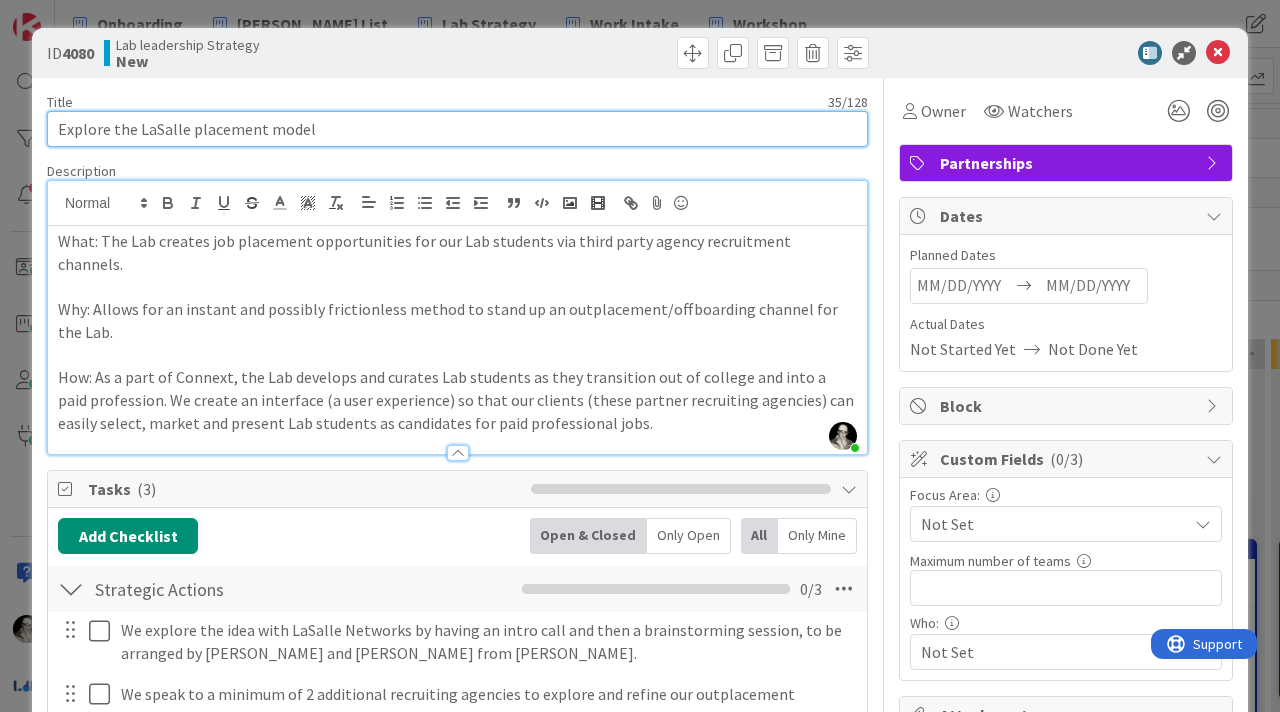 click on "Explore the LaSalle placement model" at bounding box center (457, 129) 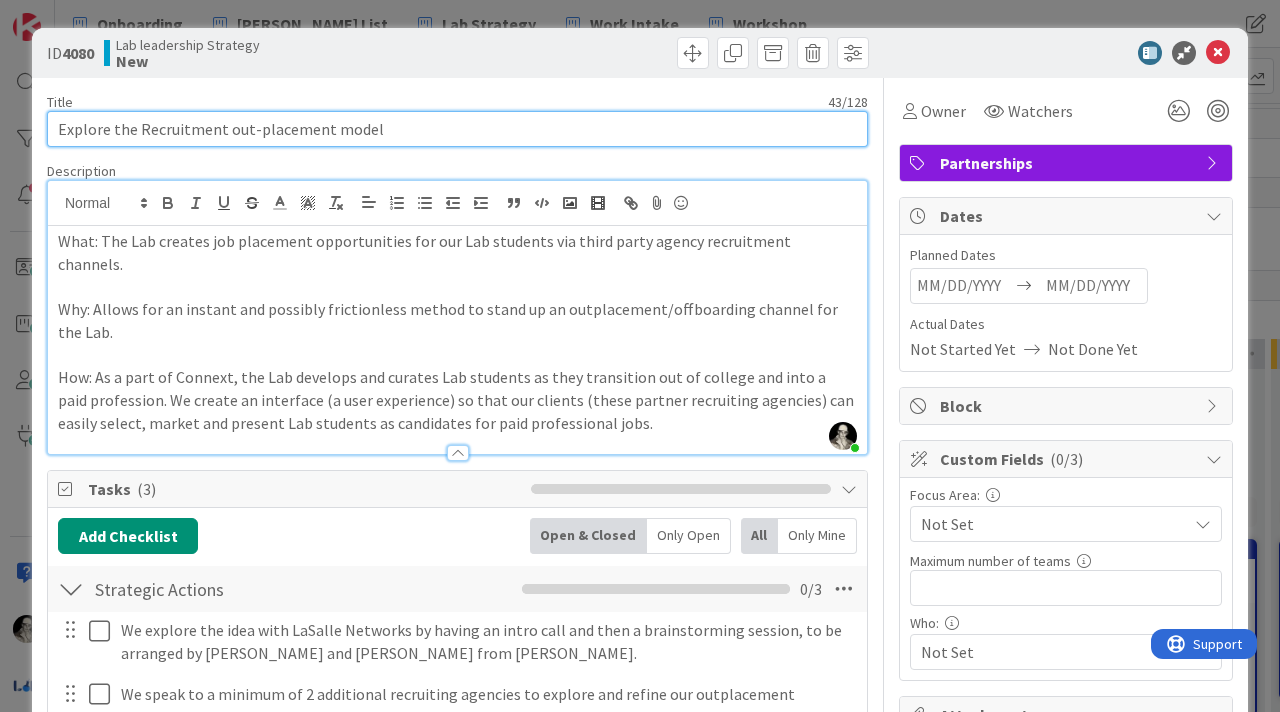 click on "Explore the Recruitment out-placement model" at bounding box center (457, 129) 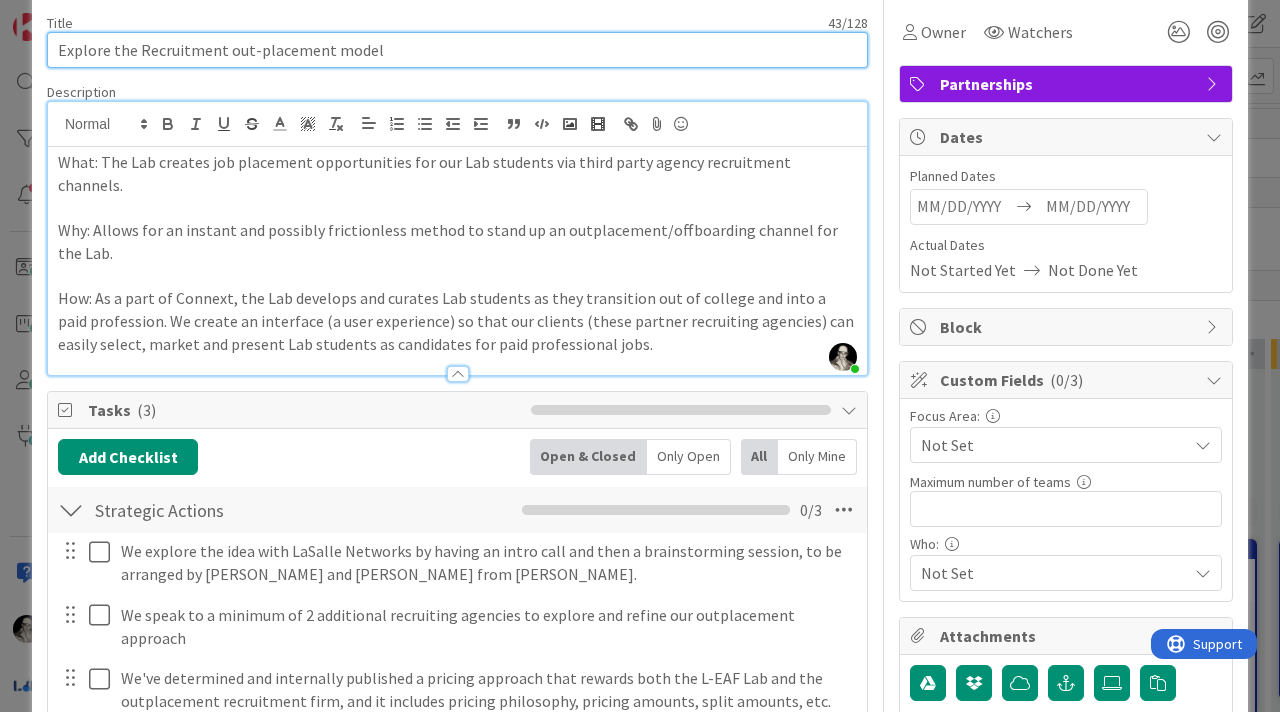 scroll, scrollTop: 90, scrollLeft: 0, axis: vertical 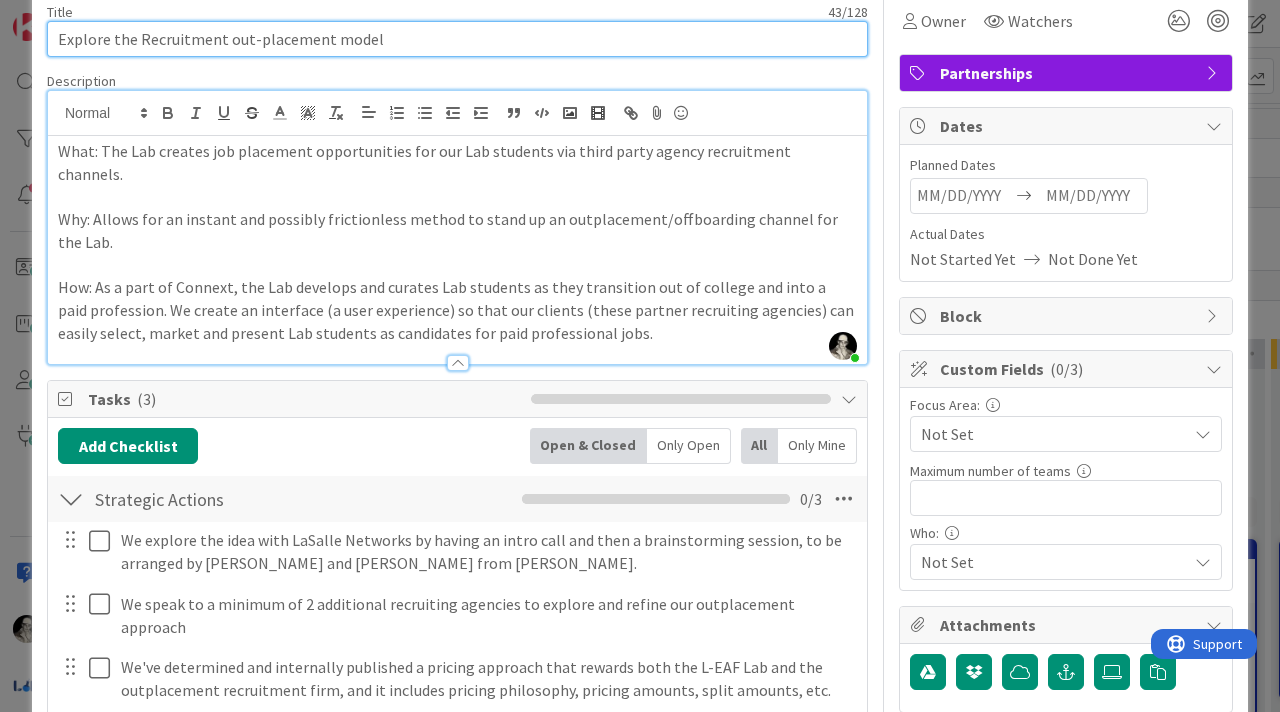 type on "Explore the Recruitment out-placement model" 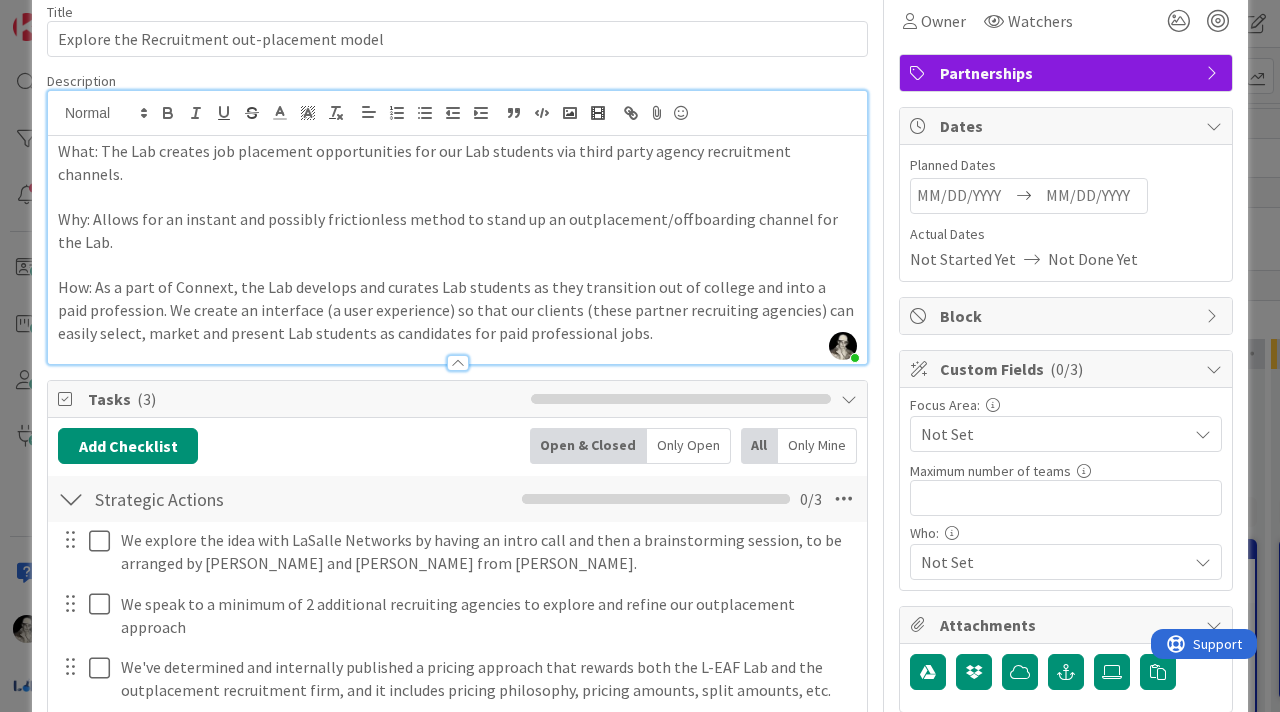 click on "Why: Allows for an instant and possibly frictionless method to stand up an outplacement/offboarding channel for the Lab." at bounding box center [457, 230] 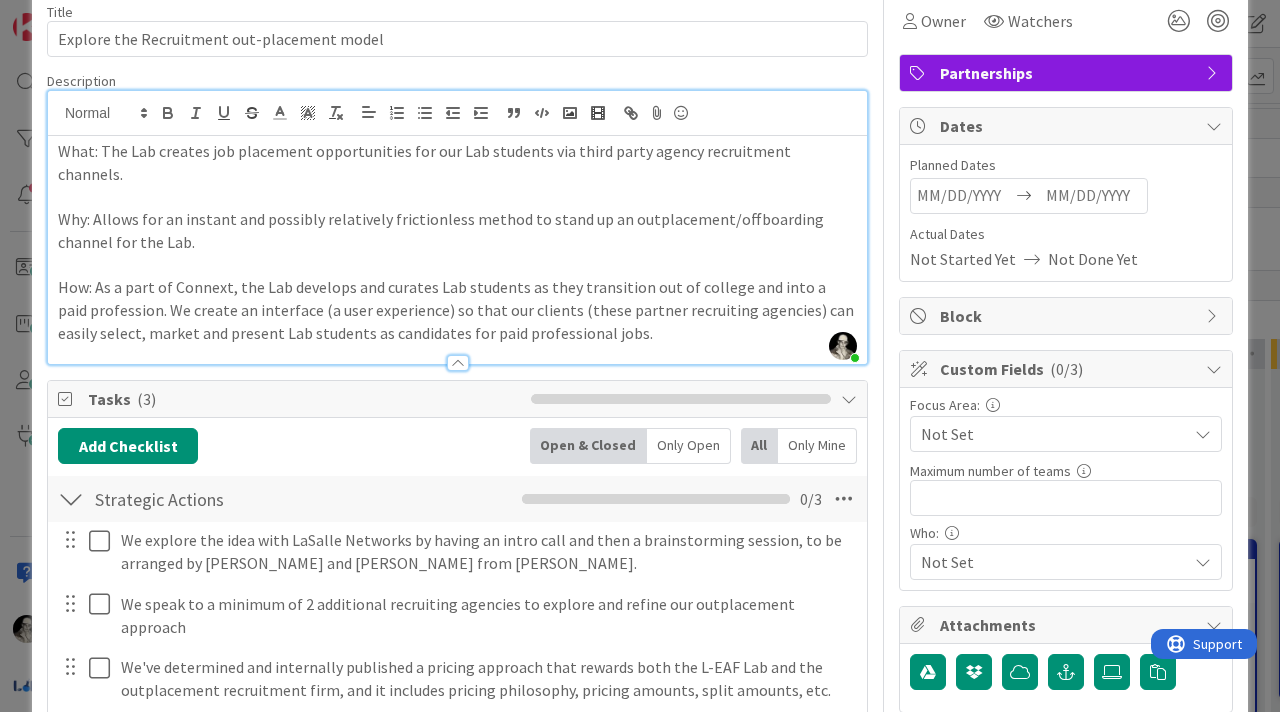 drag, startPoint x: 517, startPoint y: 202, endPoint x: 517, endPoint y: 163, distance: 39 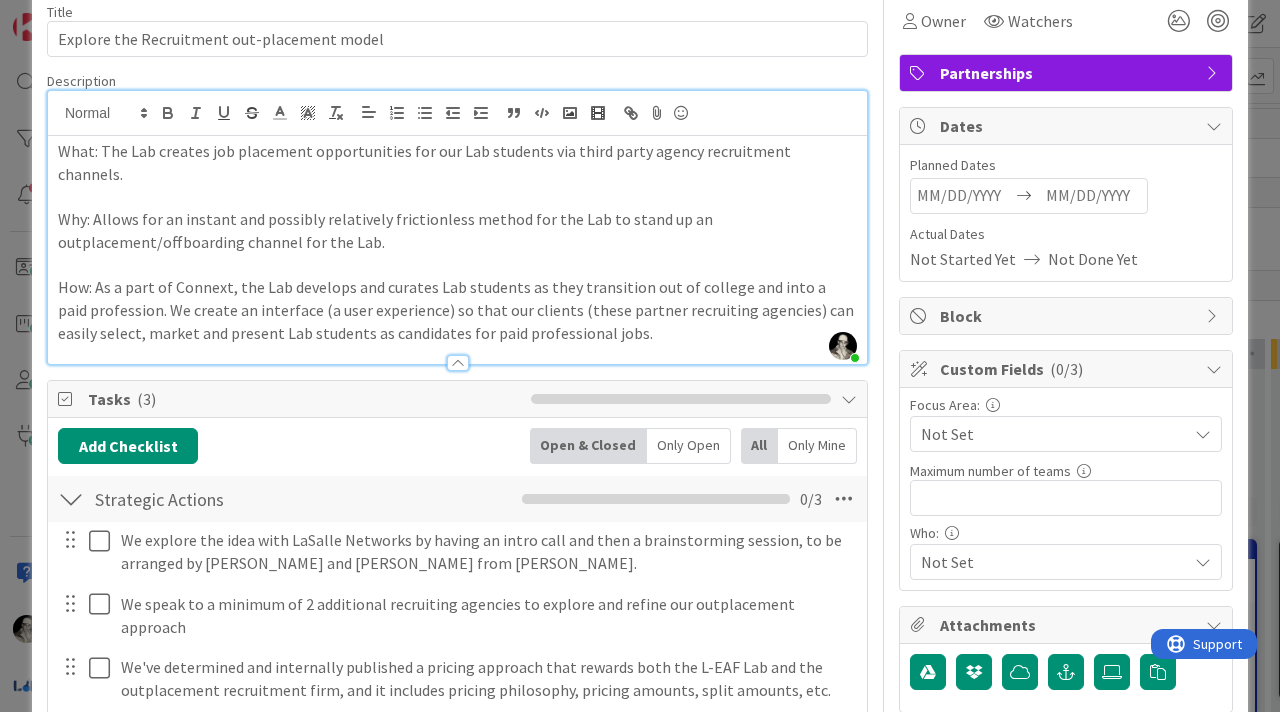 click on "What: The Lab creates job placement opportunities for our Lab students via third party agency recruitment channels." at bounding box center [457, 162] 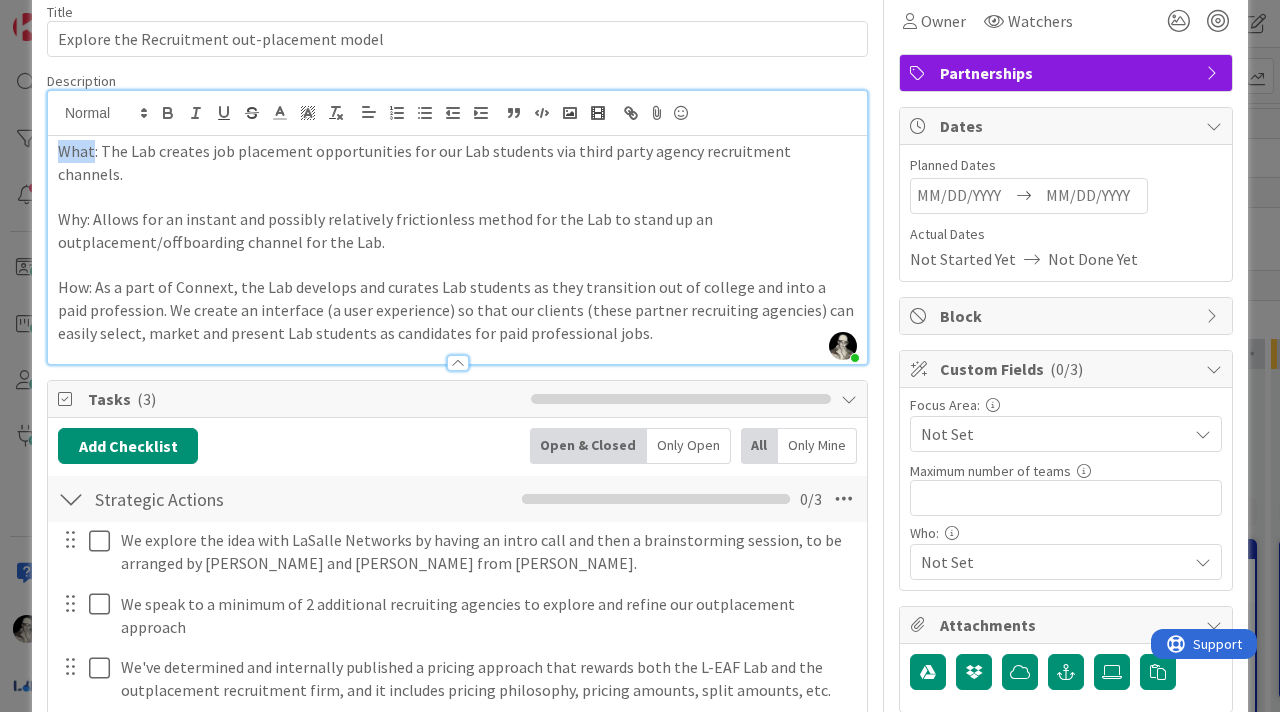 click on "What: The Lab creates job placement opportunities for our Lab students via third party agency recruitment channels." at bounding box center (457, 162) 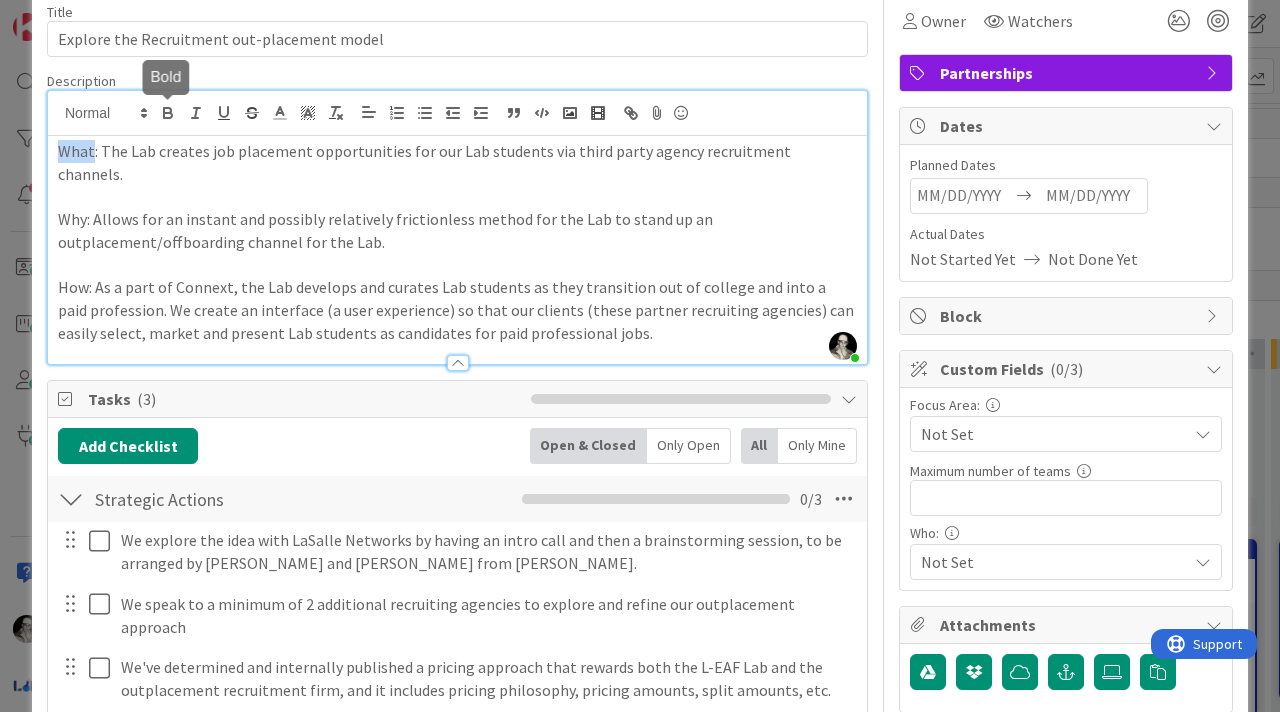 click 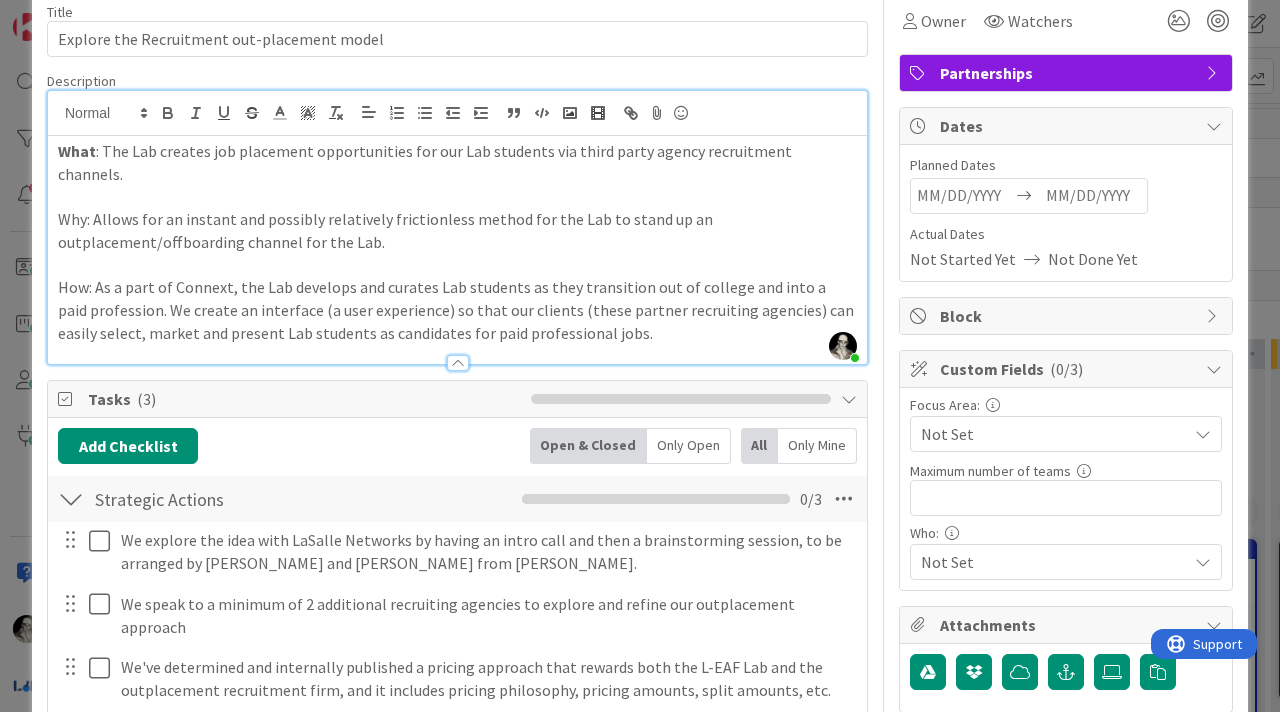 click on "Why: Allows for an instant and possibly relatively frictionless method for the Lab to stand up an outplacement/offboarding channel for the Lab." at bounding box center (457, 230) 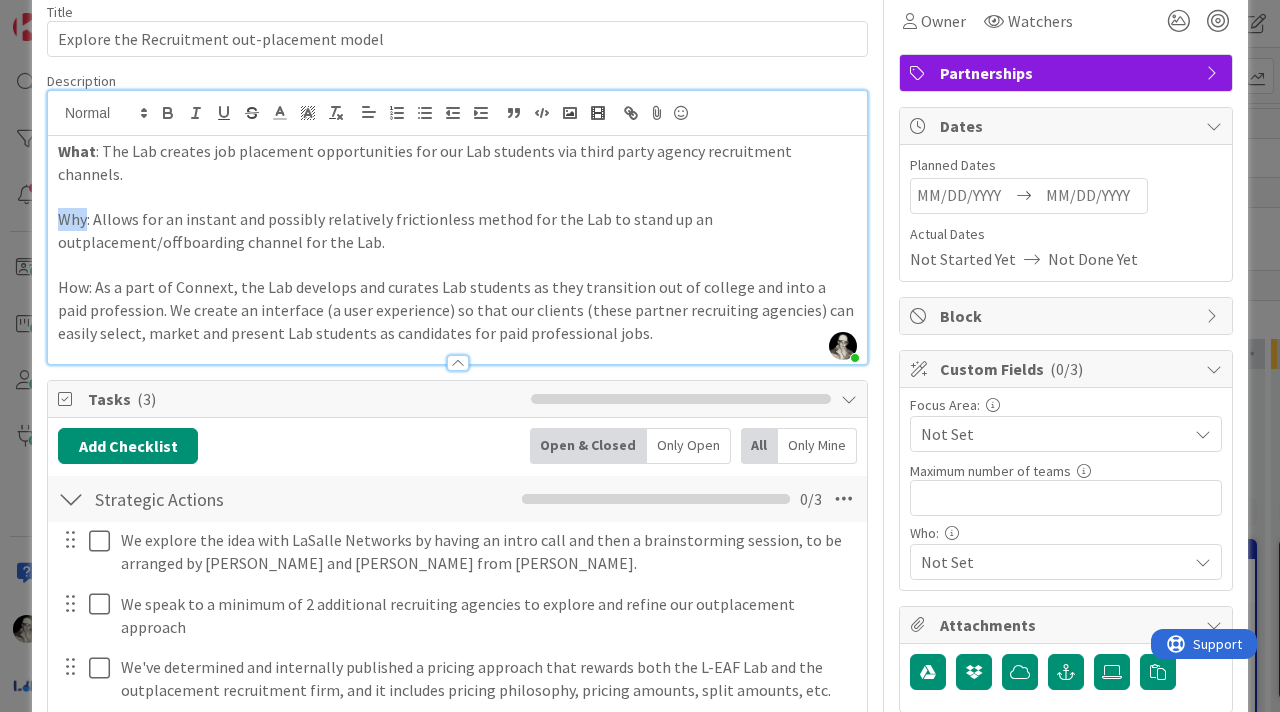 click on "Why: Allows for an instant and possibly relatively frictionless method for the Lab to stand up an outplacement/offboarding channel for the Lab." at bounding box center [457, 230] 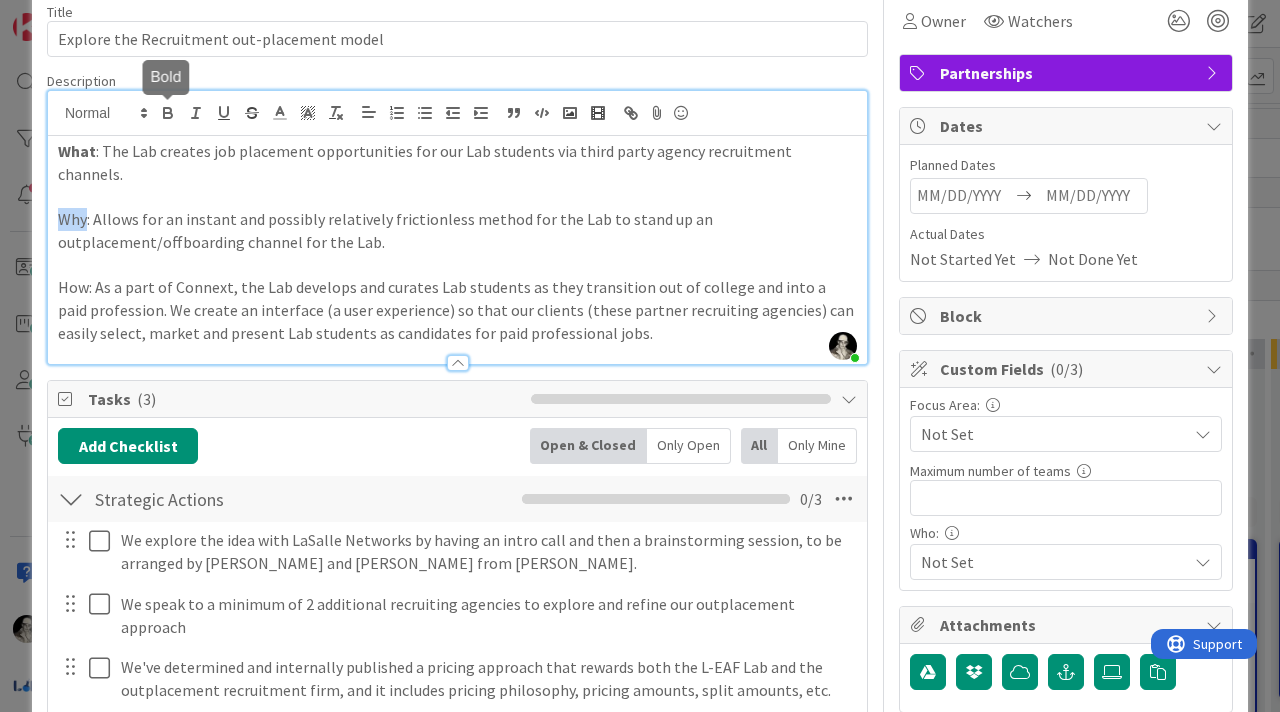 click 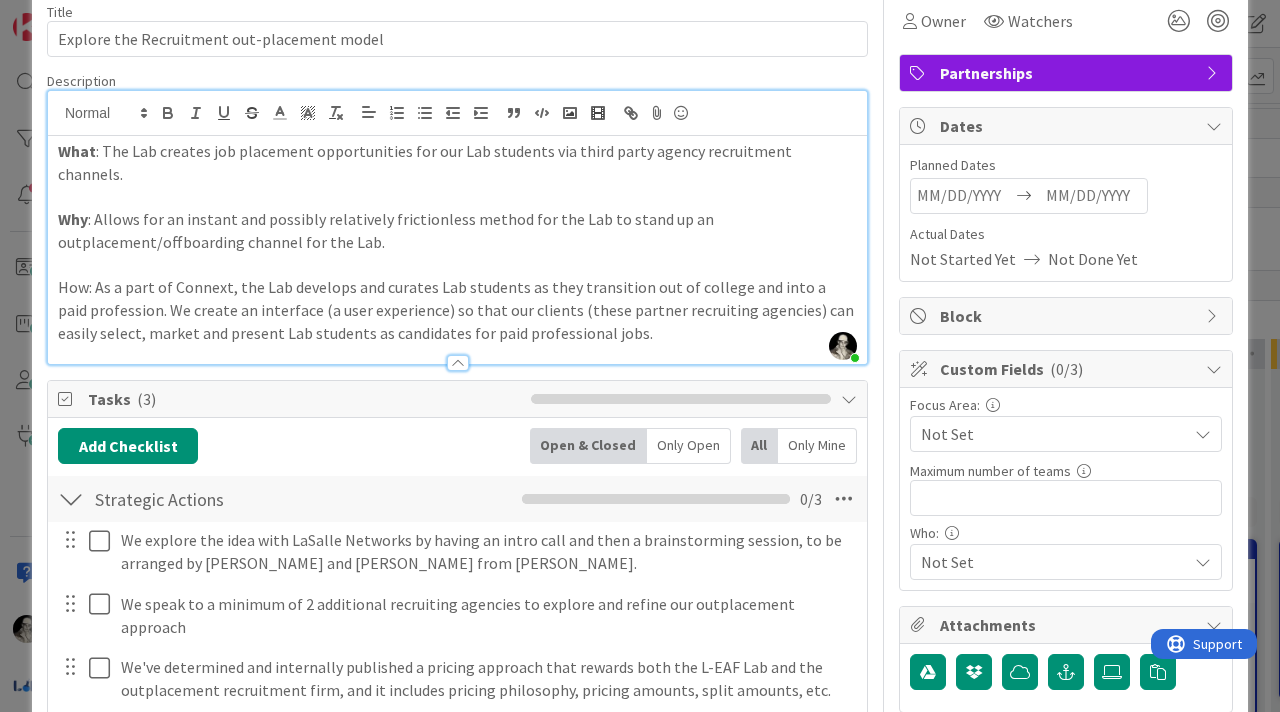 click on "How: As a part of Connext, the Lab develops and curates Lab students as they transition out of college and into a paid profession. We create an interface (a user experience) so that our clients (these partner recruiting agencies) can easily select, market and present Lab students as candidates for paid professional jobs." at bounding box center [457, 310] 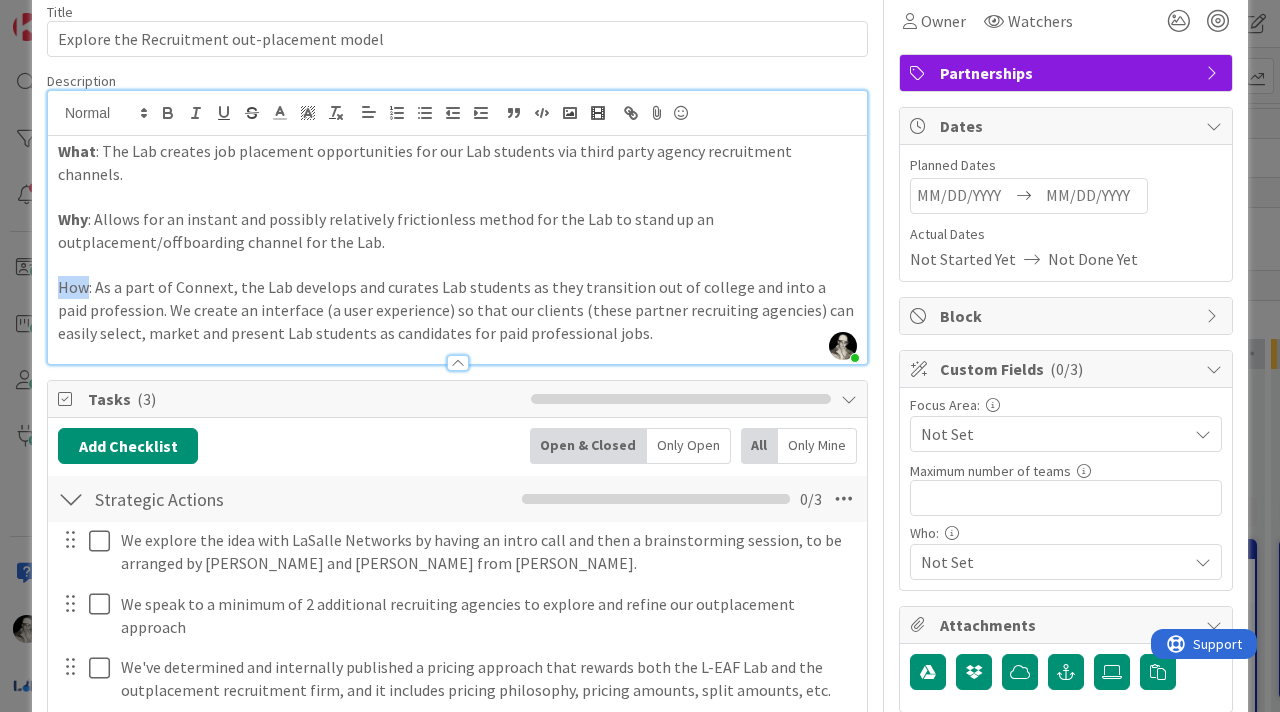 click on "How: As a part of Connext, the Lab develops and curates Lab students as they transition out of college and into a paid profession. We create an interface (a user experience) so that our clients (these partner recruiting agencies) can easily select, market and present Lab students as candidates for paid professional jobs." at bounding box center [457, 310] 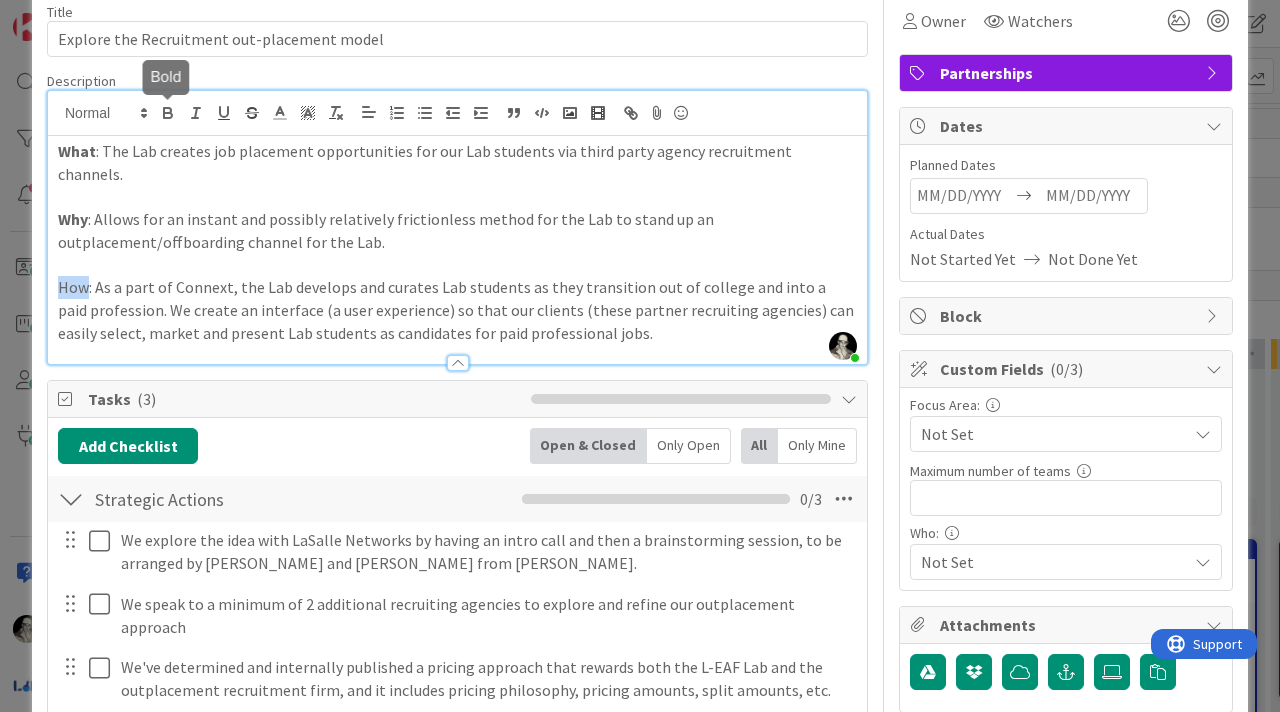click 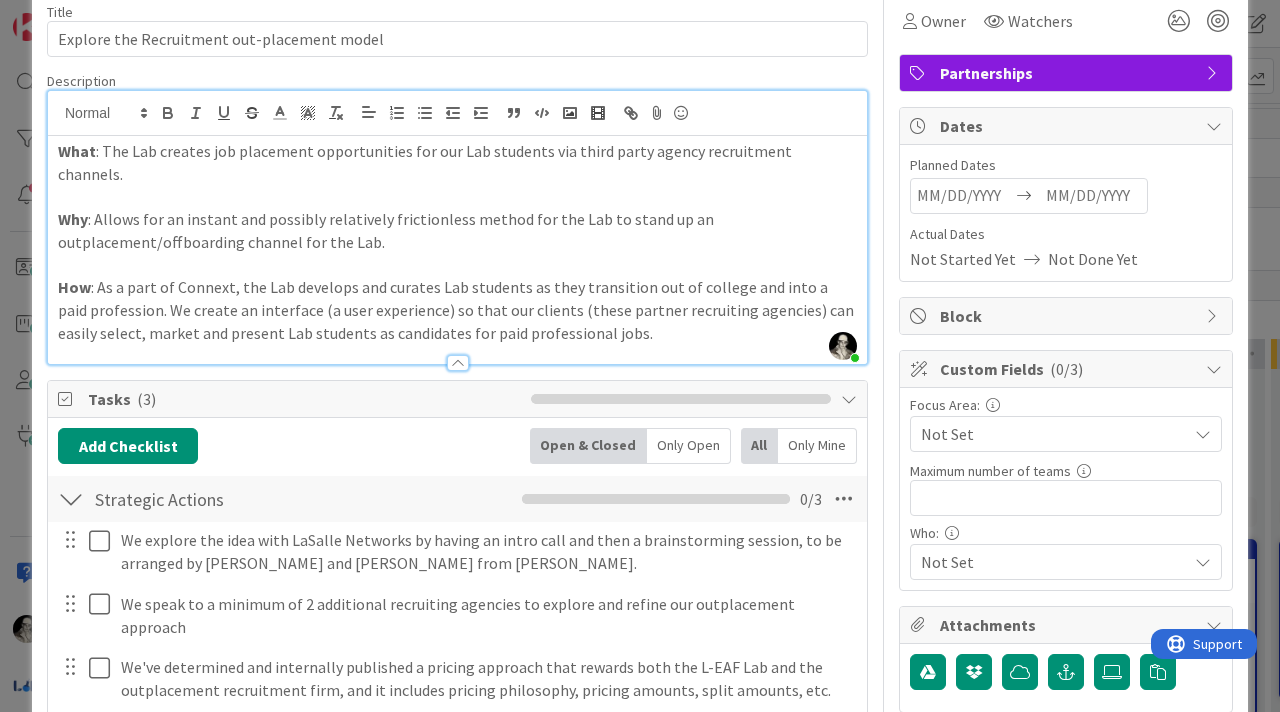 click on "Why : Allows for an instant and possibly relatively frictionless method for the Lab to stand up an outplacement/offboarding channel for the Lab." at bounding box center (457, 230) 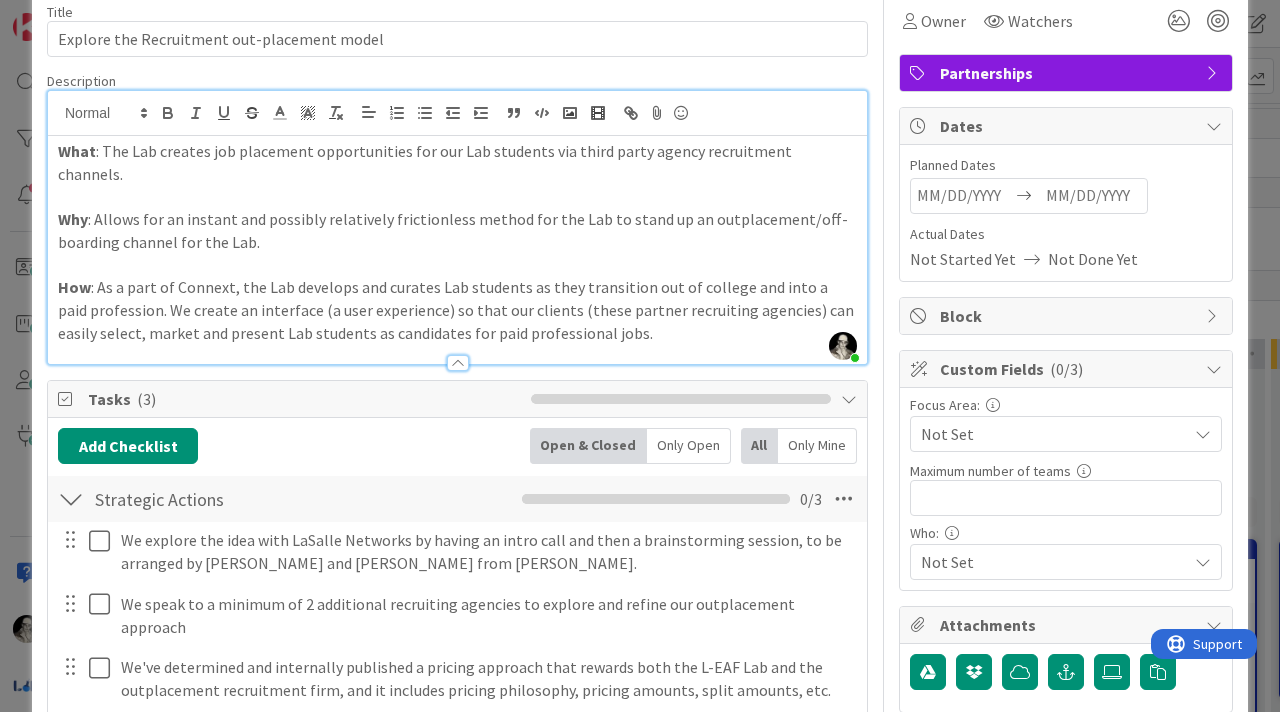 scroll, scrollTop: 87, scrollLeft: 0, axis: vertical 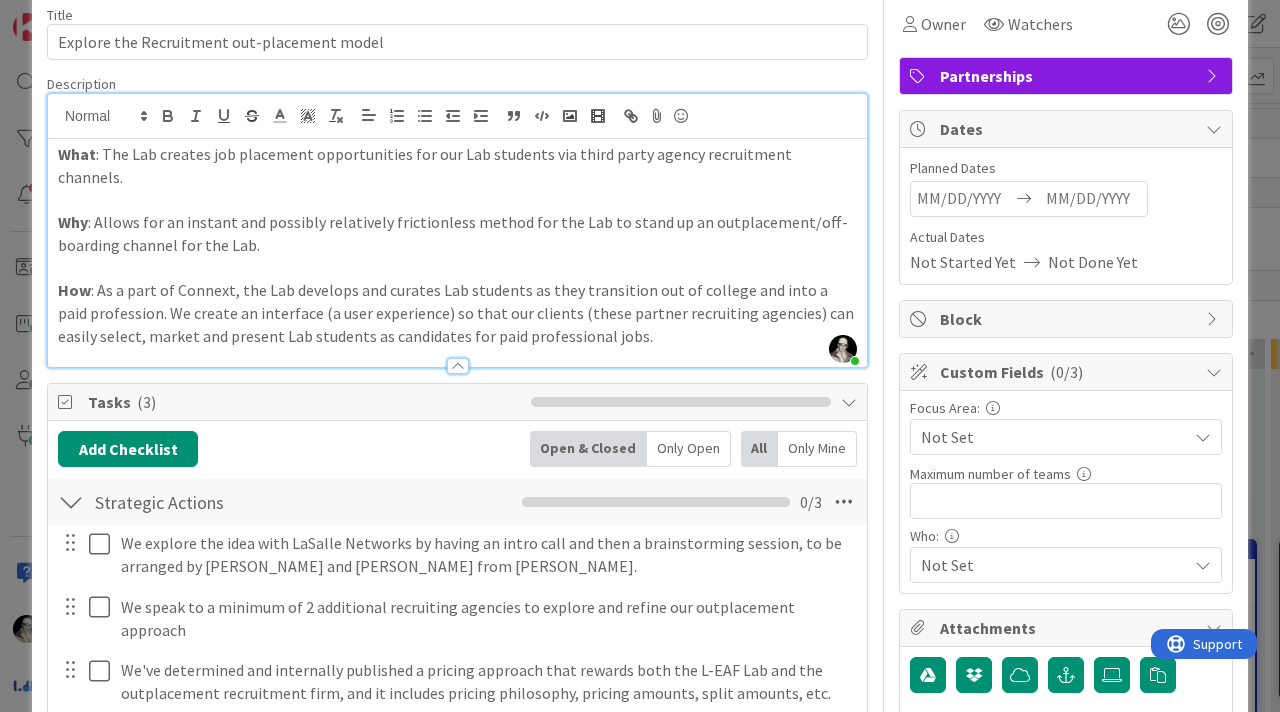 click on "How : As a part of Connext, the Lab develops and curates Lab students as they transition out of college and into a paid profession. We create an interface (a user experience) so that our clients (these partner recruiting agencies) can easily select, market and present Lab students as candidates for paid professional jobs." at bounding box center (457, 313) 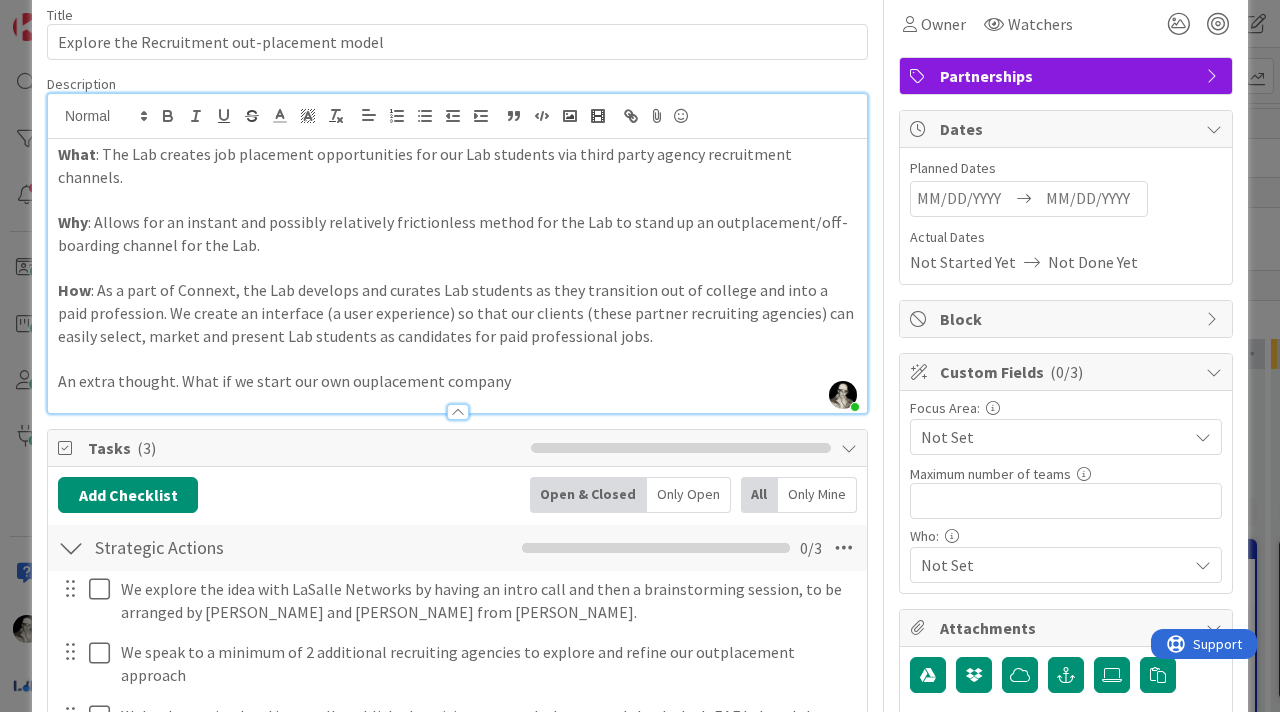 click on "An extra thought. What if we start our own ouplacement company" at bounding box center (457, 381) 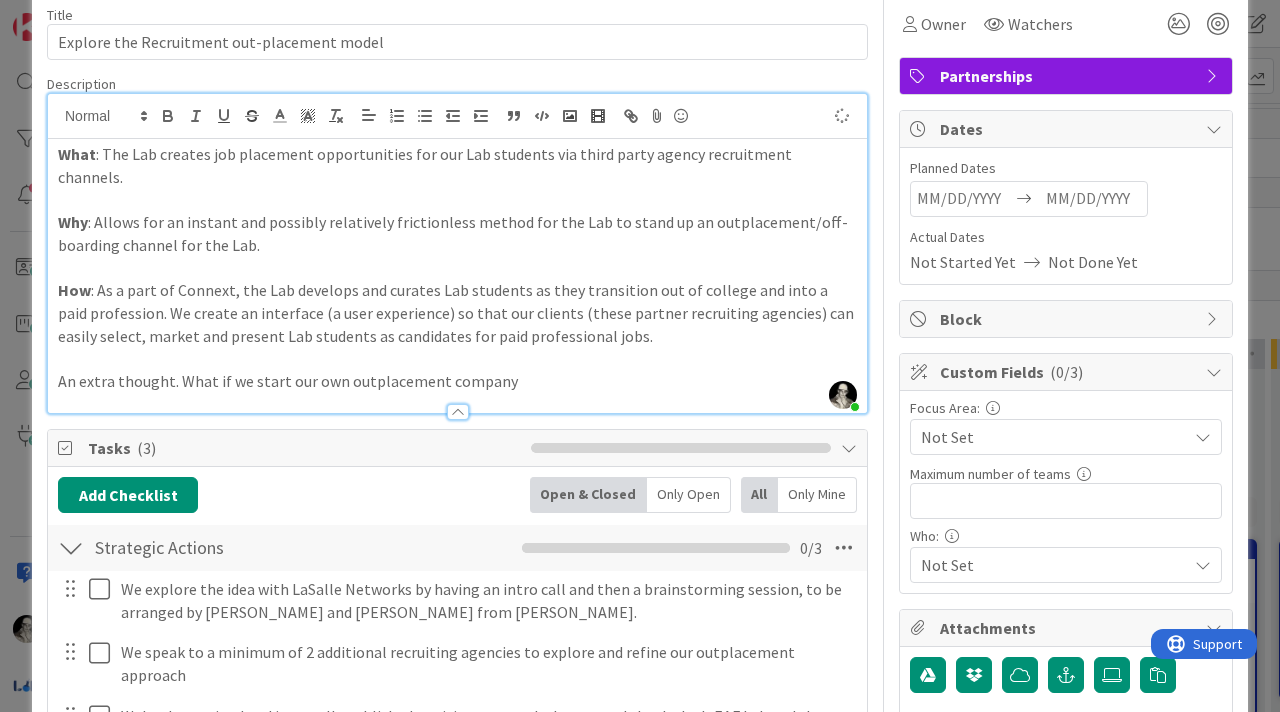 click on "An extra thought. What if we start our own outplacement company" at bounding box center [457, 381] 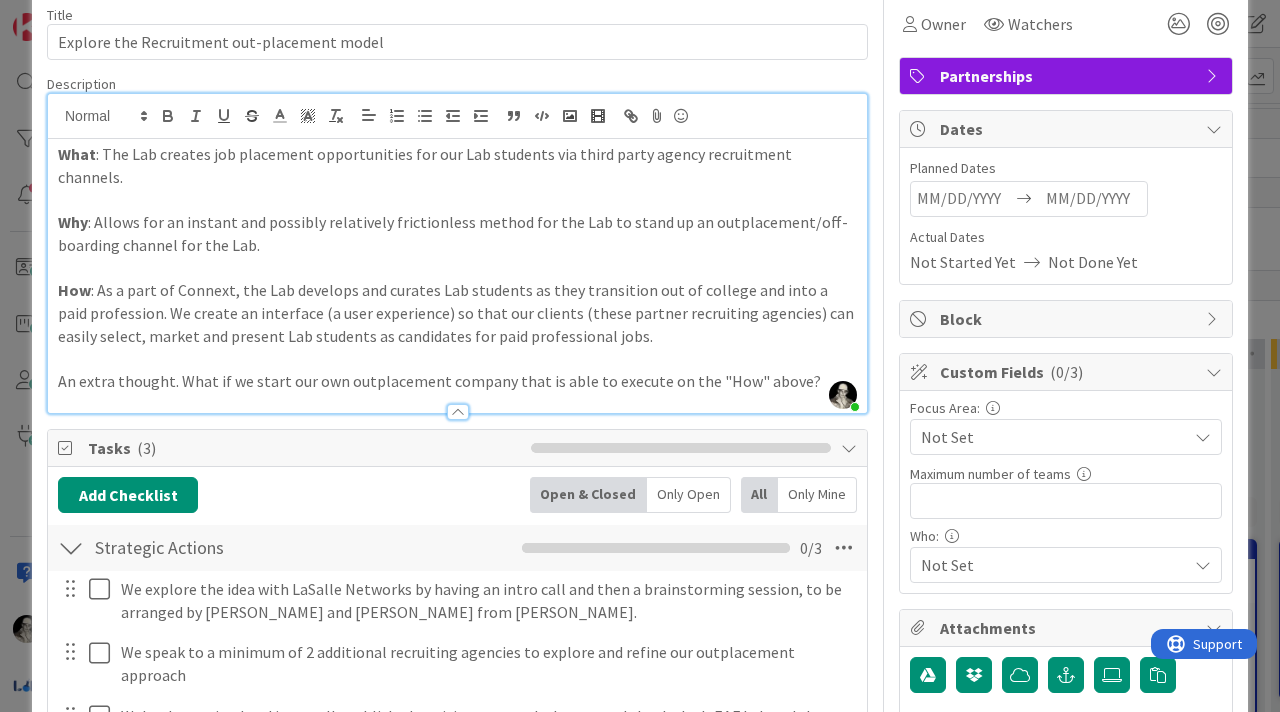 click on "An extra thought. What if we start our own outplacement company that is able to execute on the "How" above?" at bounding box center (457, 381) 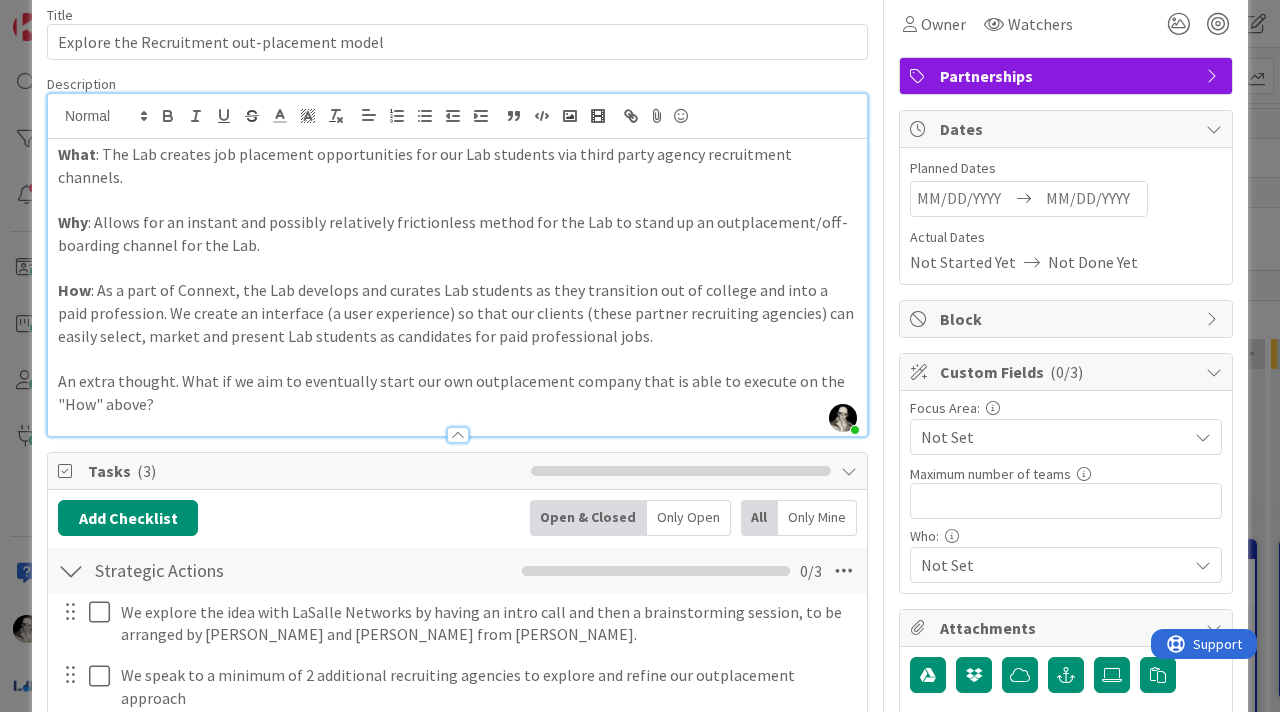 click on "An extra thought. What if we aim to eventually start our own outplacement company that is able to execute on the "How" above?" at bounding box center [457, 392] 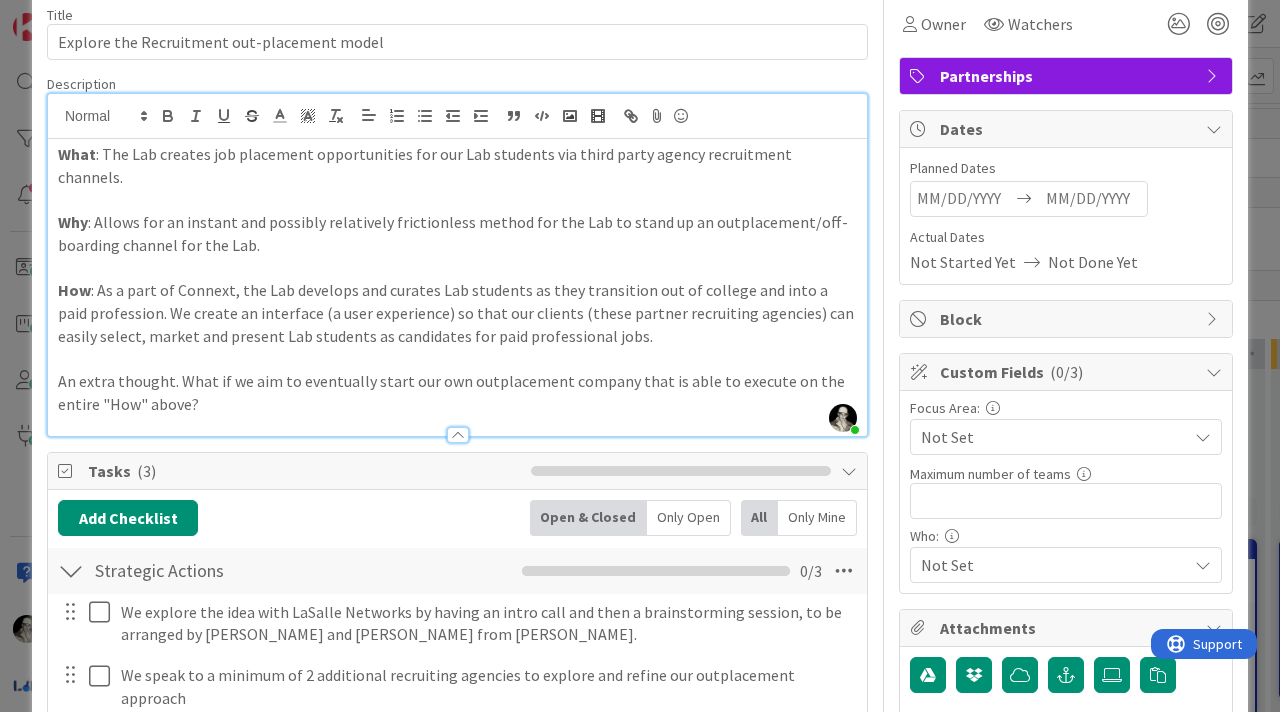 click on "An extra thought. What if we aim to eventually start our own outplacement company that is able to execute on the entire "How" above?" at bounding box center [457, 392] 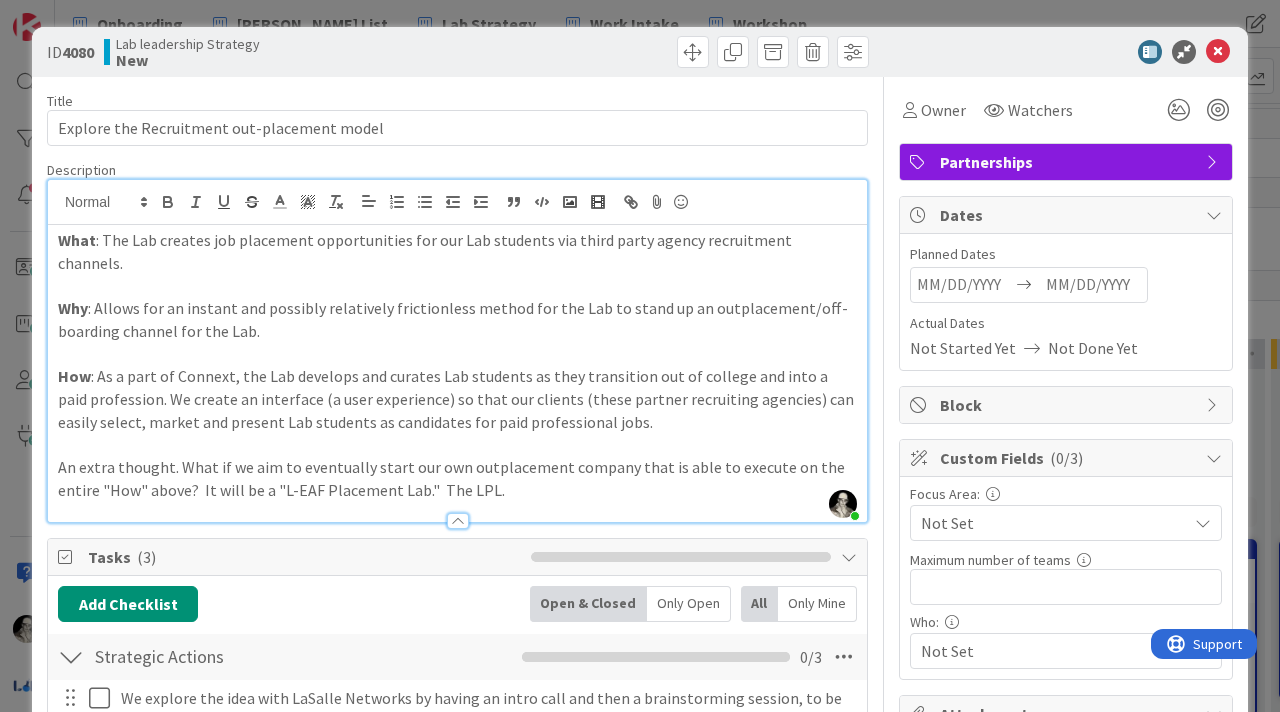 scroll, scrollTop: 0, scrollLeft: 0, axis: both 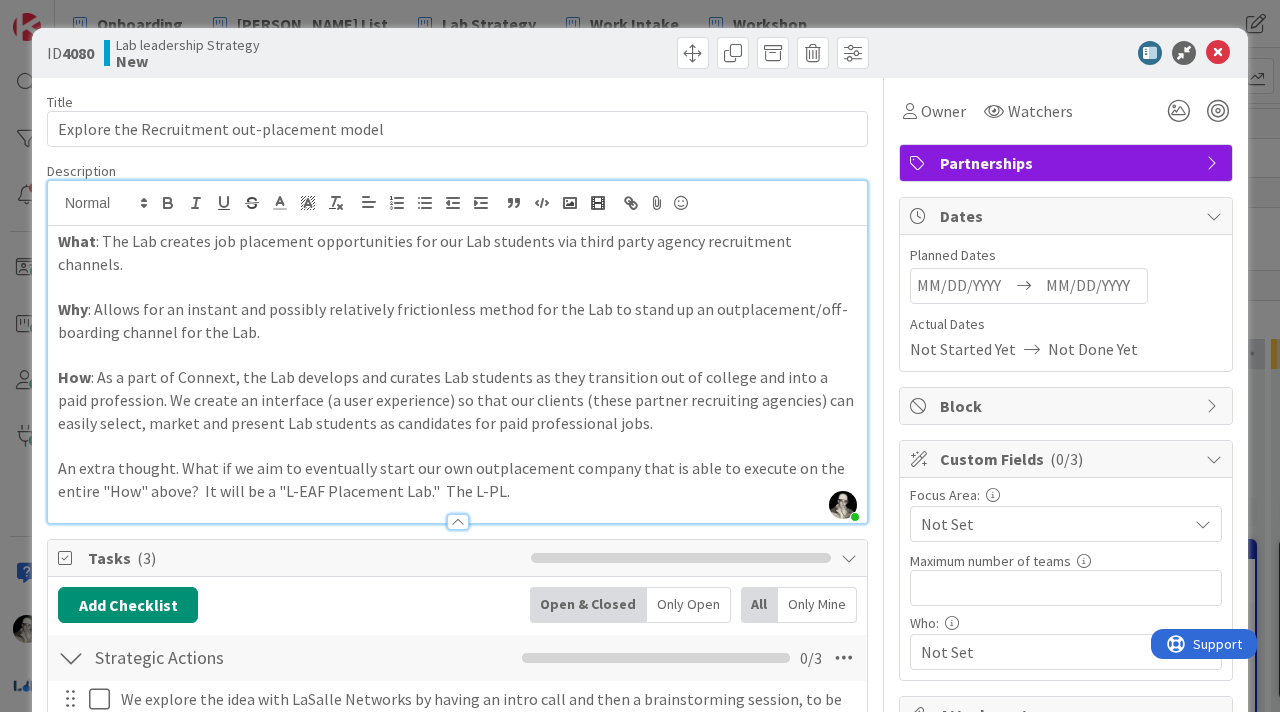 click on "An extra thought. What if we aim to eventually start our own outplacement company that is able to execute on the entire "How" above?  It will be a "L-EAF Placement Lab."  The L-PL." at bounding box center (457, 479) 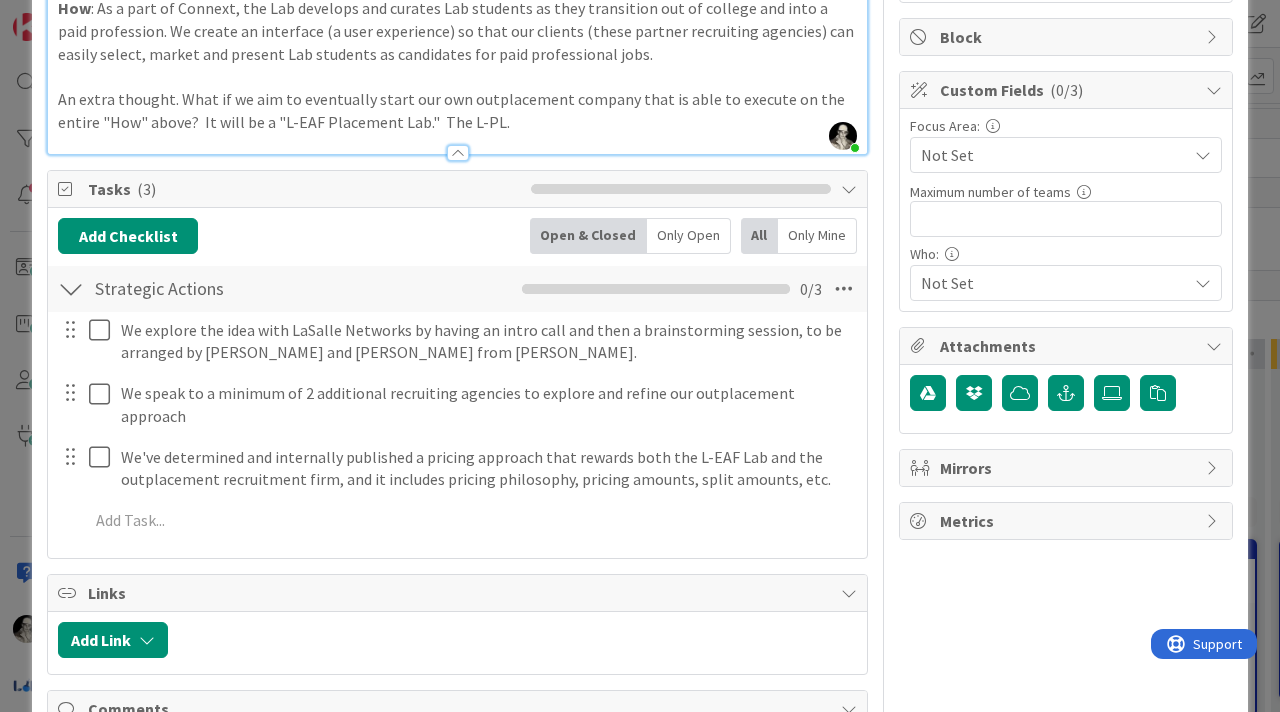 scroll, scrollTop: 397, scrollLeft: 0, axis: vertical 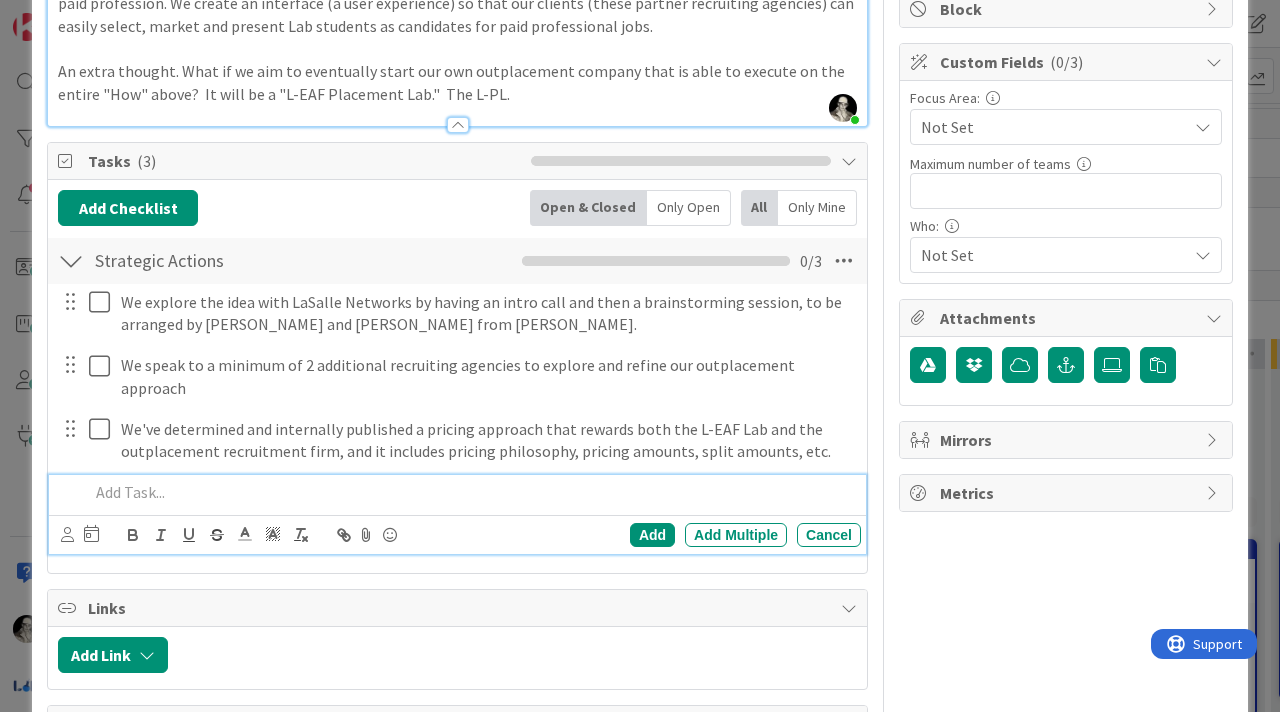 click at bounding box center (471, 492) 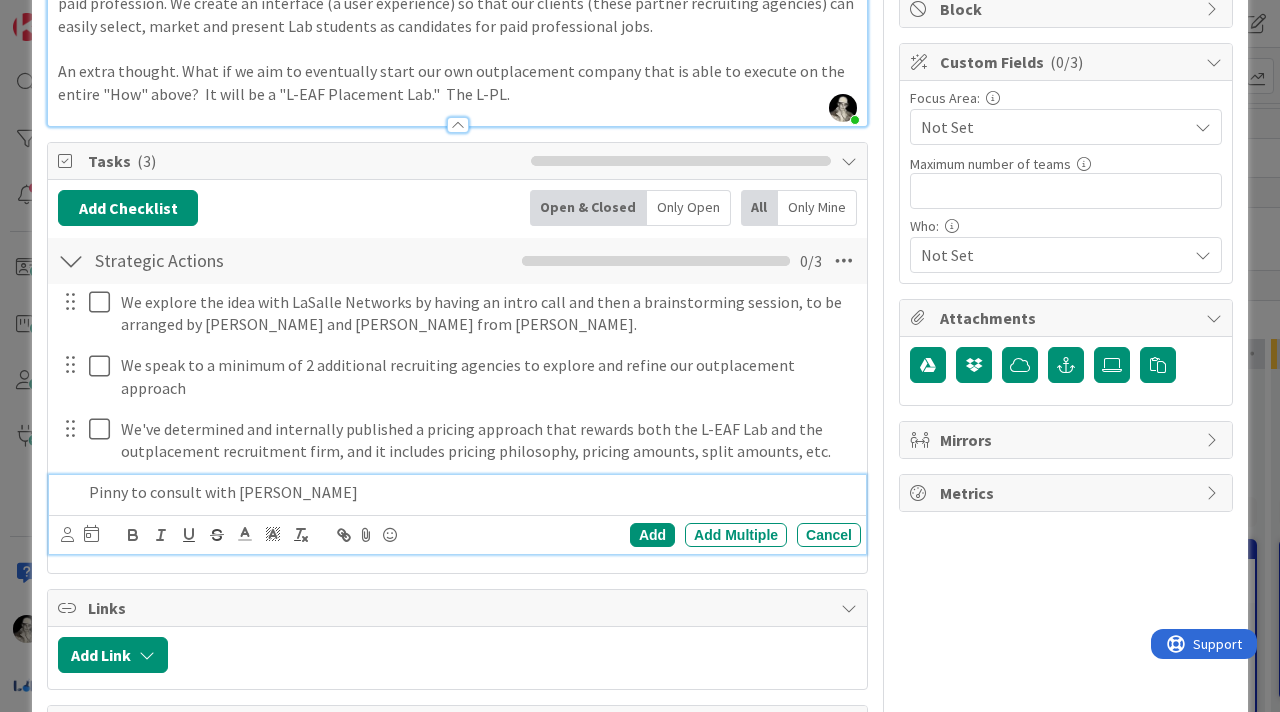 scroll, scrollTop: 439, scrollLeft: 0, axis: vertical 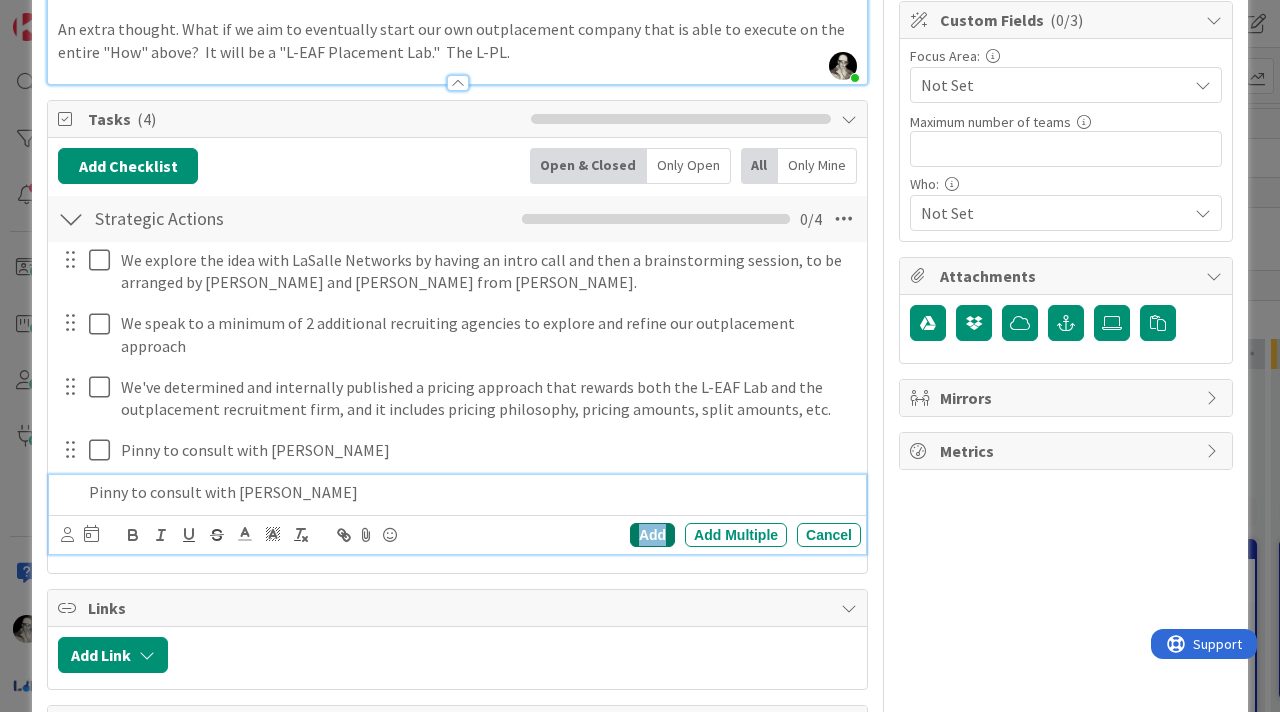 click on "Add" at bounding box center [652, 535] 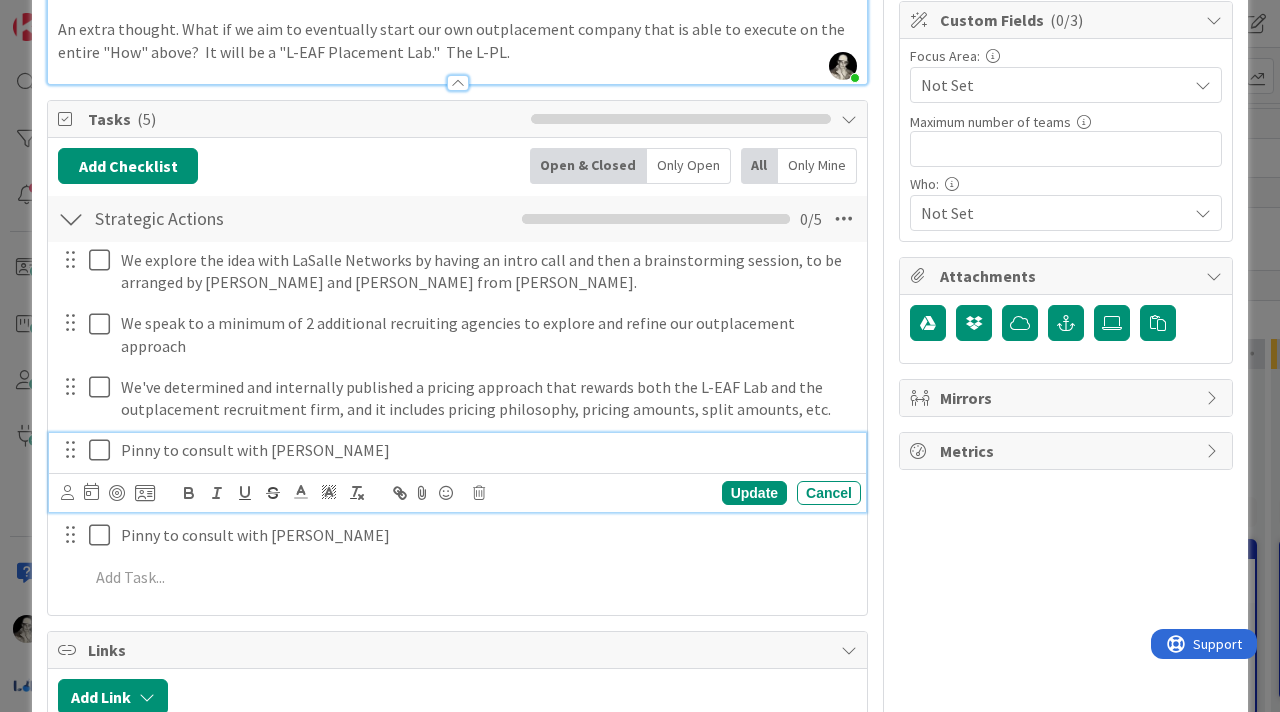click on "Pinny to consult with [PERSON_NAME]" at bounding box center (487, 450) 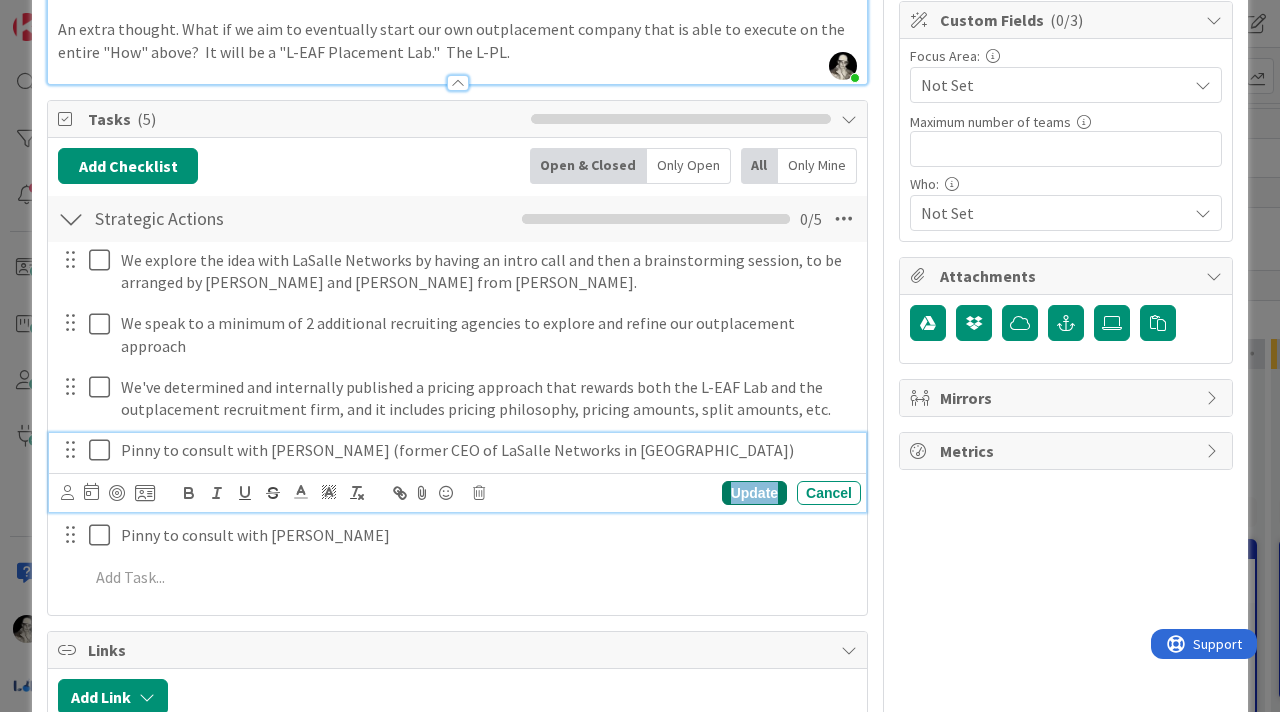 click on "Update" at bounding box center (754, 493) 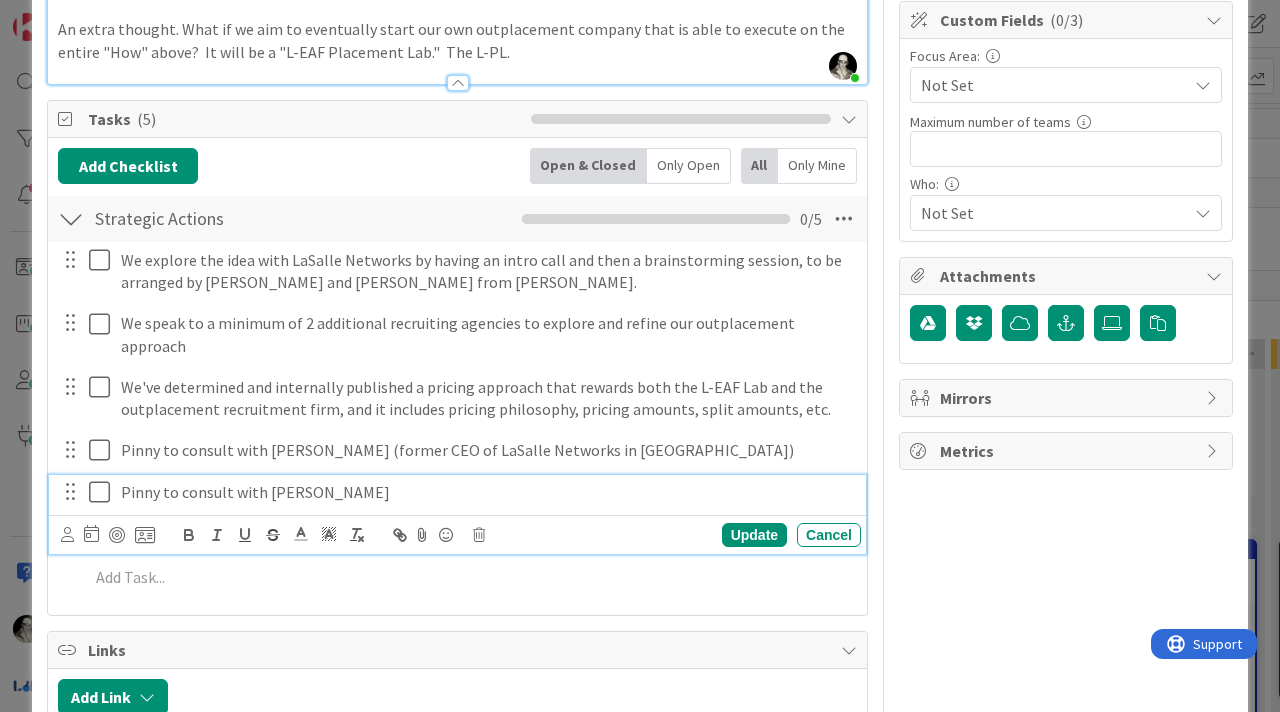 click on "Pinny to consult with [PERSON_NAME]" at bounding box center [487, 492] 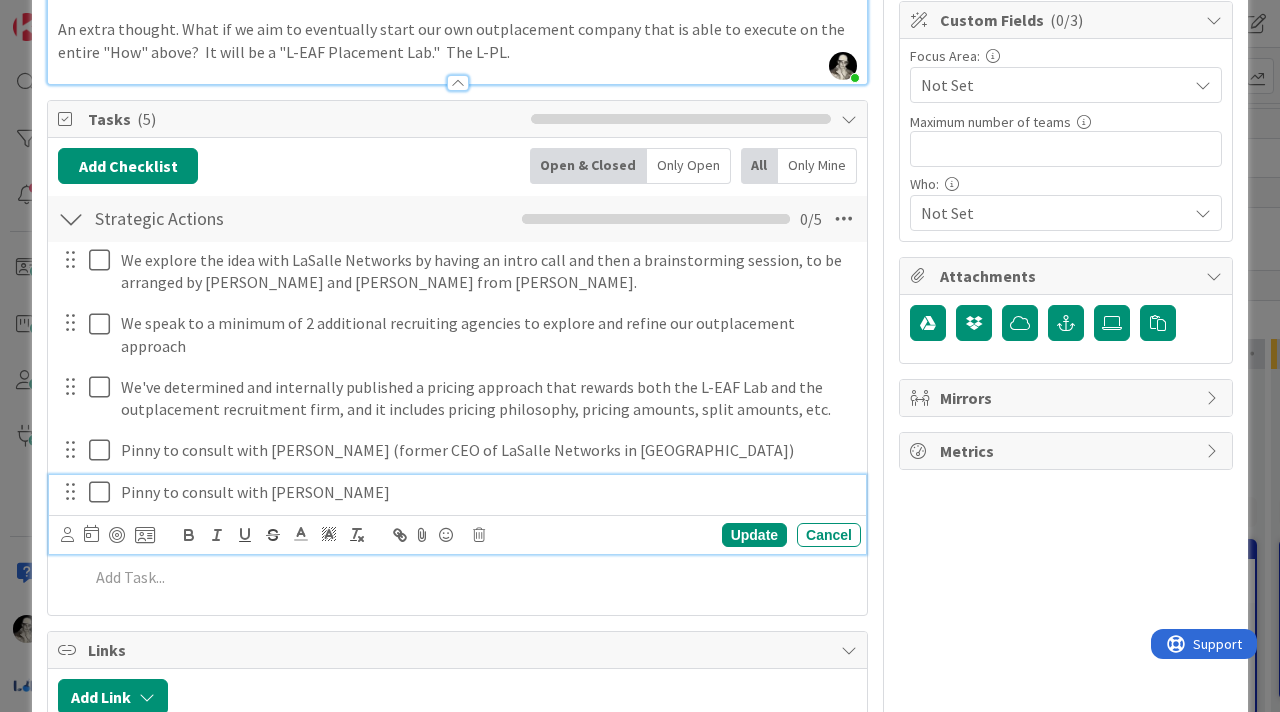 type 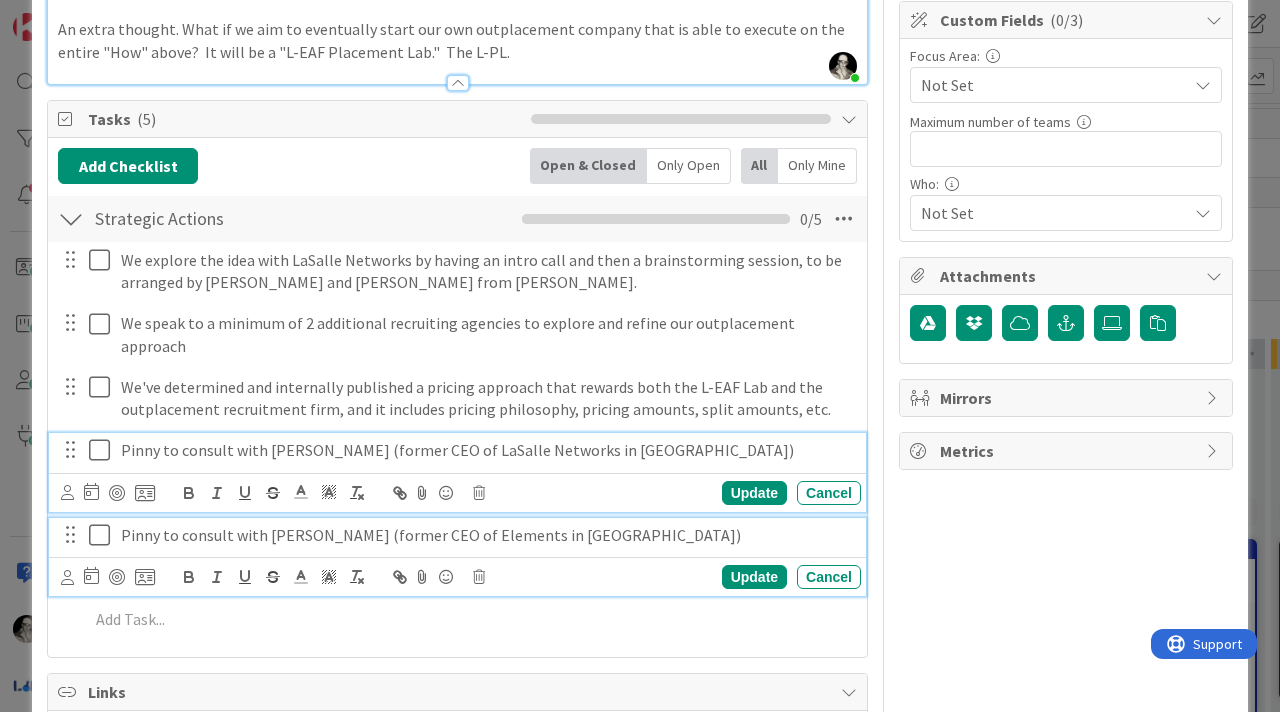 scroll, scrollTop: 481, scrollLeft: 0, axis: vertical 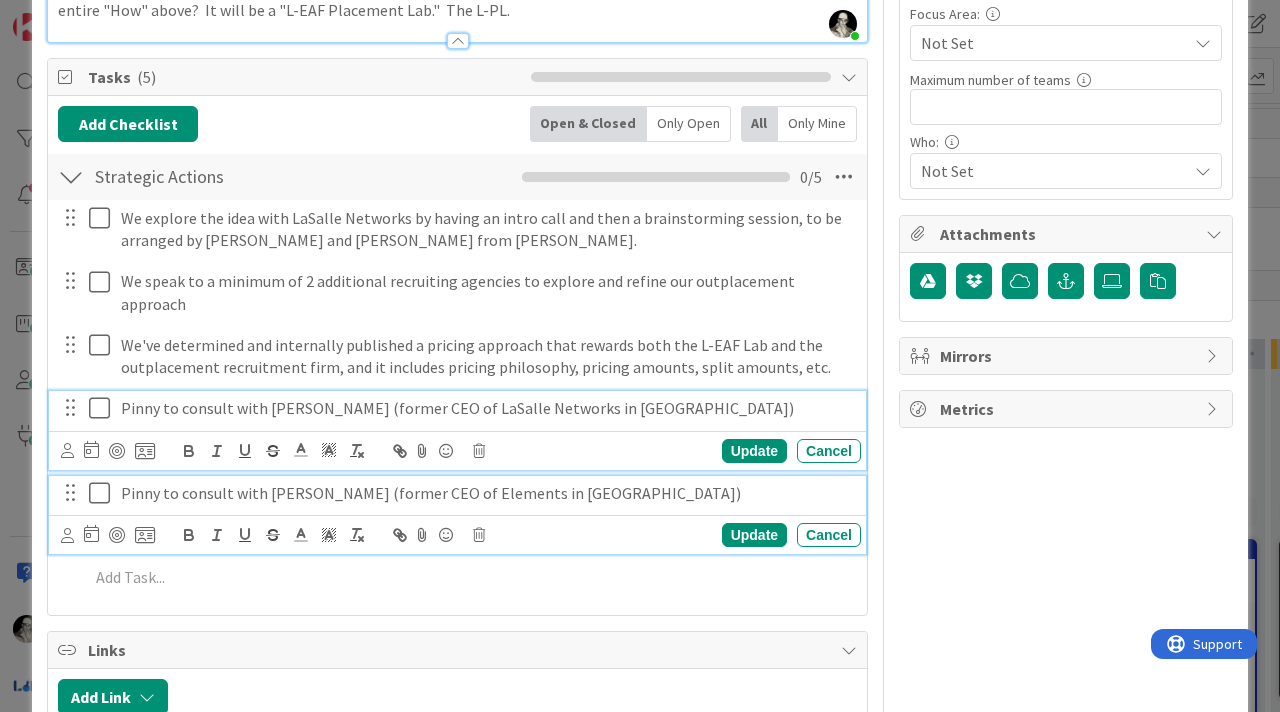 click on "Pinny to consult with [PERSON_NAME] (former CEO of LaSalle Networks in [GEOGRAPHIC_DATA]) Navigate forward to interact with the calendar and select a date. Press the question mark key to get the keyboard shortcuts for changing dates. Update Cancel" at bounding box center (457, 430) 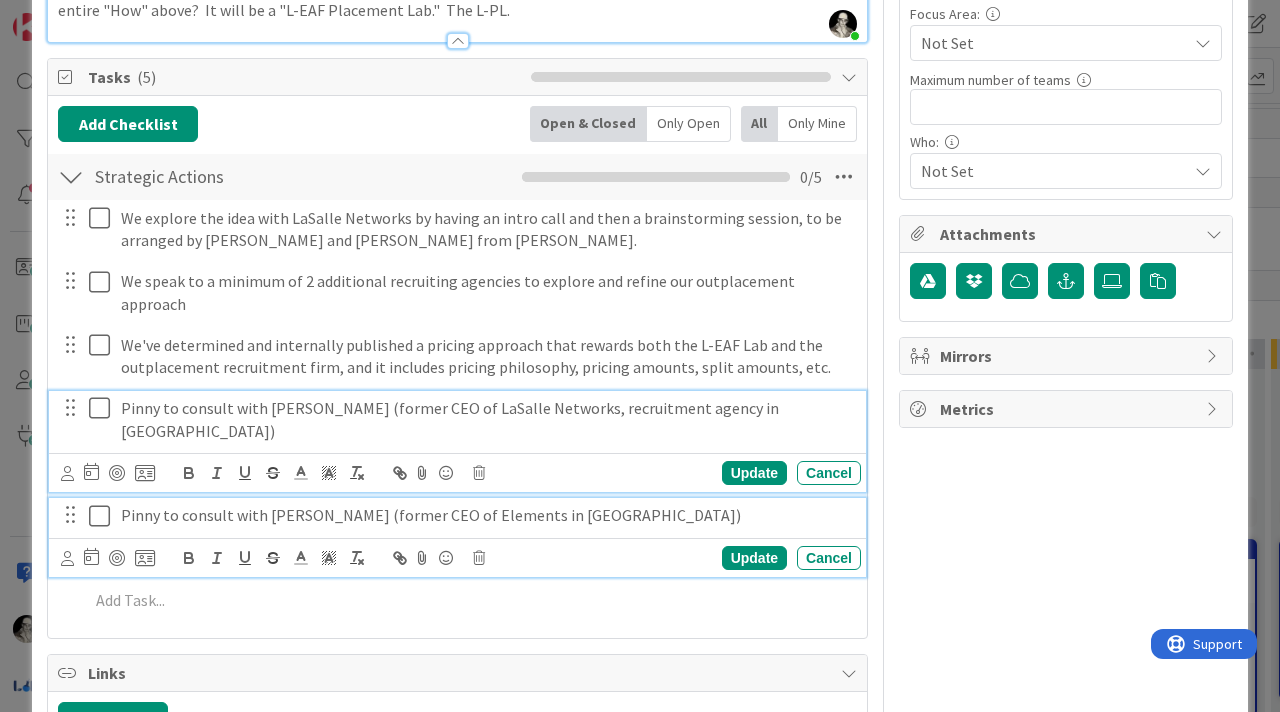 click on "Pinny to consult with [PERSON_NAME] (former CEO of Elements in [GEOGRAPHIC_DATA])" at bounding box center [487, 515] 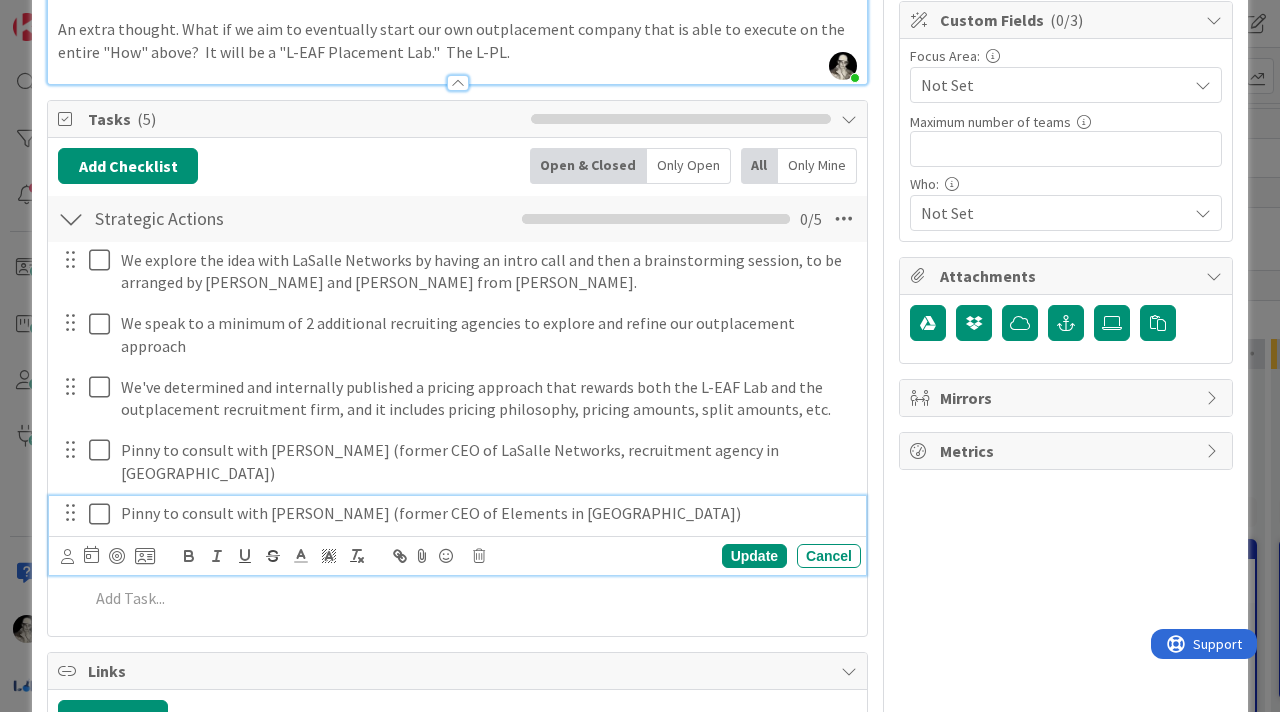 click on "Pinny to consult with [PERSON_NAME] (former CEO of Elements in [GEOGRAPHIC_DATA])" at bounding box center (487, 513) 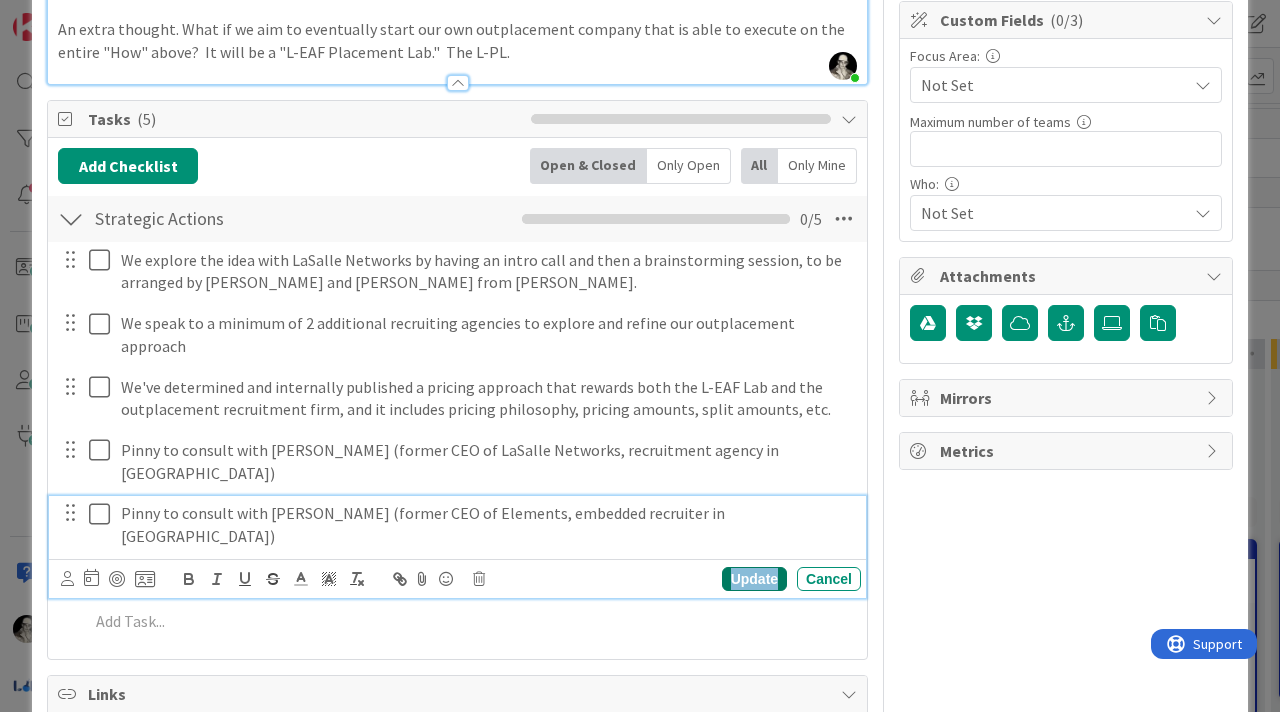 click on "Update" at bounding box center (754, 579) 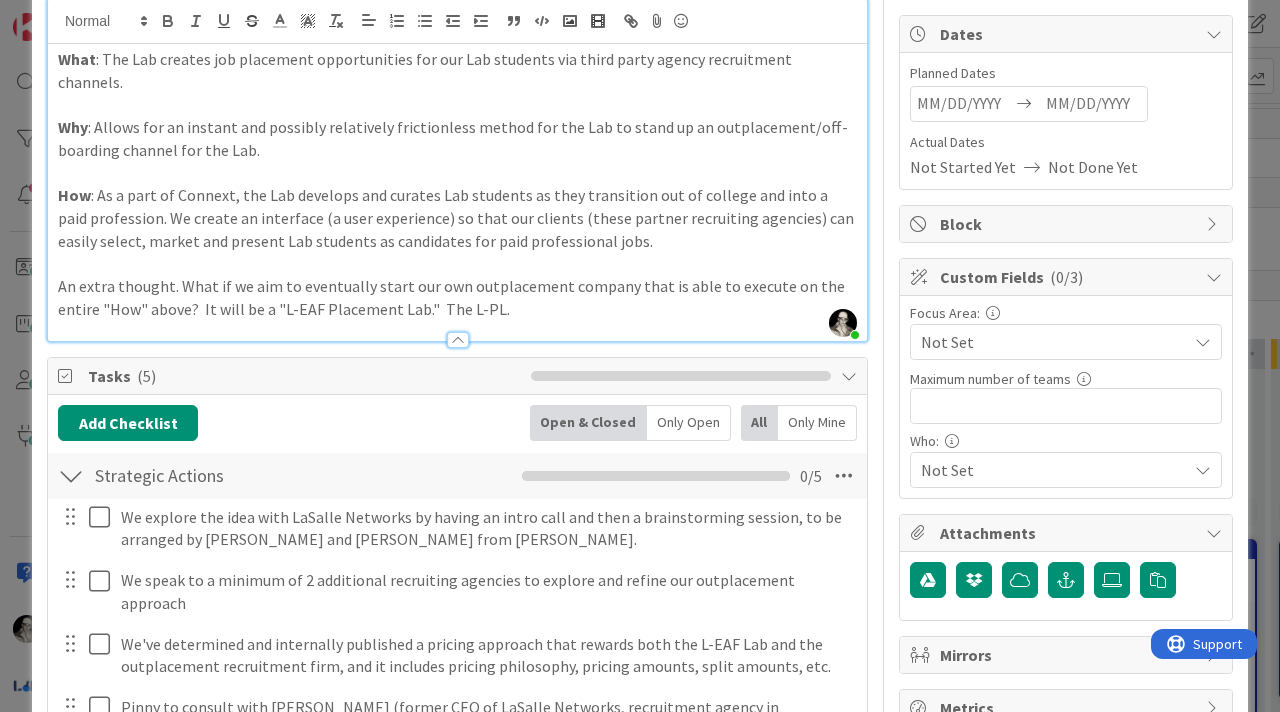 scroll, scrollTop: 185, scrollLeft: 0, axis: vertical 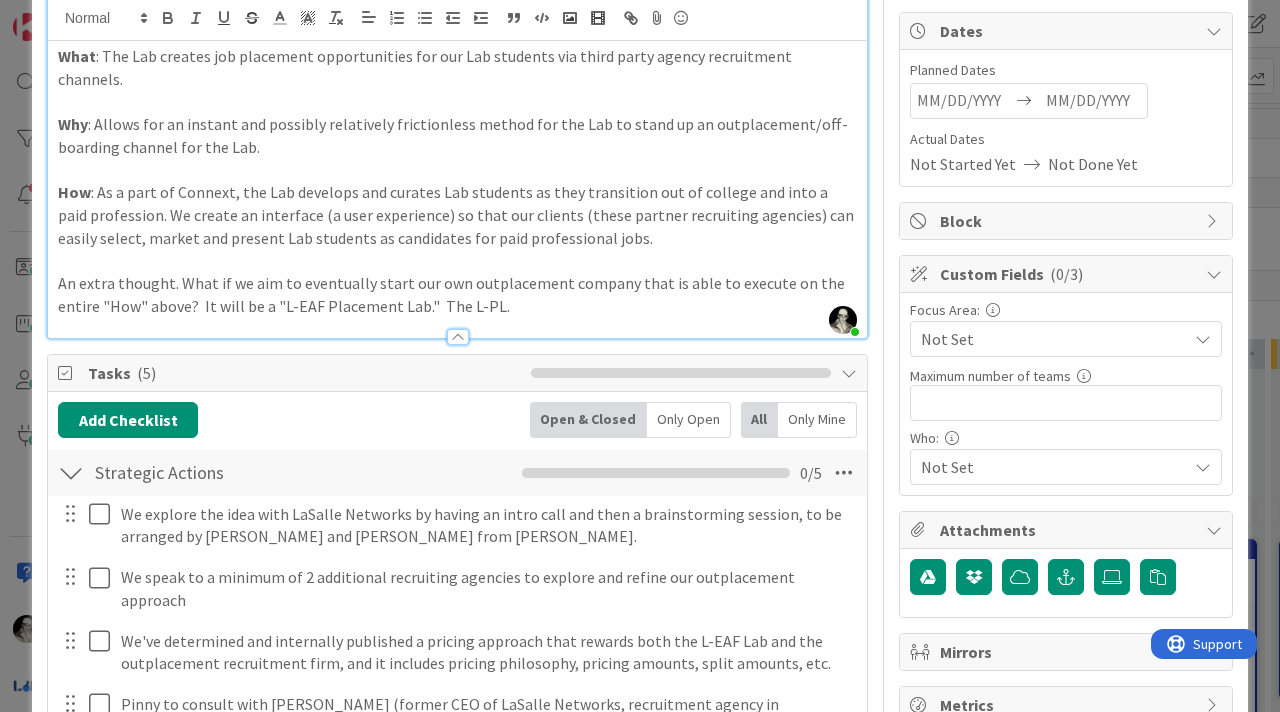 drag, startPoint x: 474, startPoint y: 287, endPoint x: 59, endPoint y: 267, distance: 415.48166 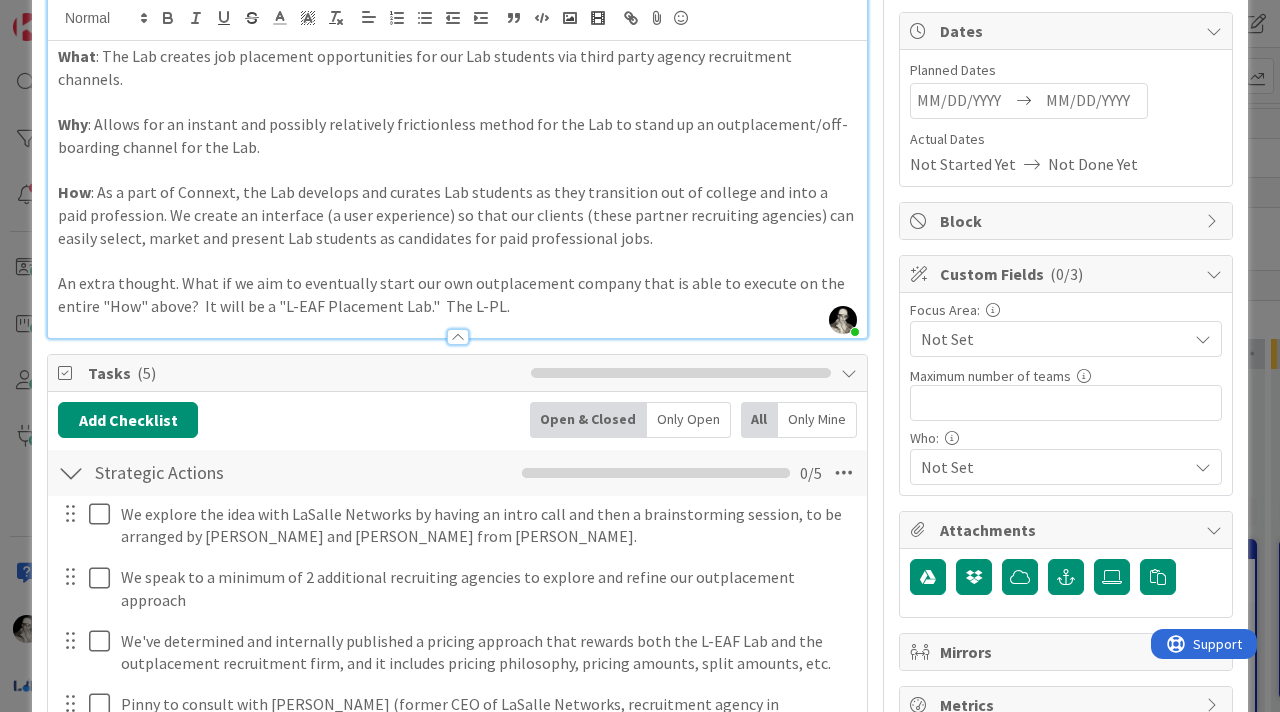 click on "An extra thought. What if we aim to eventually start our own outplacement company that is able to execute on the entire "How" above?  It will be a "L-EAF Placement Lab."  The L-PL." at bounding box center [457, 294] 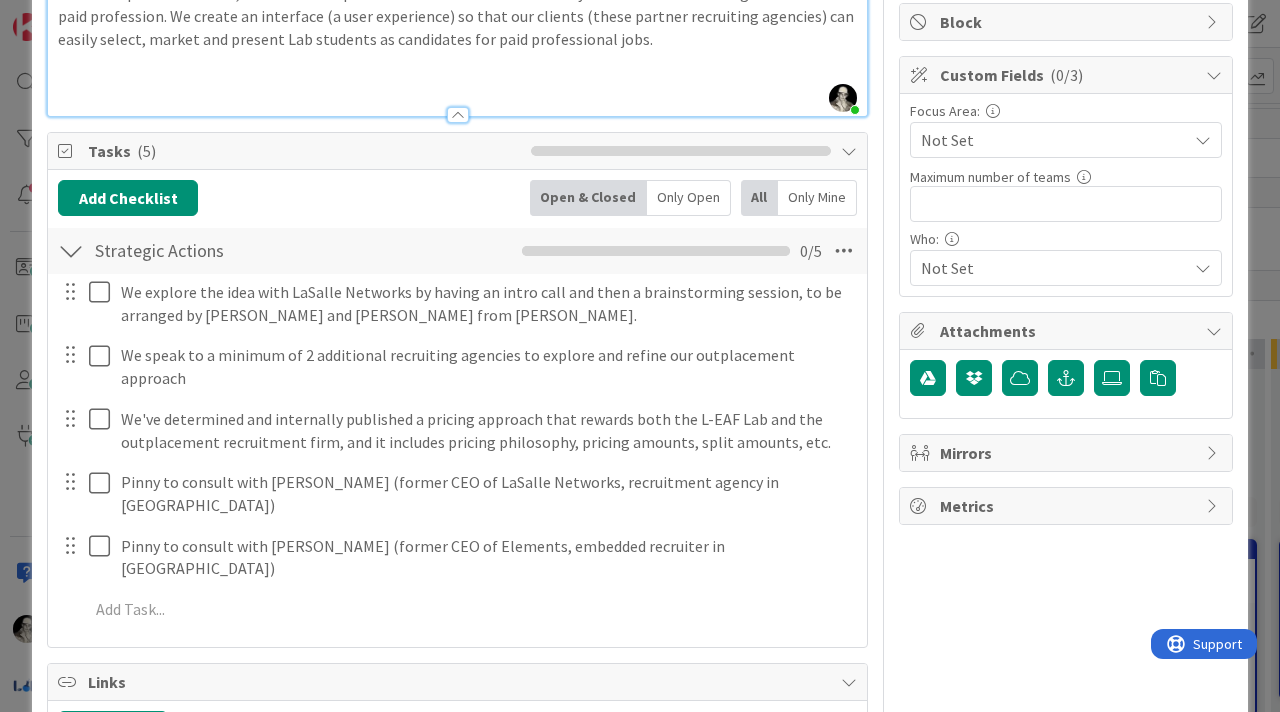 scroll, scrollTop: 411, scrollLeft: 0, axis: vertical 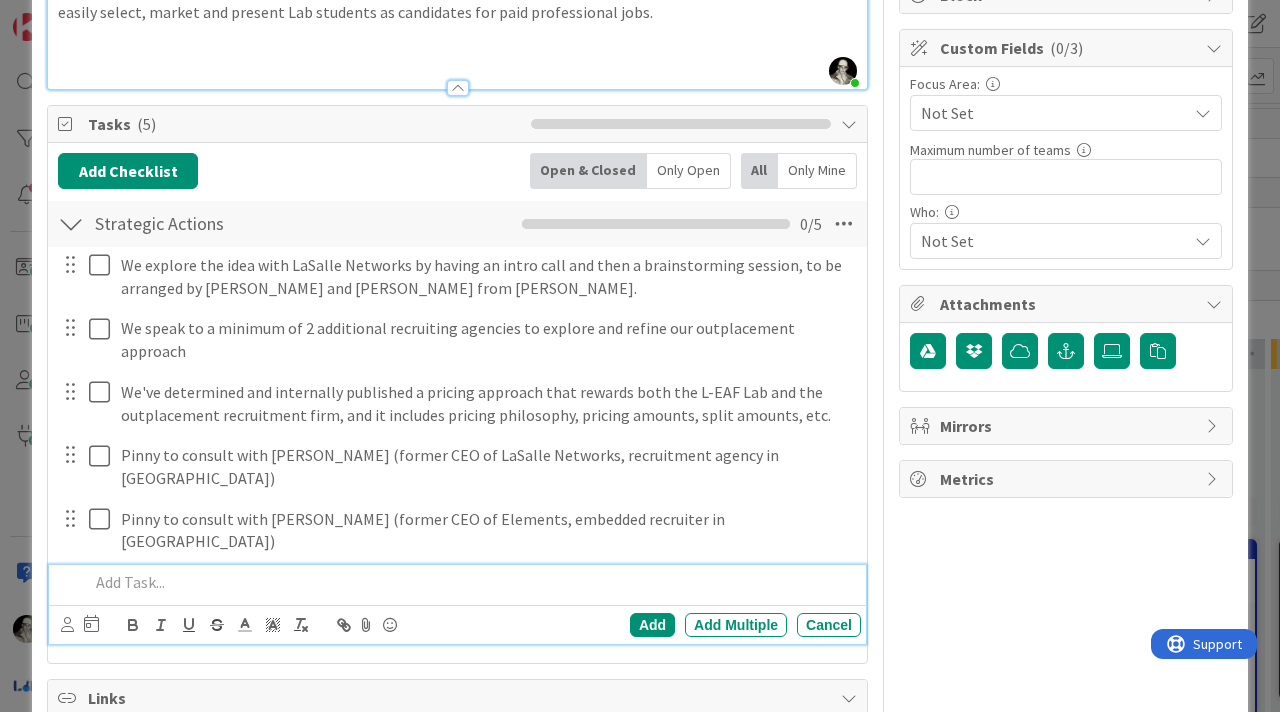 click at bounding box center (471, 582) 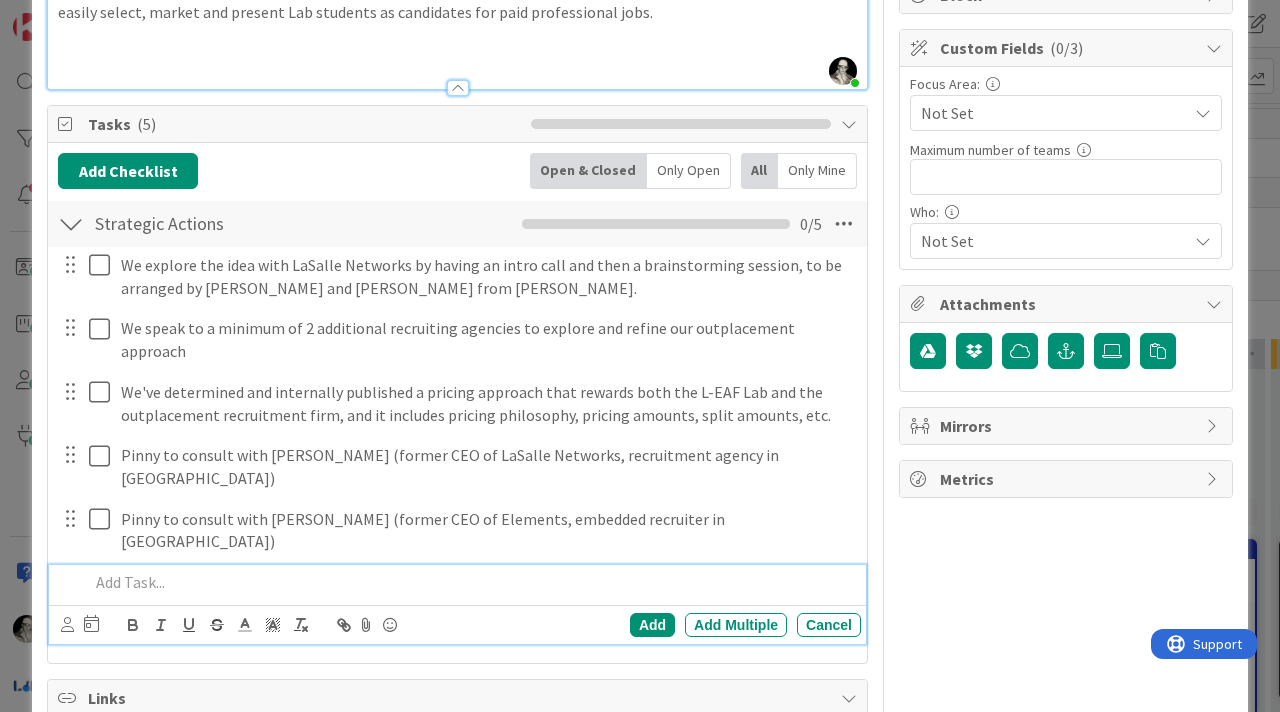 click at bounding box center (471, 582) 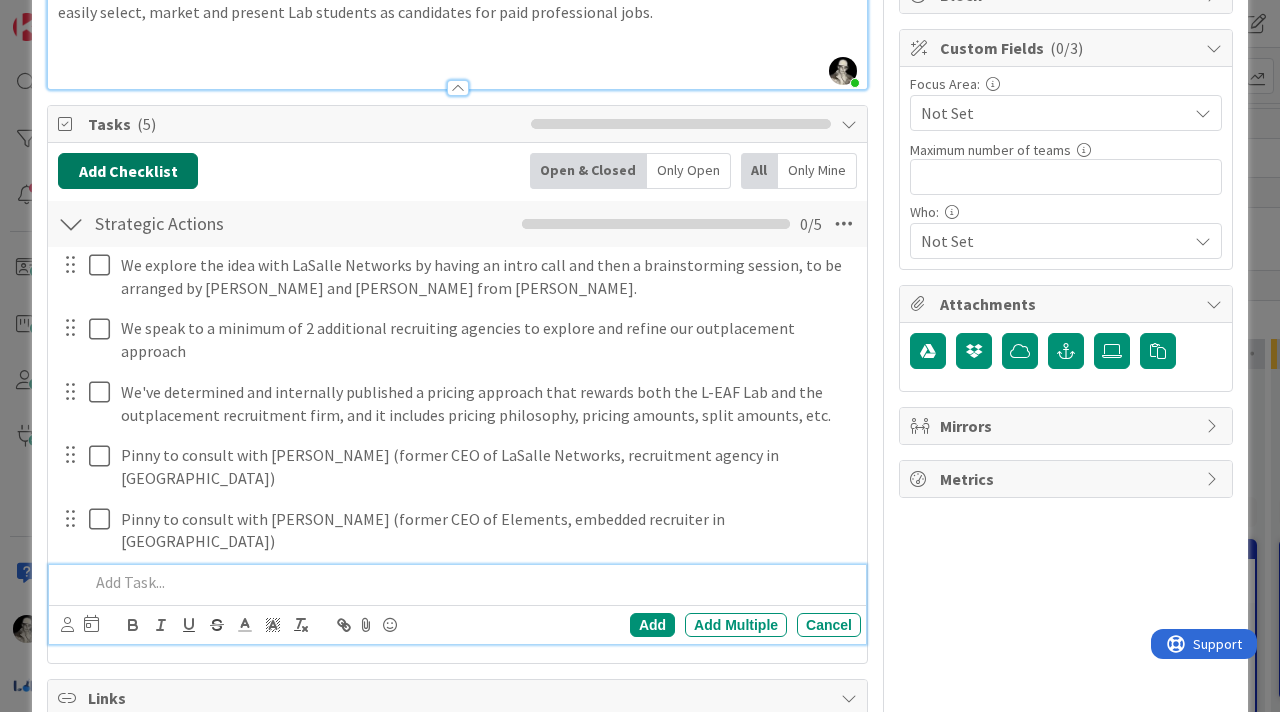 click on "Add Checklist" at bounding box center (128, 171) 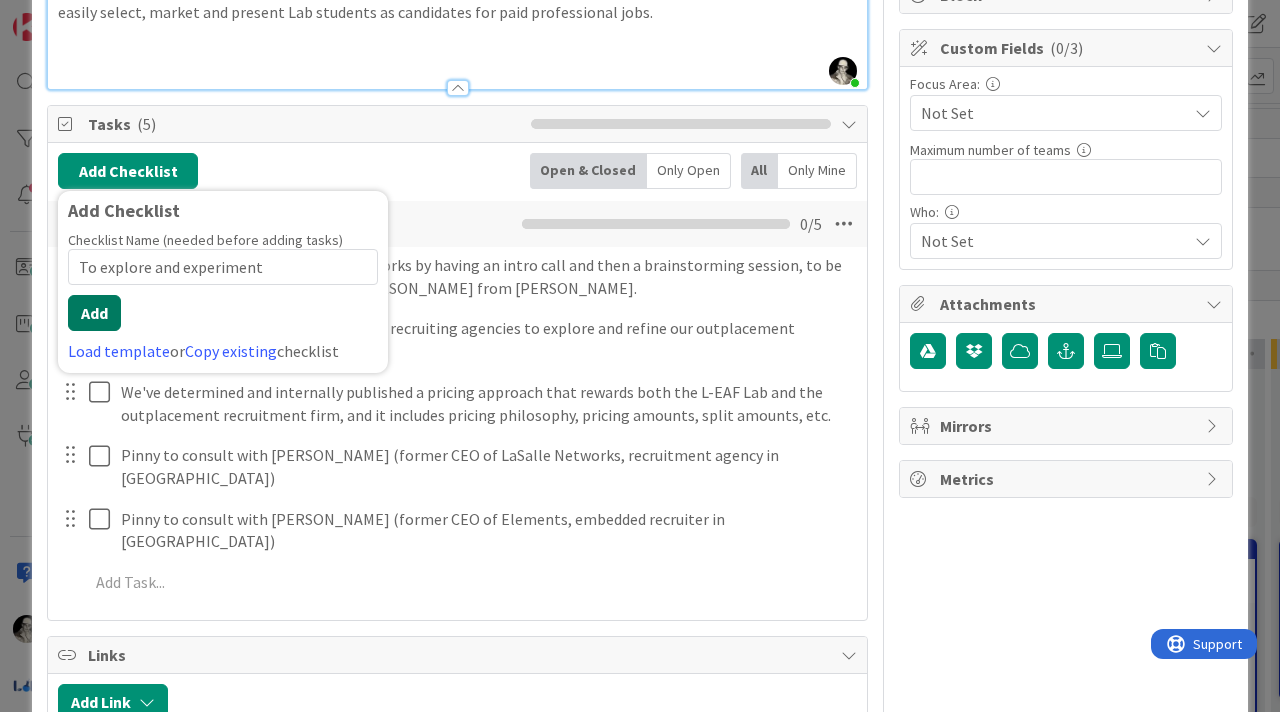 type on "To explore and experiment" 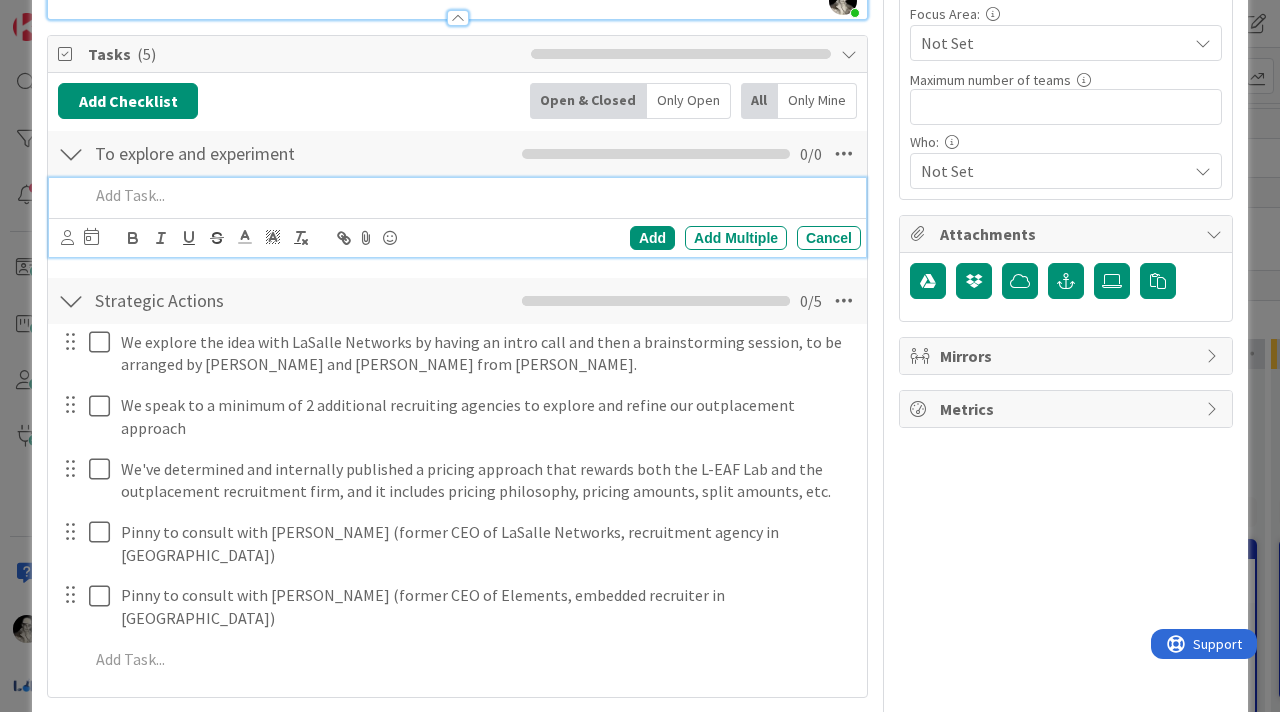 scroll, scrollTop: 471, scrollLeft: 0, axis: vertical 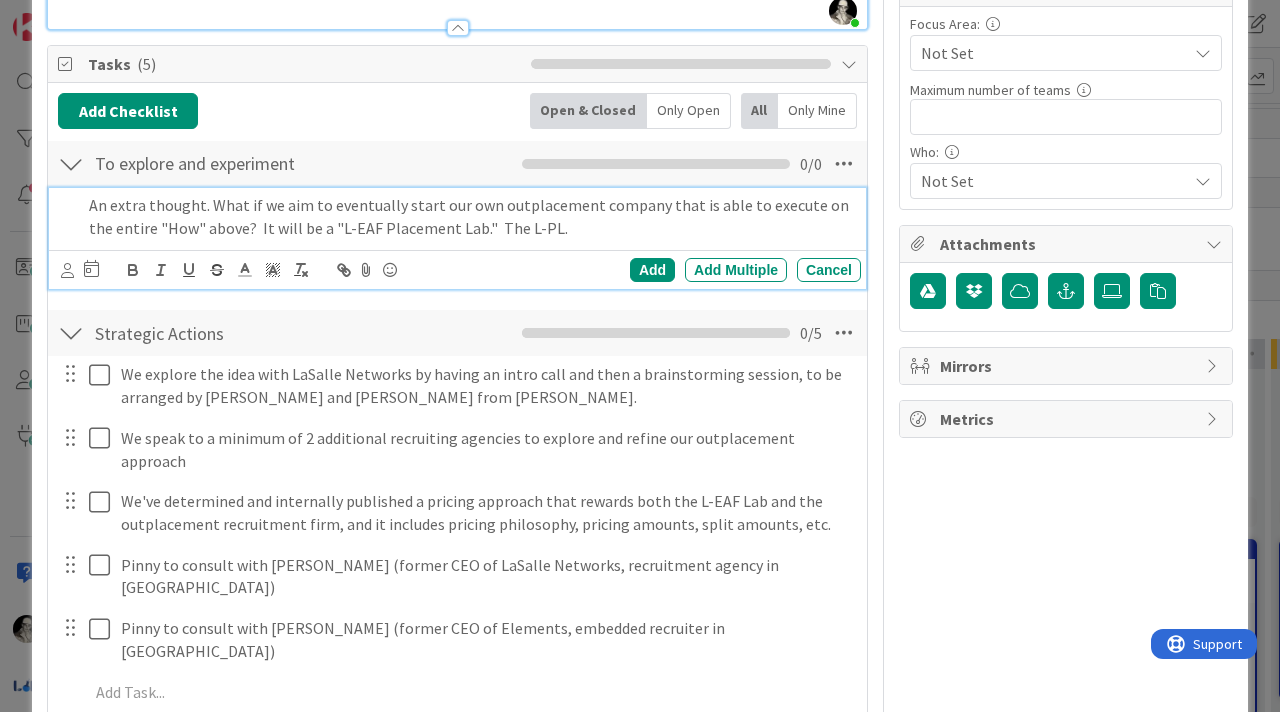 drag, startPoint x: 404, startPoint y: 189, endPoint x: 412, endPoint y: 127, distance: 62.514 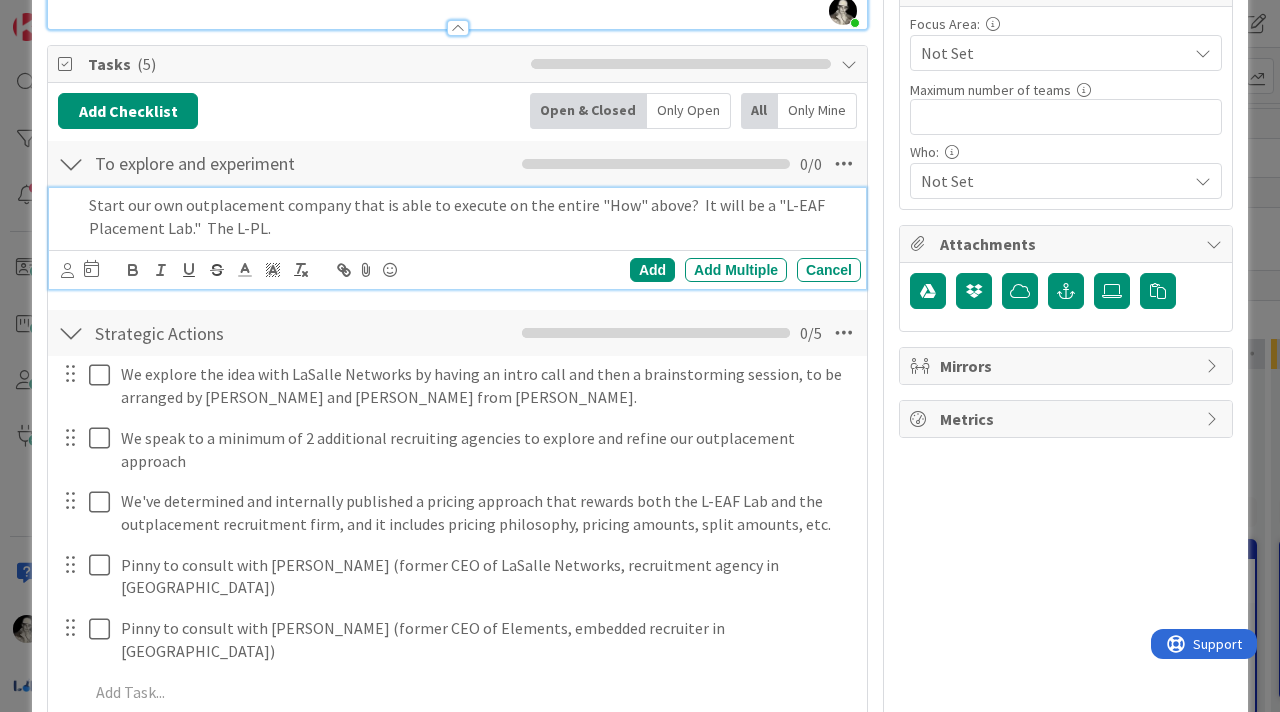 click on "Start our own outplacement company that is able to execute on the entire "How" above?  It will be a "L-EAF Placement Lab."  The L-PL." at bounding box center (471, 216) 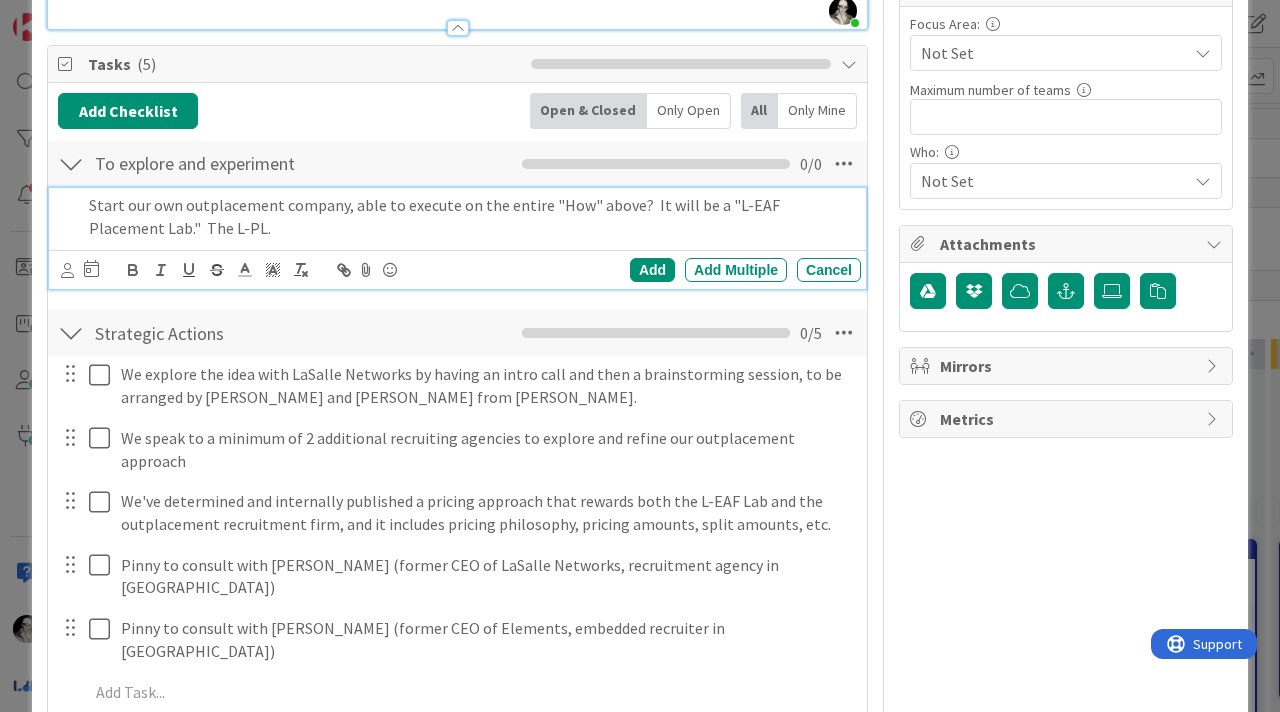 click on "Start our own outplacement company, able to execute on the entire "How" above?  It will be a "L-EAF Placement Lab."  The L-PL." at bounding box center [471, 216] 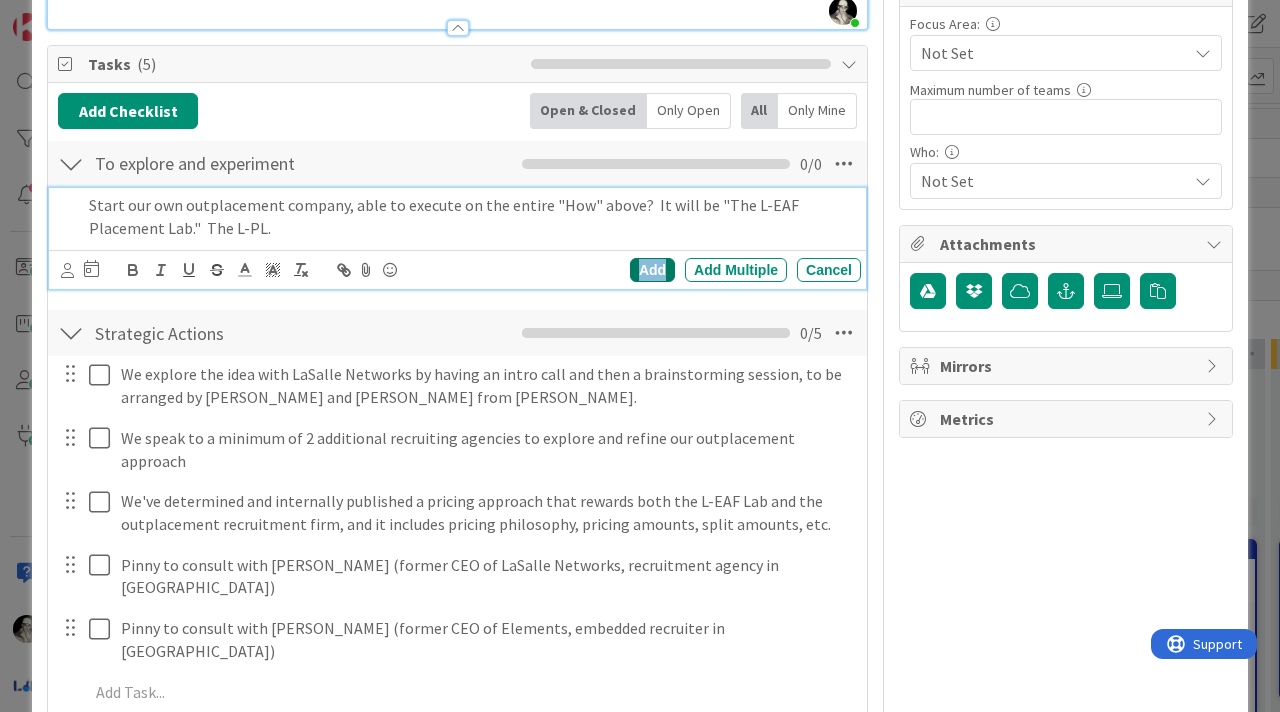 click on "Add" at bounding box center [652, 270] 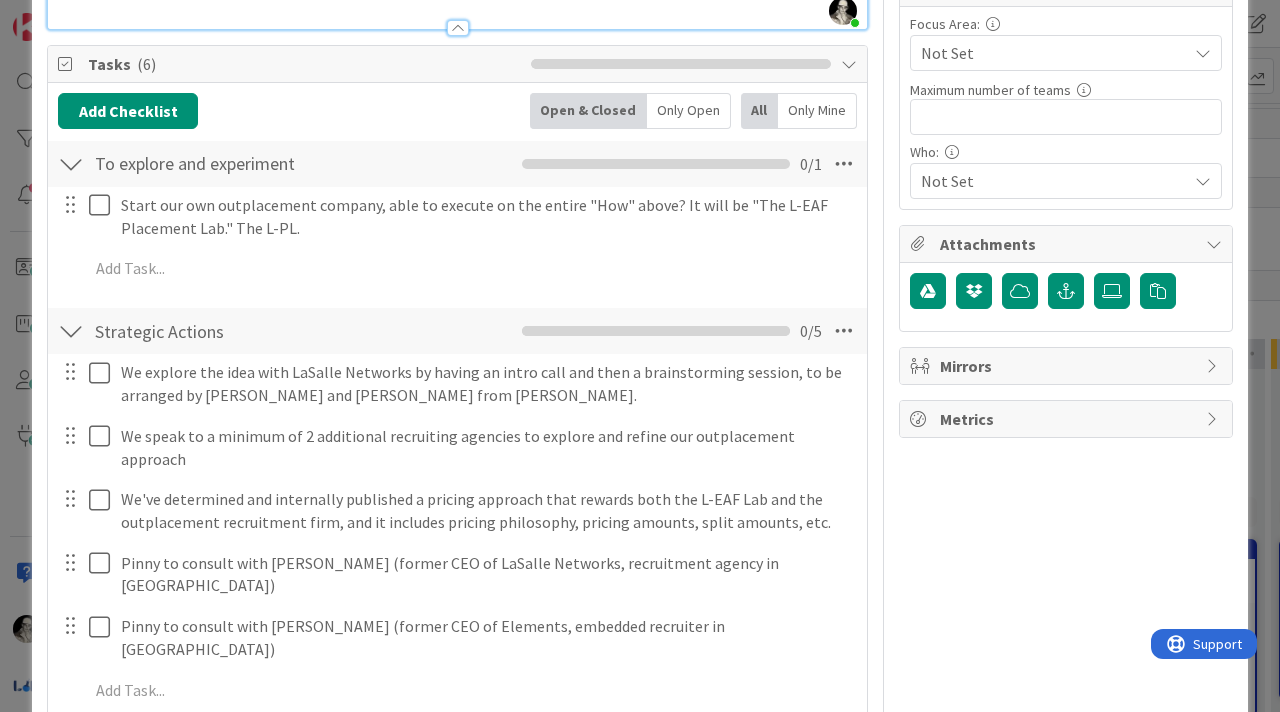 click at bounding box center (70, 205) 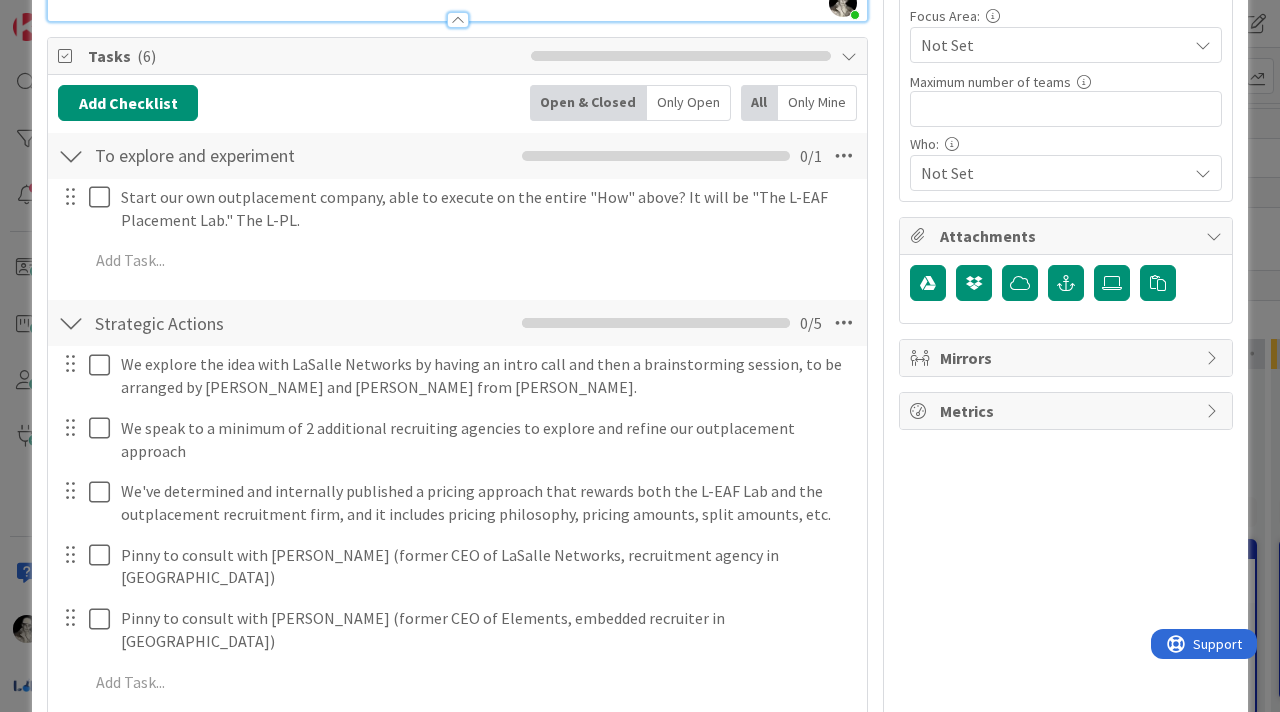 scroll, scrollTop: 470, scrollLeft: 0, axis: vertical 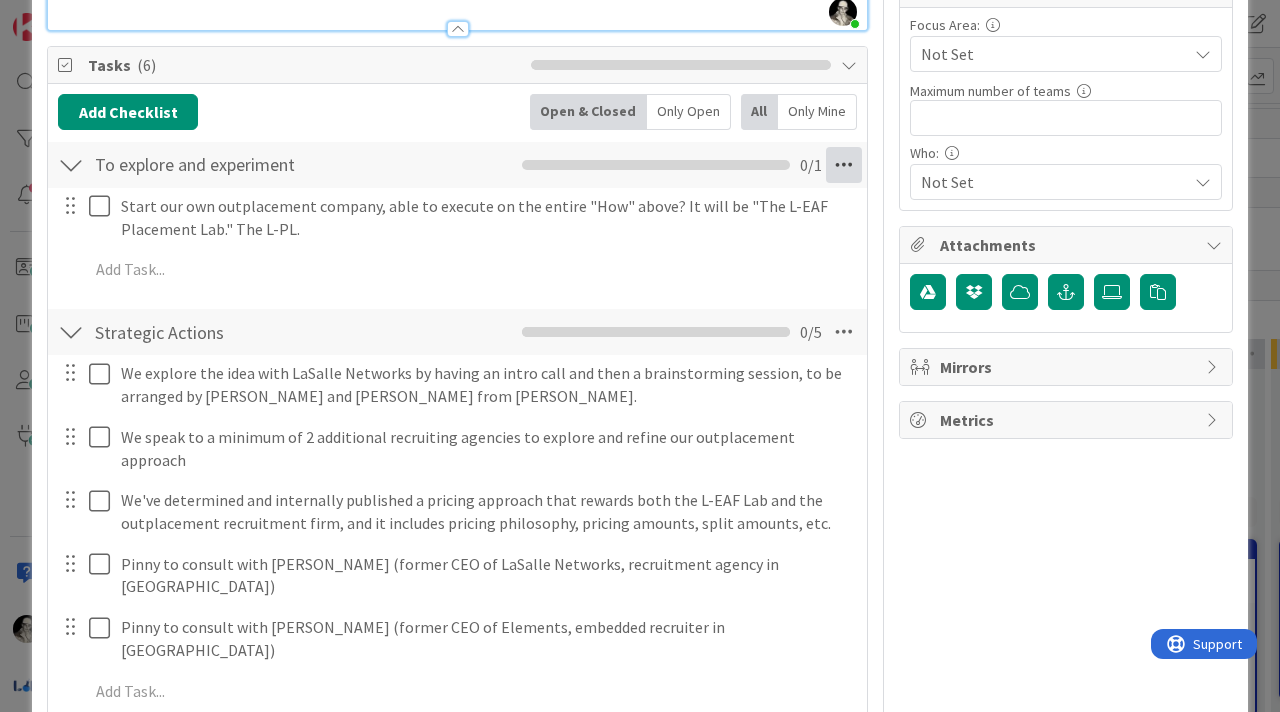click at bounding box center (844, 165) 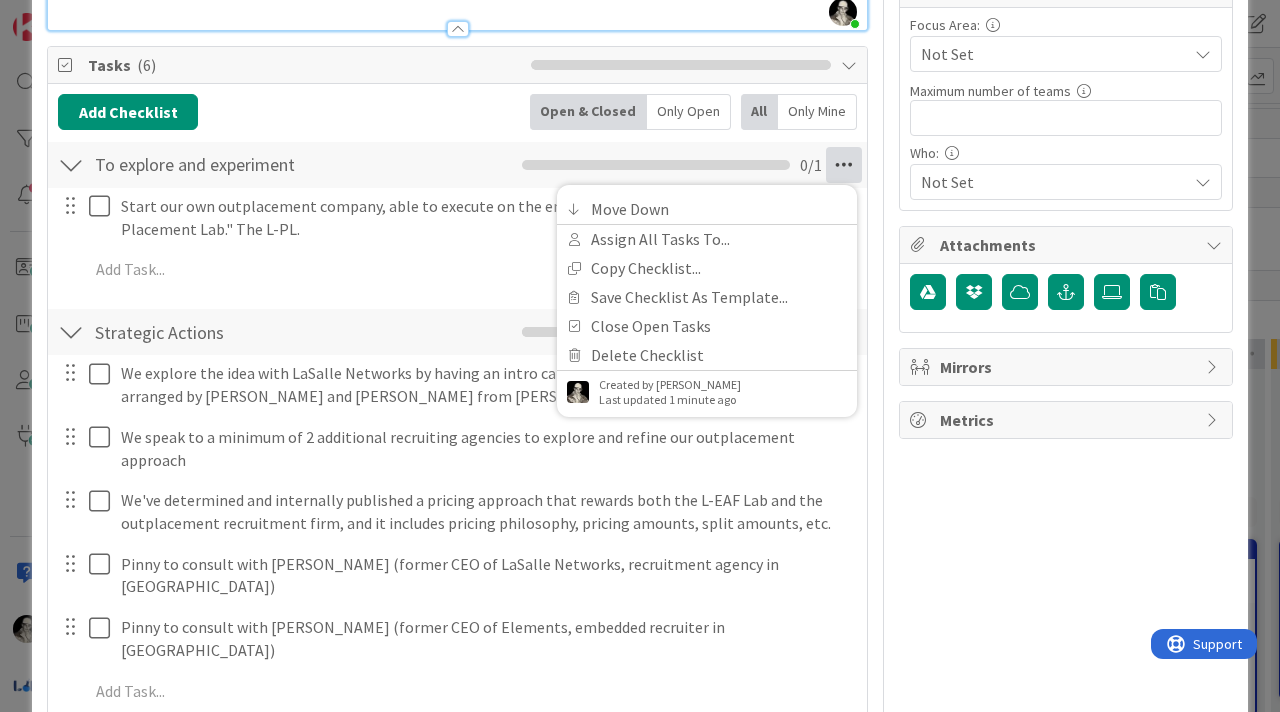 click at bounding box center (844, 165) 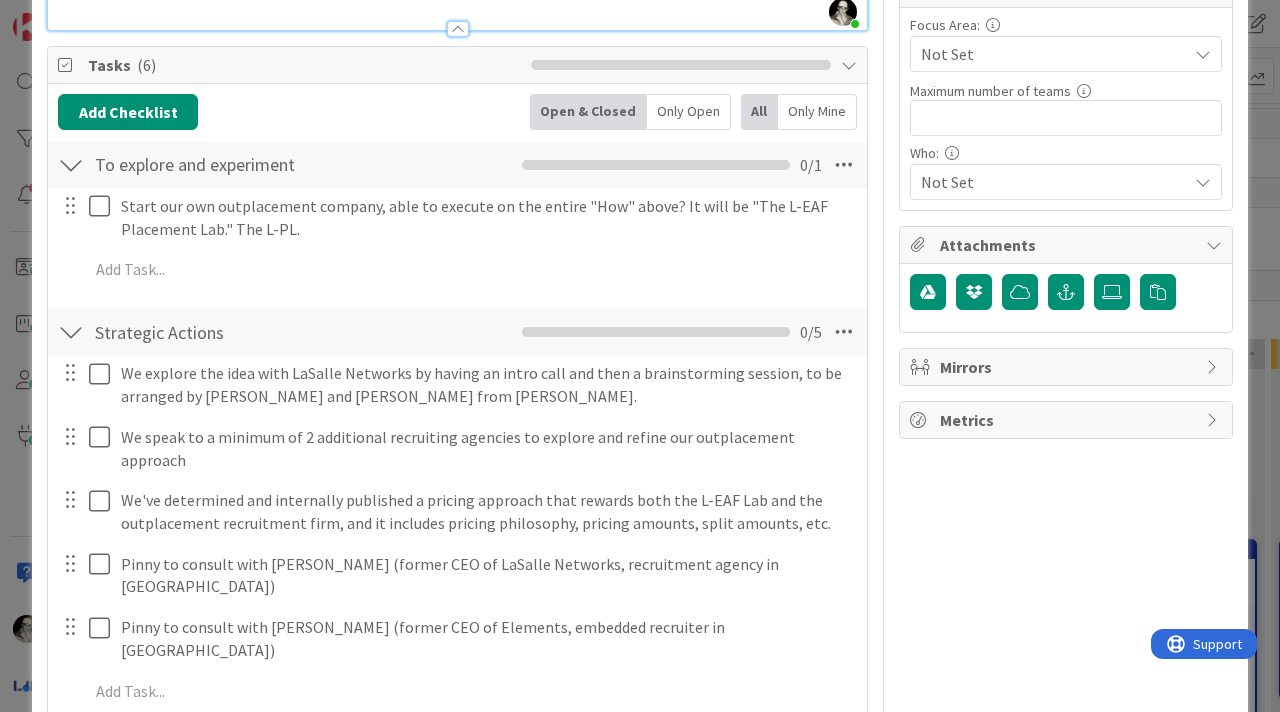 click at bounding box center [70, 206] 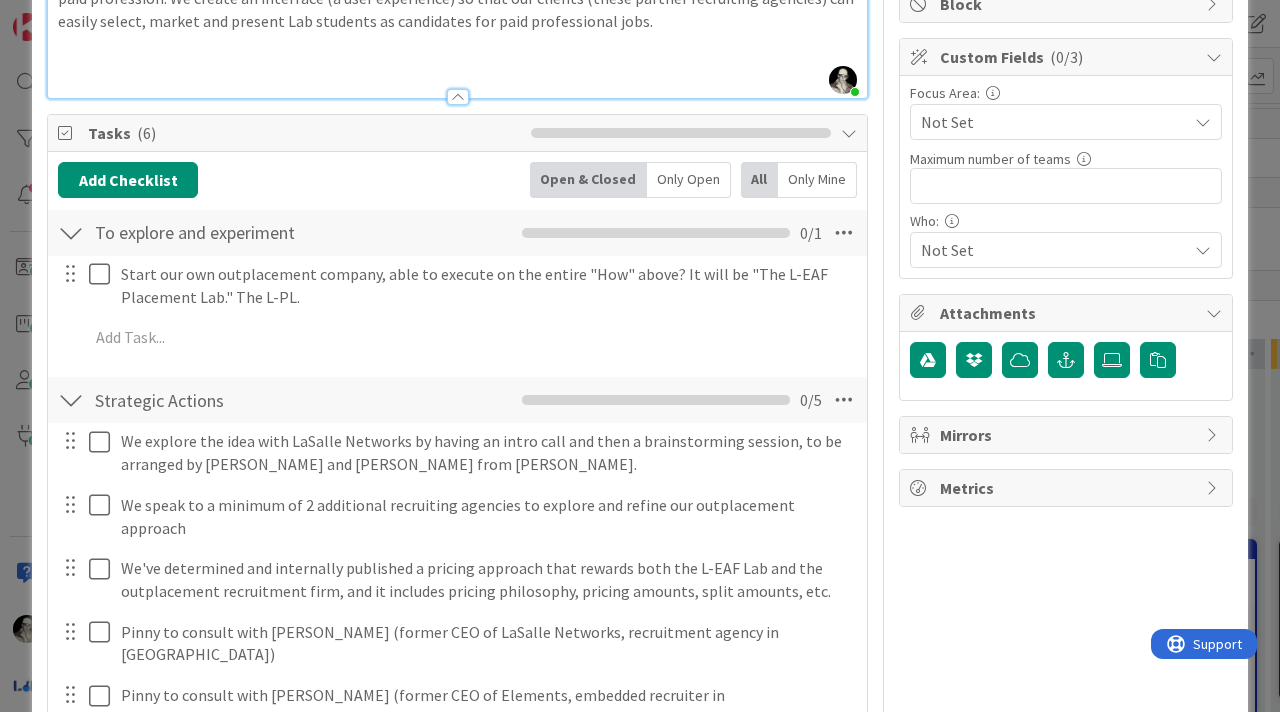 scroll, scrollTop: 399, scrollLeft: 0, axis: vertical 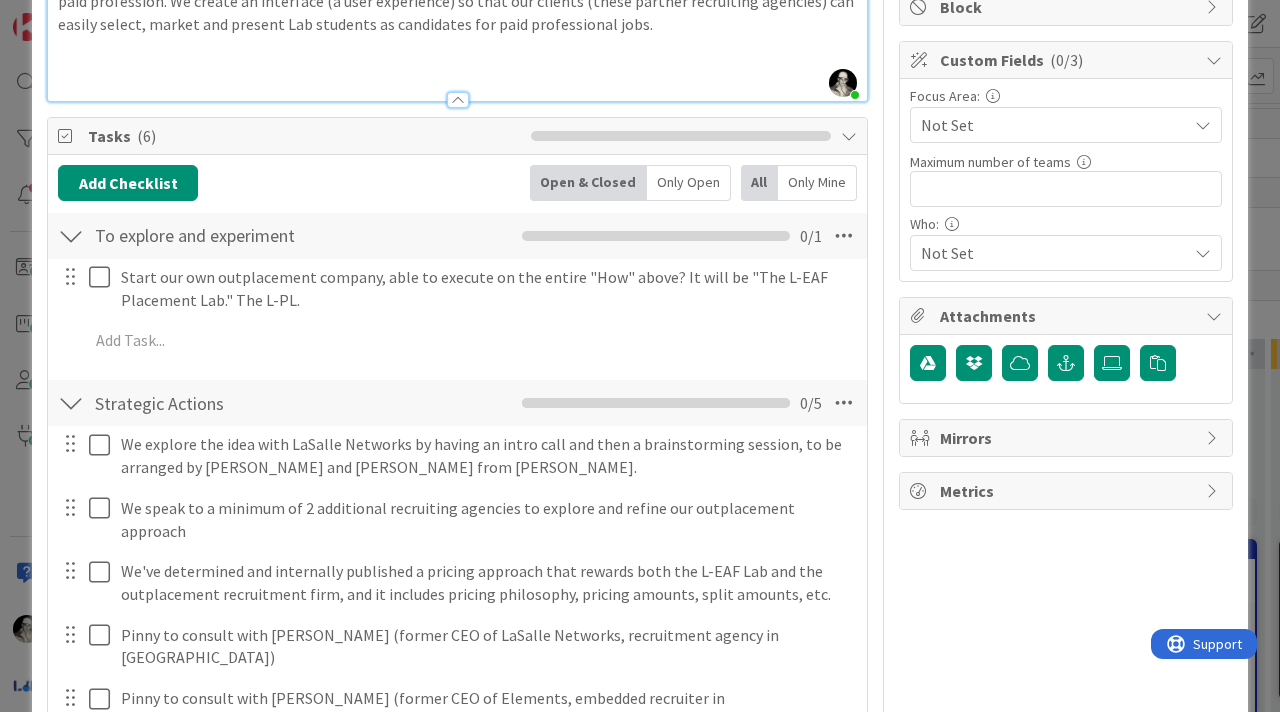 click at bounding box center (849, 136) 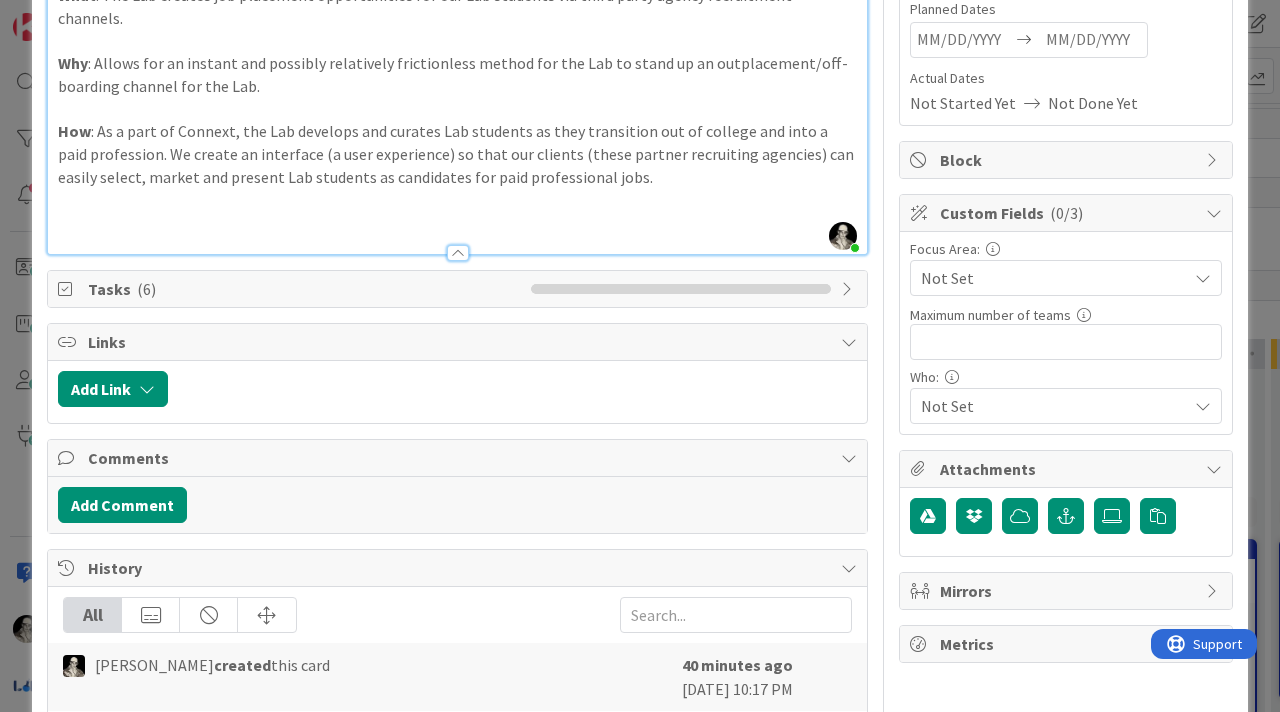 scroll, scrollTop: 236, scrollLeft: 0, axis: vertical 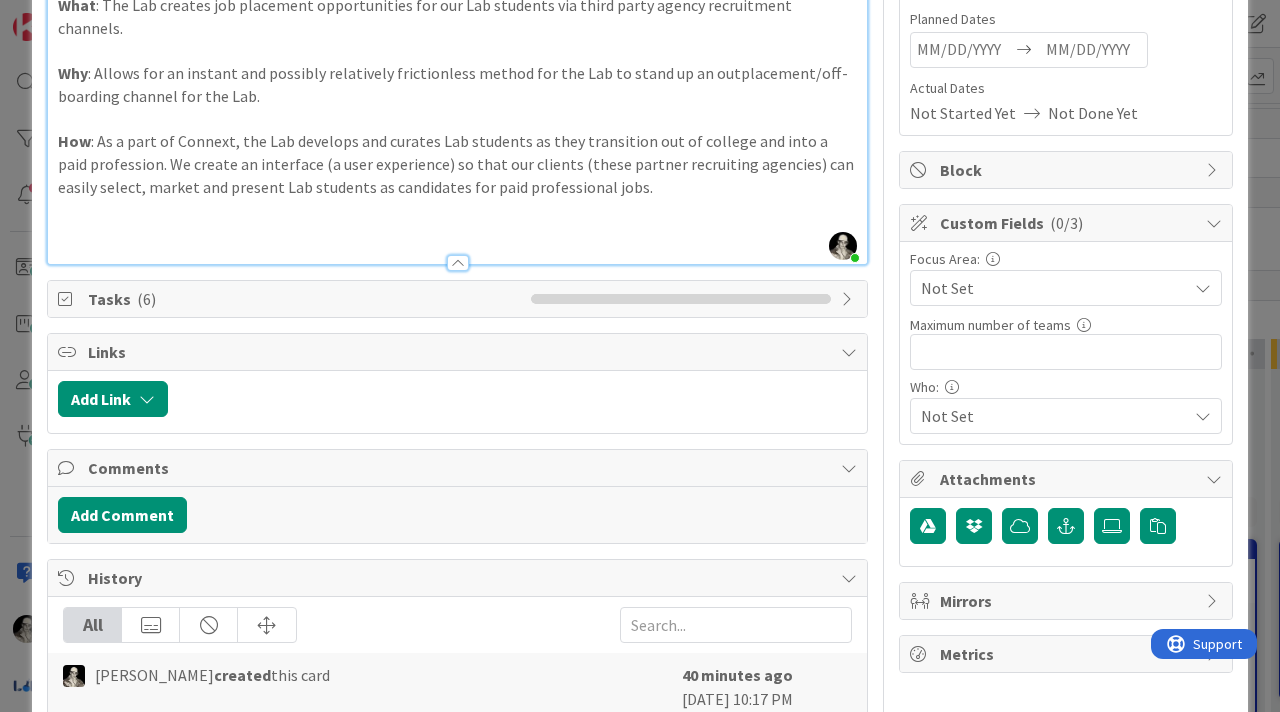 click at bounding box center [849, 299] 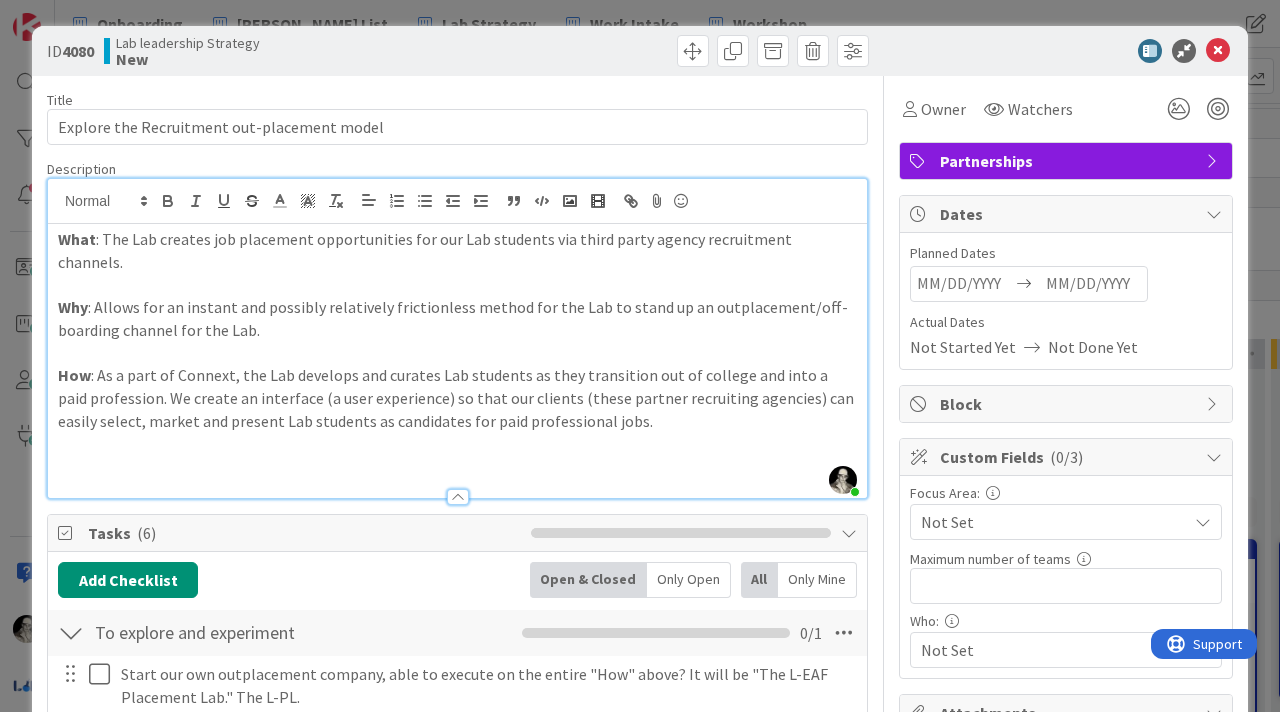 scroll, scrollTop: 0, scrollLeft: 0, axis: both 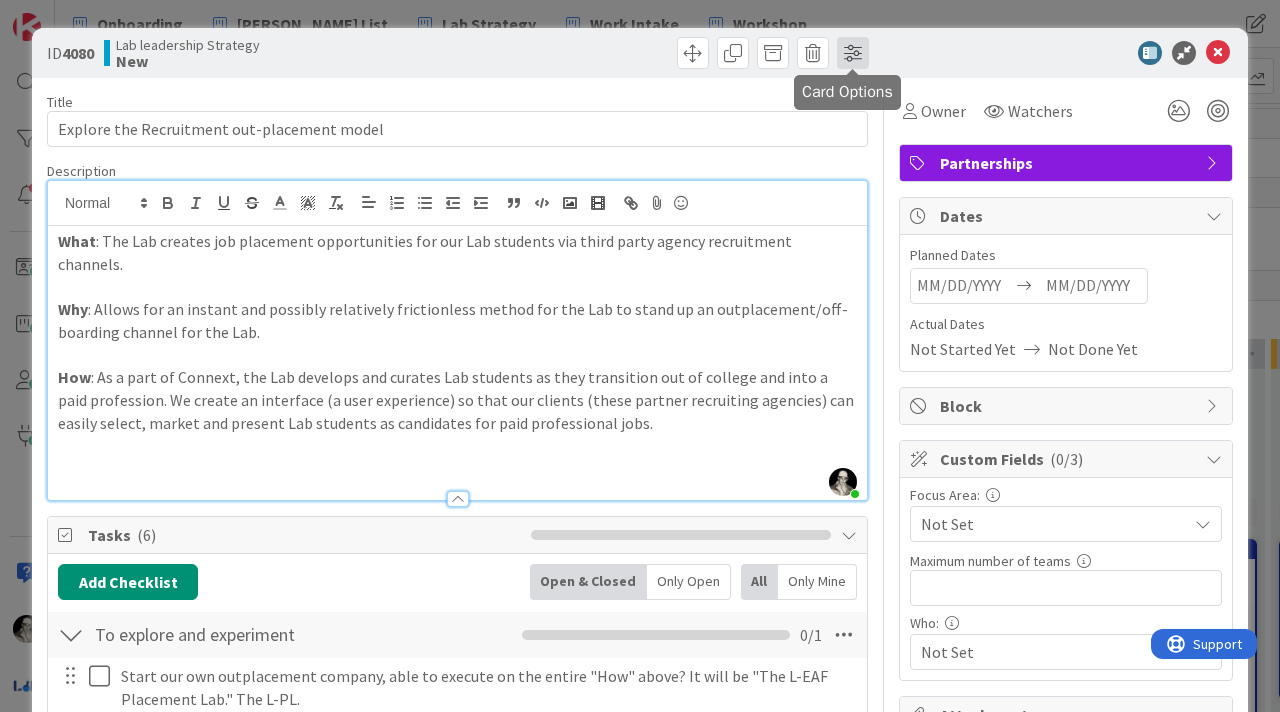 click at bounding box center [853, 53] 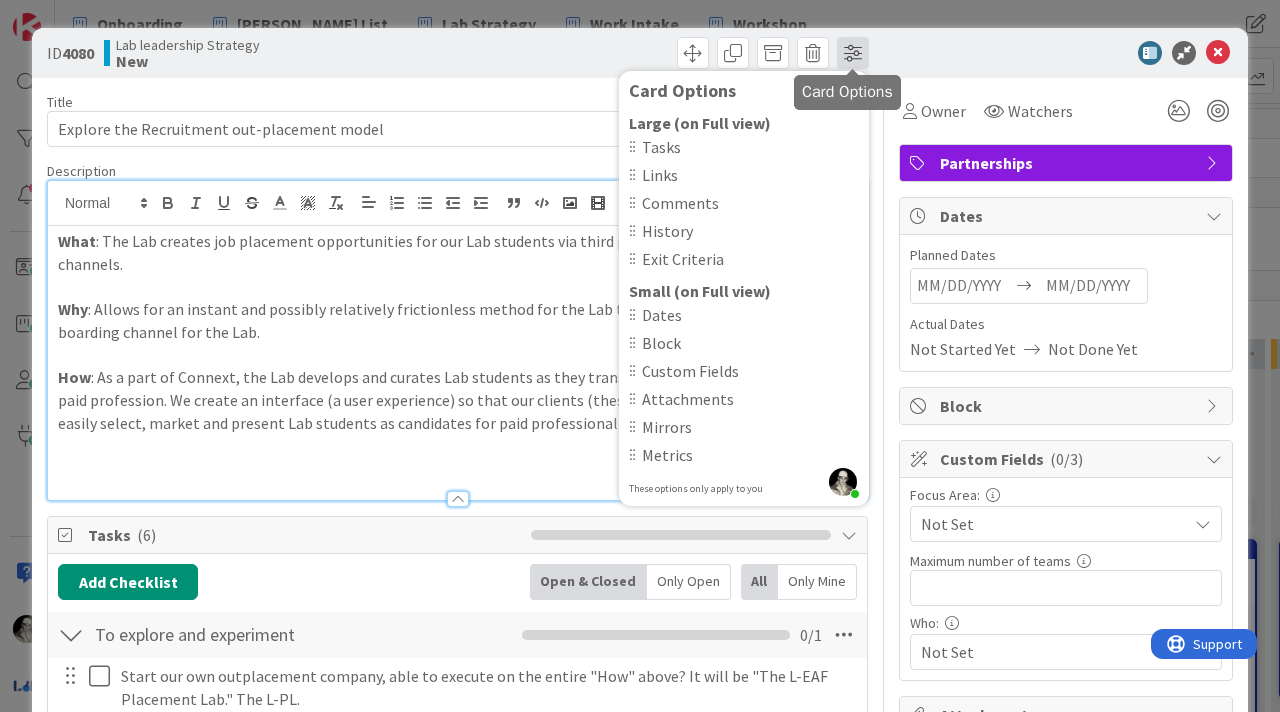 click at bounding box center [853, 53] 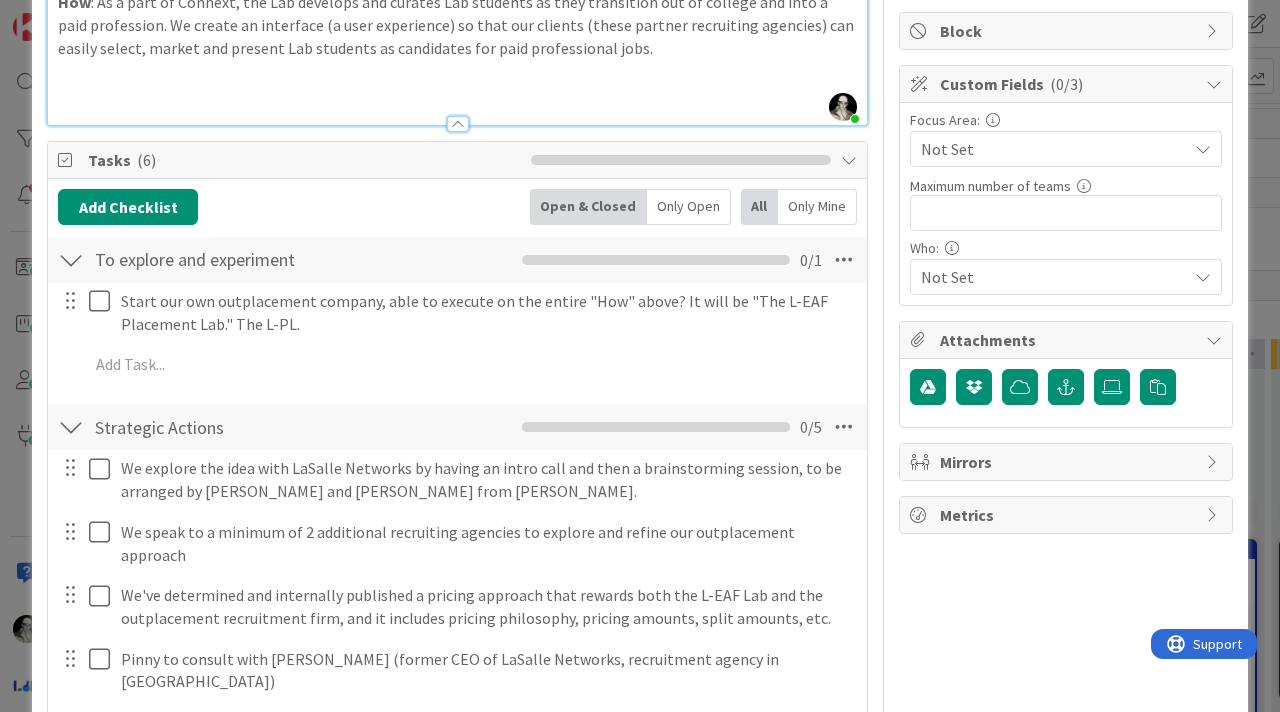 scroll, scrollTop: 369, scrollLeft: 0, axis: vertical 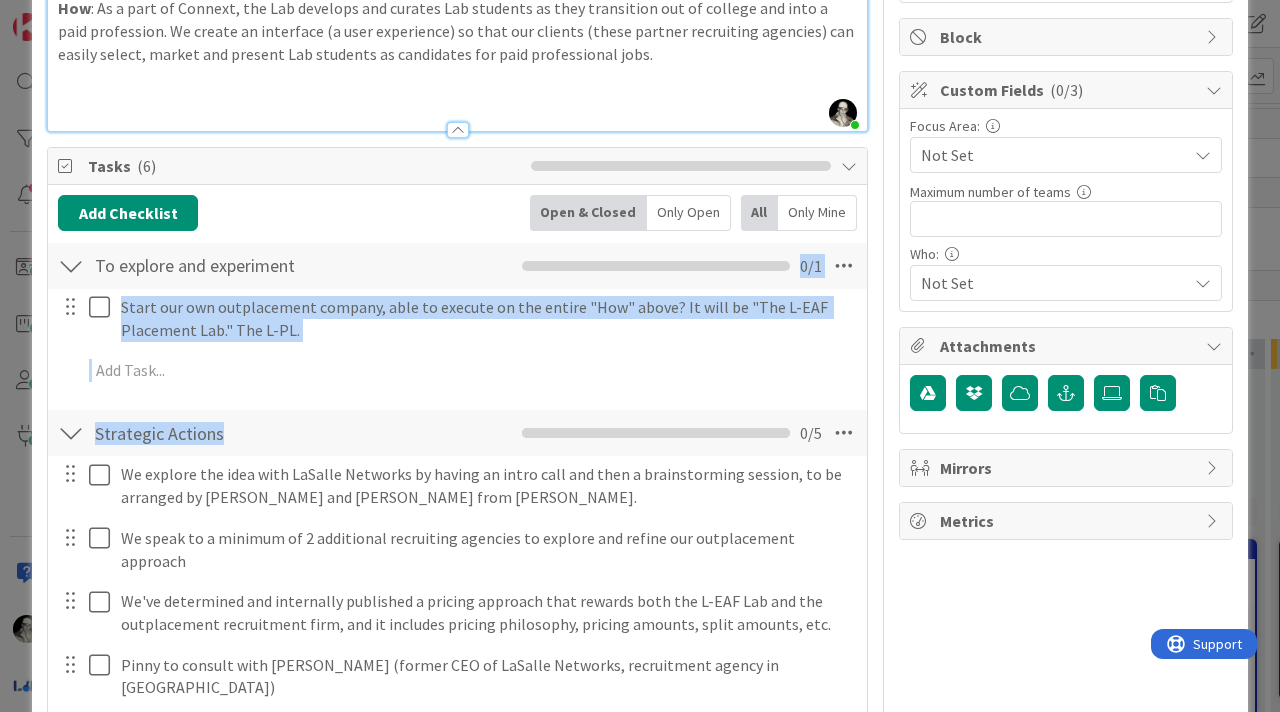 drag, startPoint x: 481, startPoint y: 242, endPoint x: 487, endPoint y: 414, distance: 172.10461 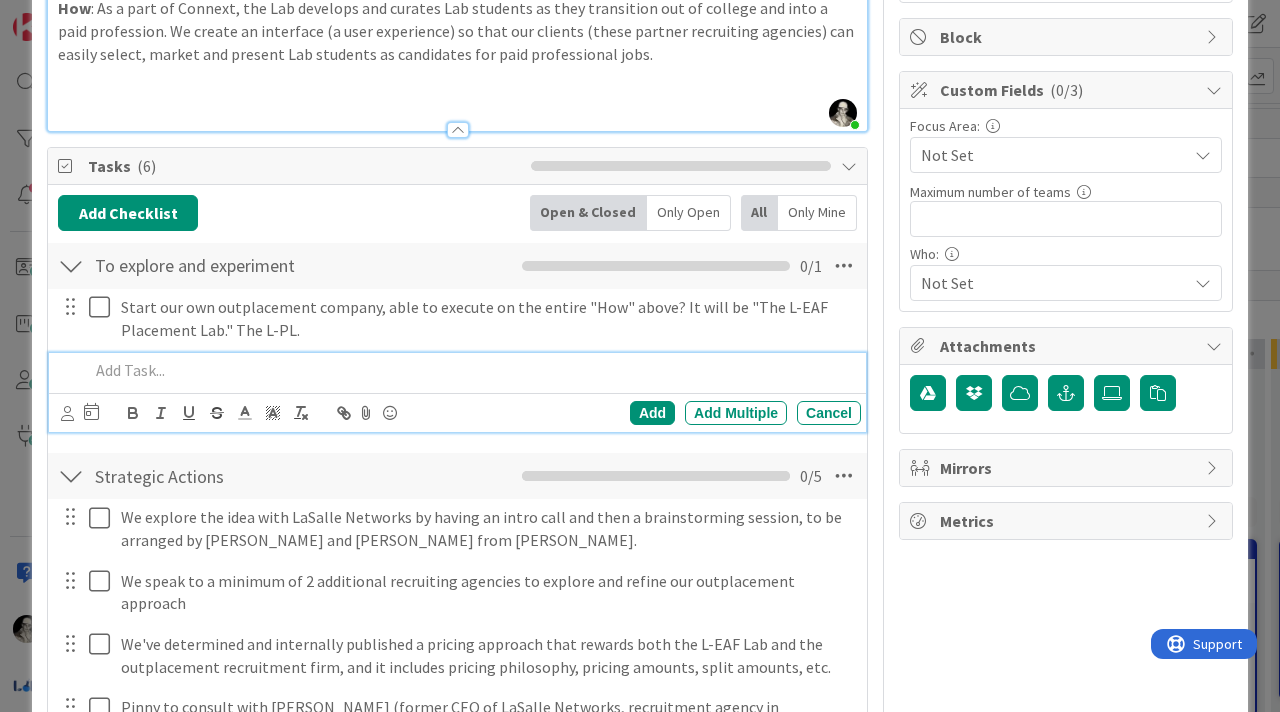 click at bounding box center (471, 370) 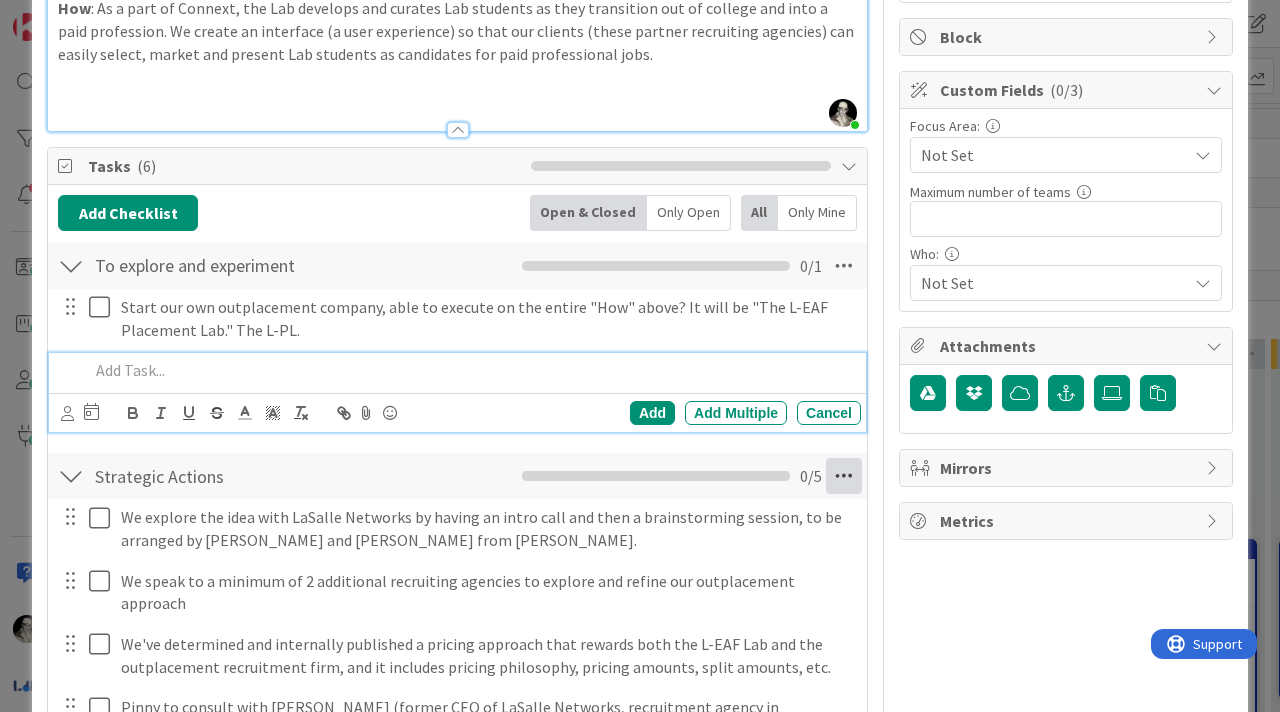 click at bounding box center [844, 476] 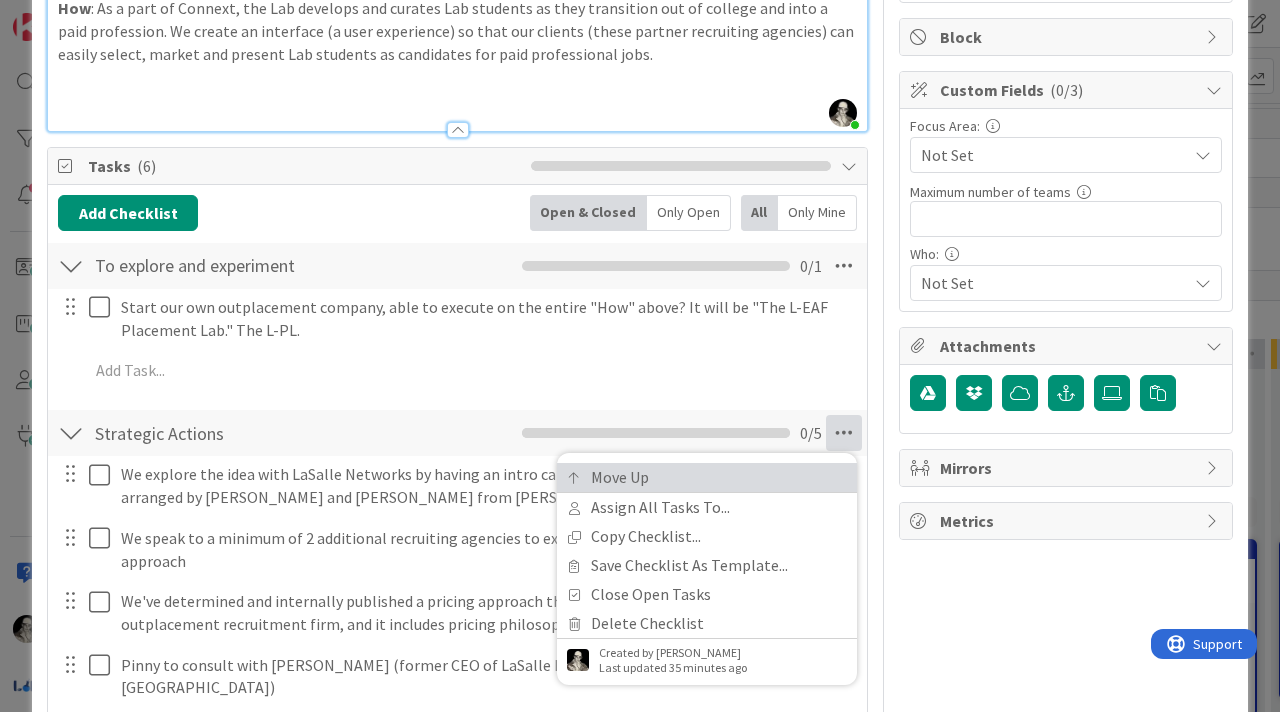 click on "Move Up" at bounding box center (707, 477) 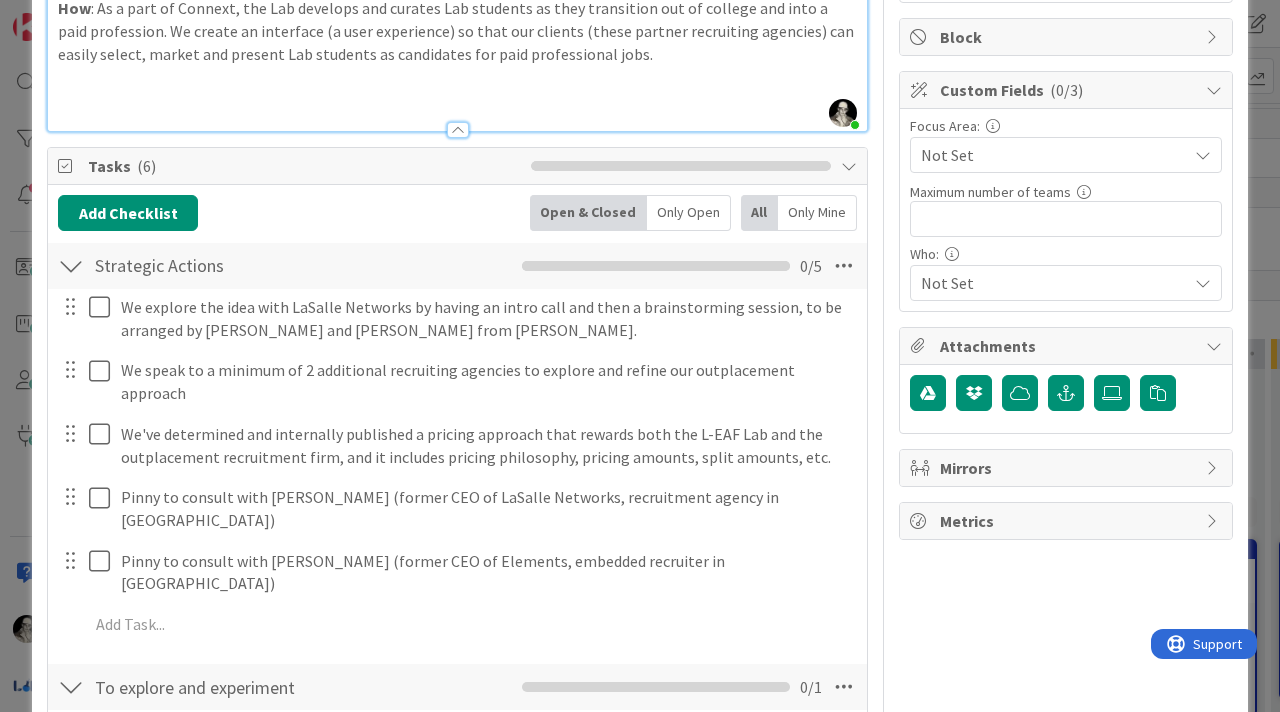 scroll, scrollTop: 587, scrollLeft: 0, axis: vertical 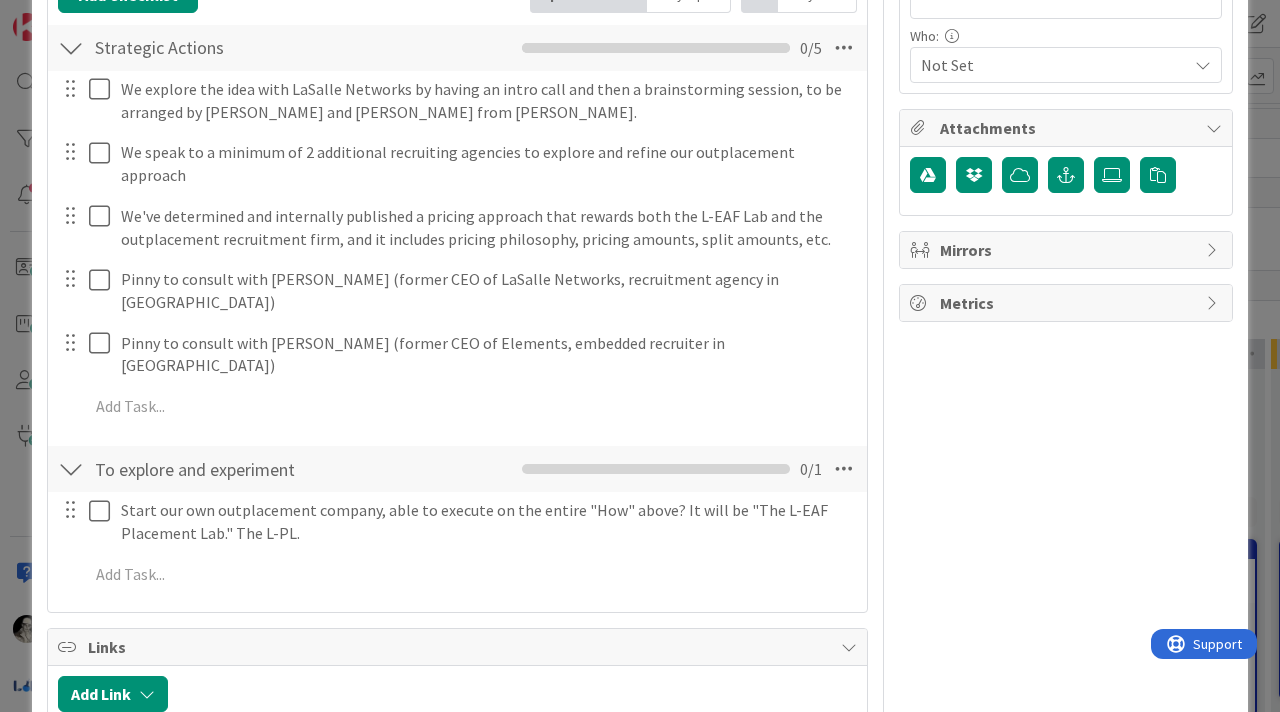 click on "Owner Watchers Partnerships Dates Planned Dates Navigate forward to interact with the calendar and select a date. Press the question mark key to get the keyboard shortcuts for changing dates. Navigate backward to interact with the calendar and select a date. Press the question mark key to get the keyboard shortcuts for changing dates. Actual Dates Not Started Yet Not Done Yet Block Custom Fields ( 0/3 ) Focus Area: Not Set Maximum number of teams 0 / 32 Who: Not Set Attachments Mirrors Metrics" at bounding box center (1066, 259) 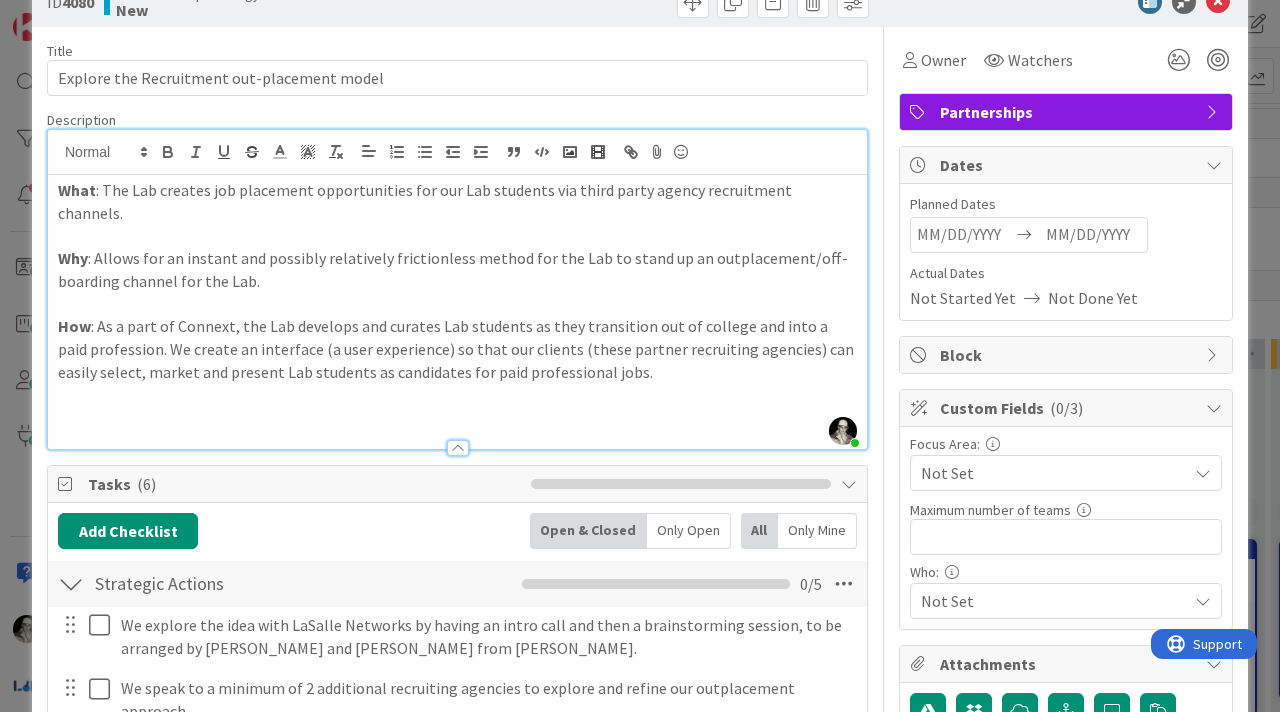 scroll, scrollTop: 0, scrollLeft: 0, axis: both 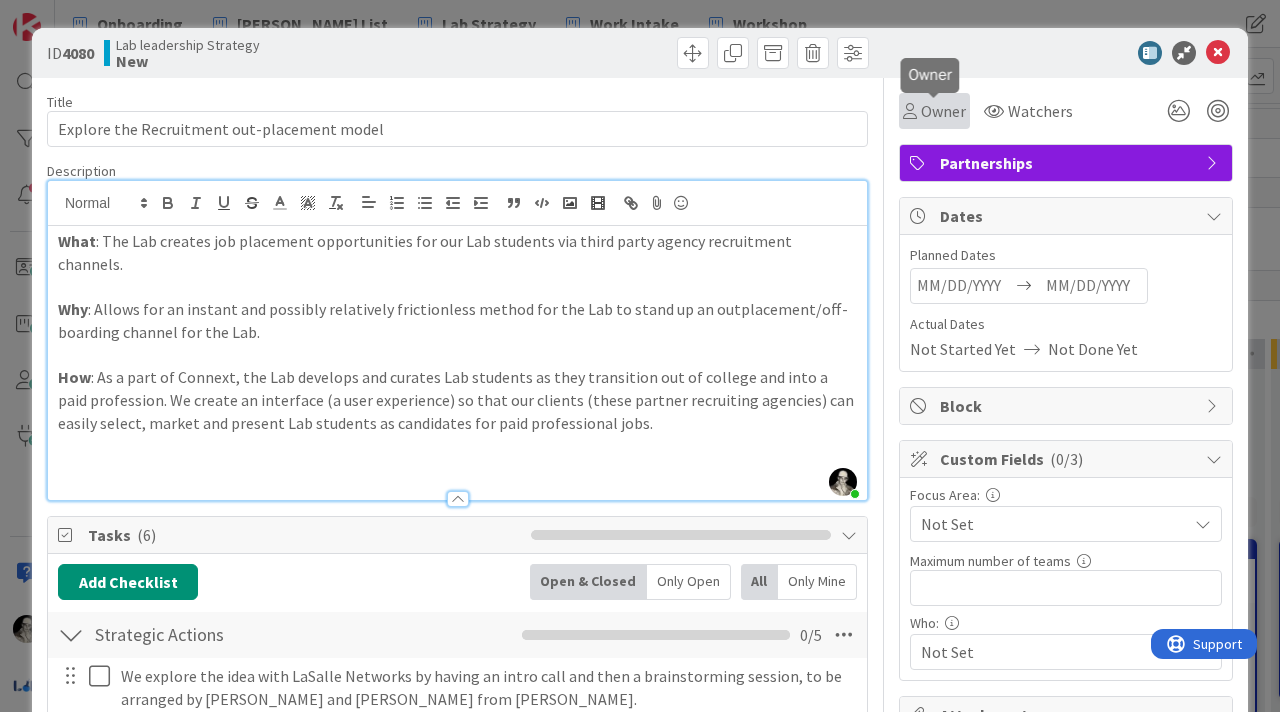 click on "Owner" at bounding box center (943, 111) 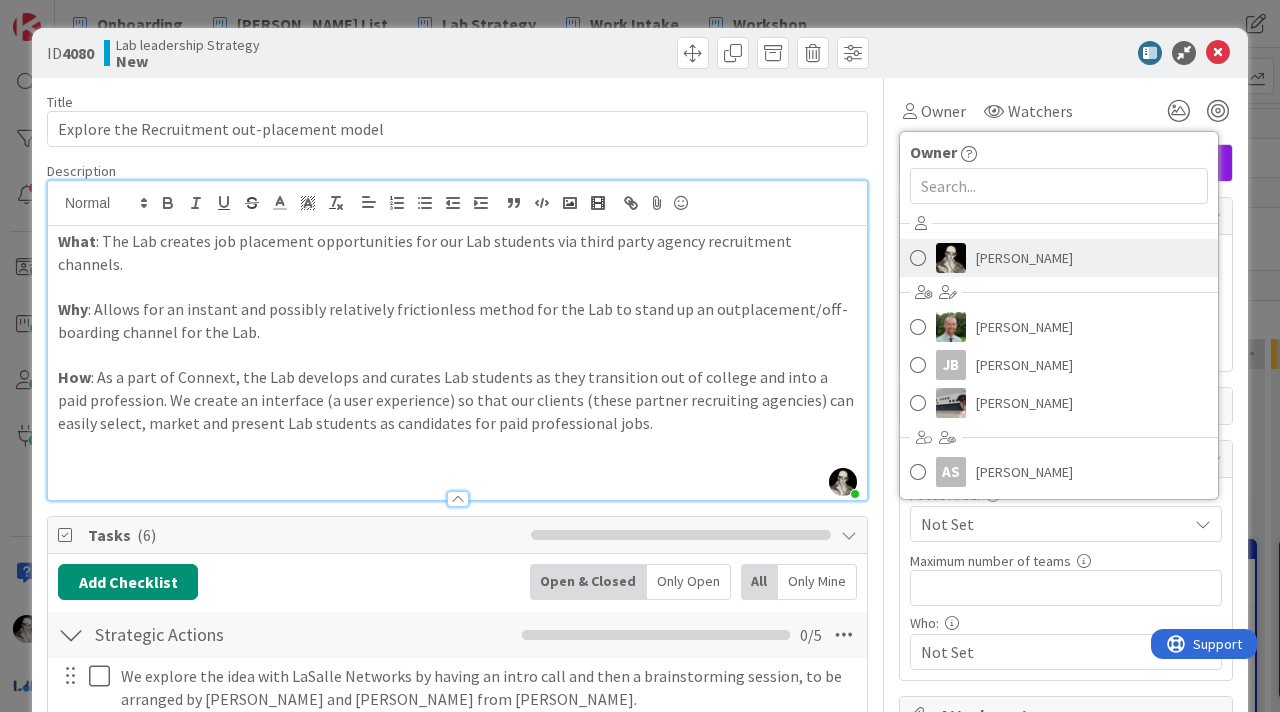 click at bounding box center (918, 258) 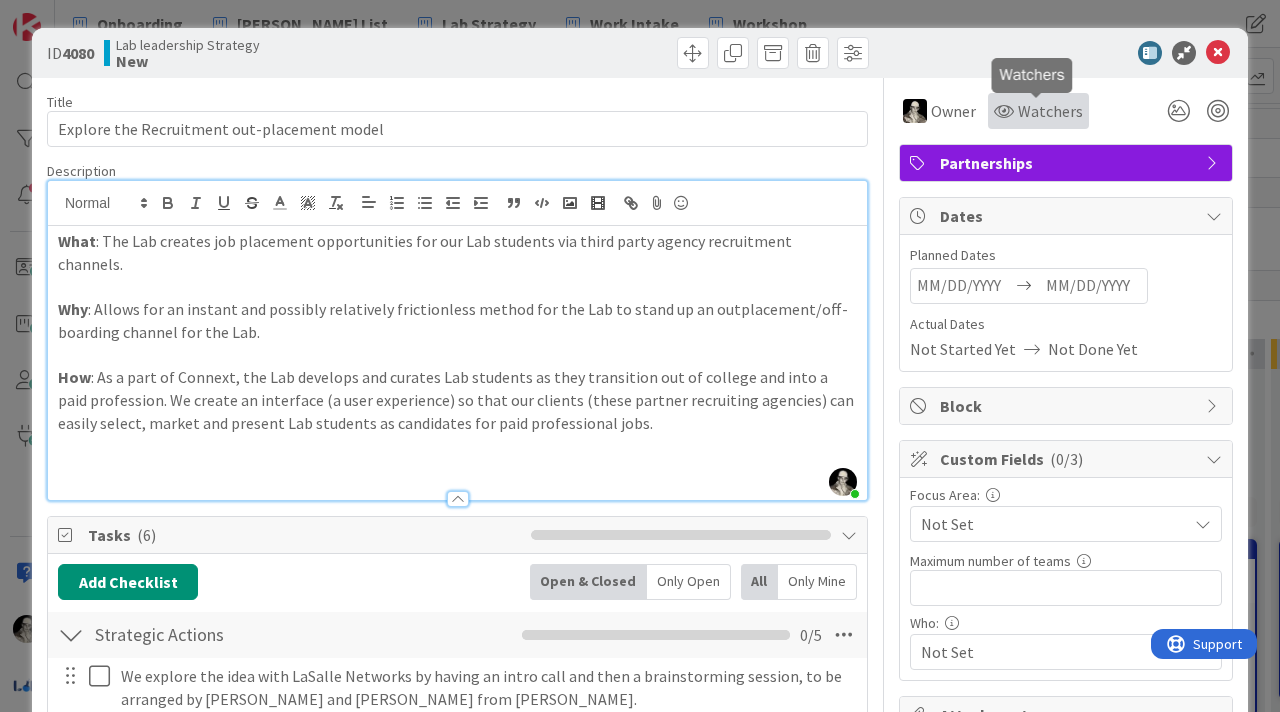 click on "Watchers" at bounding box center [1050, 111] 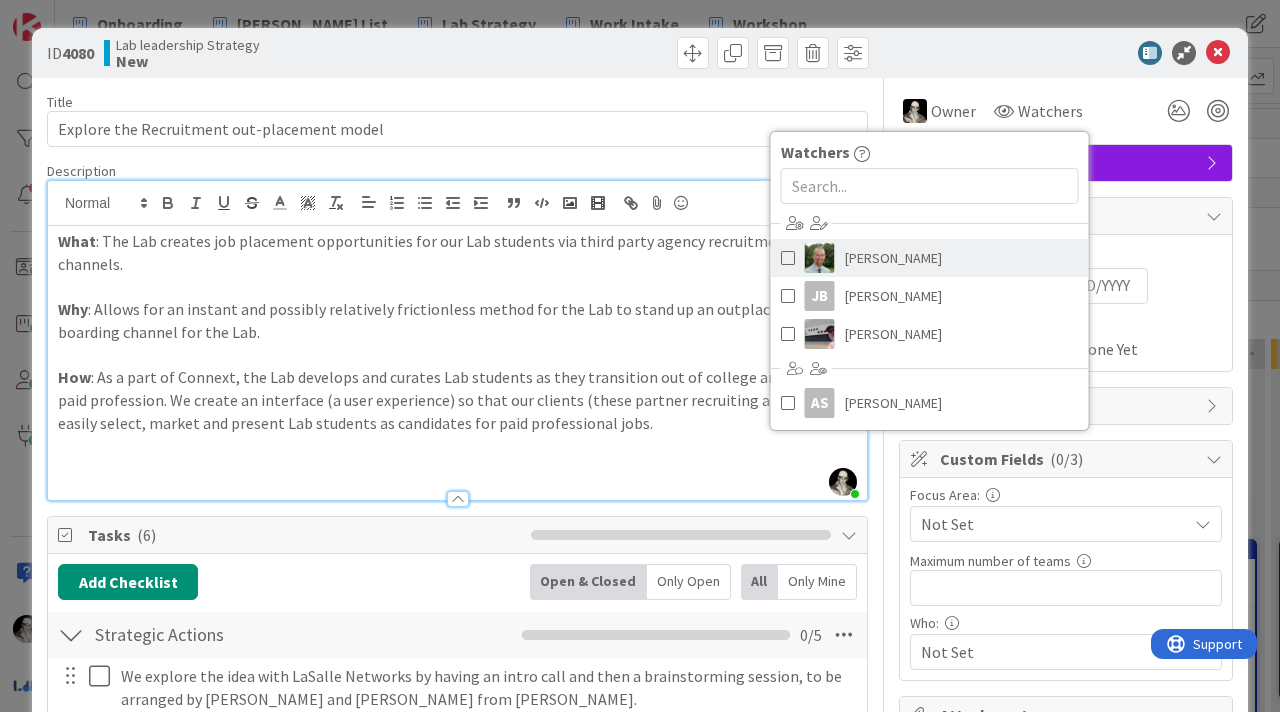 click at bounding box center [788, 258] 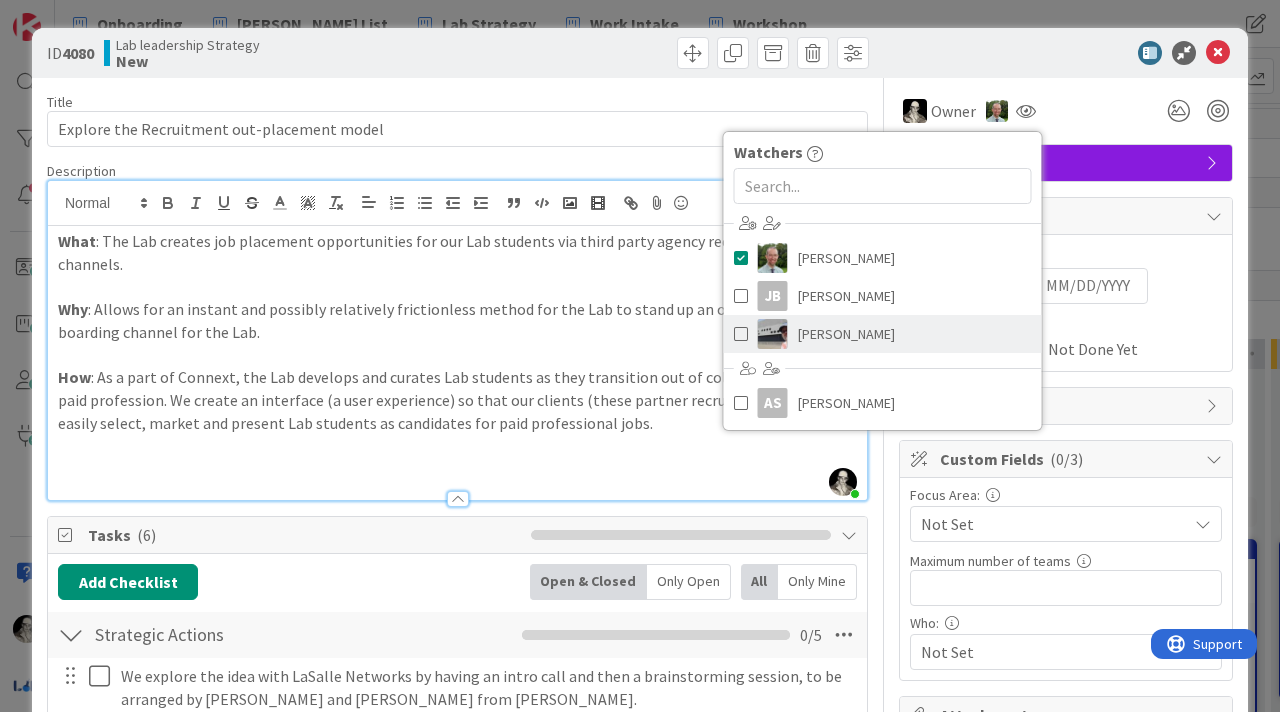 click at bounding box center (741, 334) 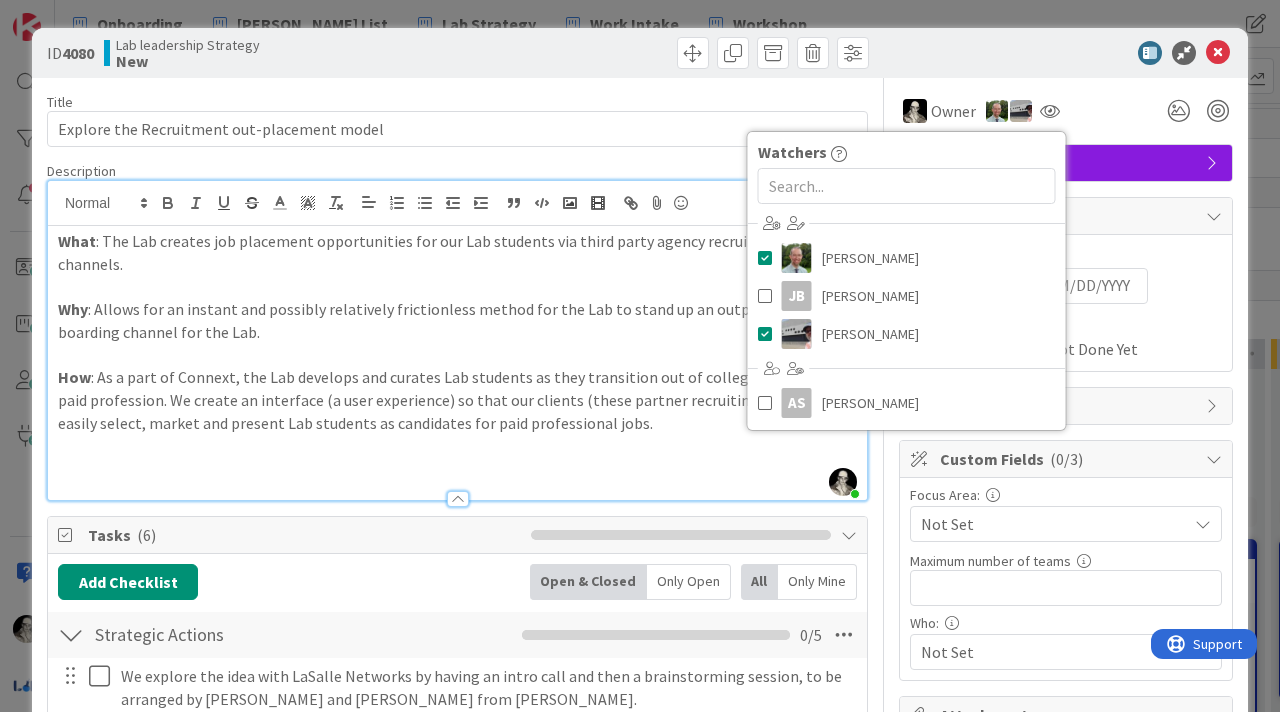 click on "Owner Owner Remove Set as Watcher [PERSON_NAME] [PERSON_NAME] [PERSON_NAME] [PERSON_NAME] [PERSON_NAME] AS [PERSON_NAME] Watchers [PERSON_NAME] [PERSON_NAME] [PERSON_NAME] [PERSON_NAME] AS [PERSON_NAME]" at bounding box center (1066, 111) 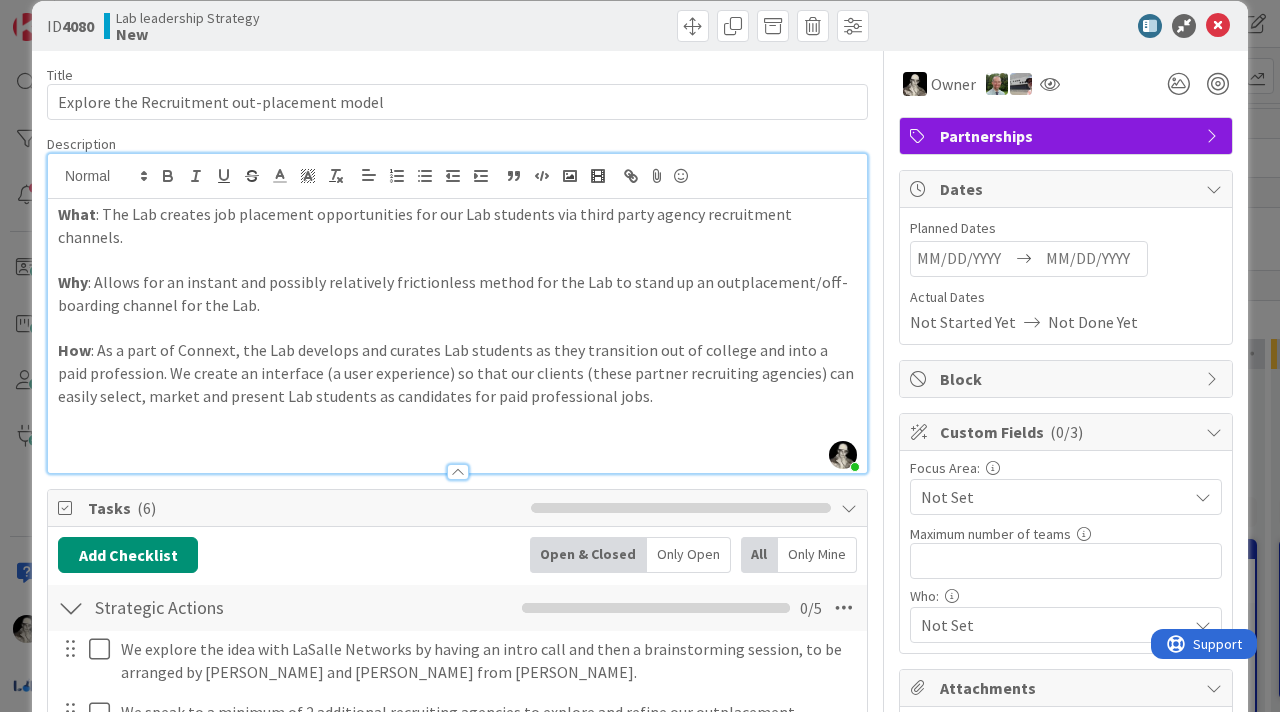 scroll, scrollTop: 0, scrollLeft: 0, axis: both 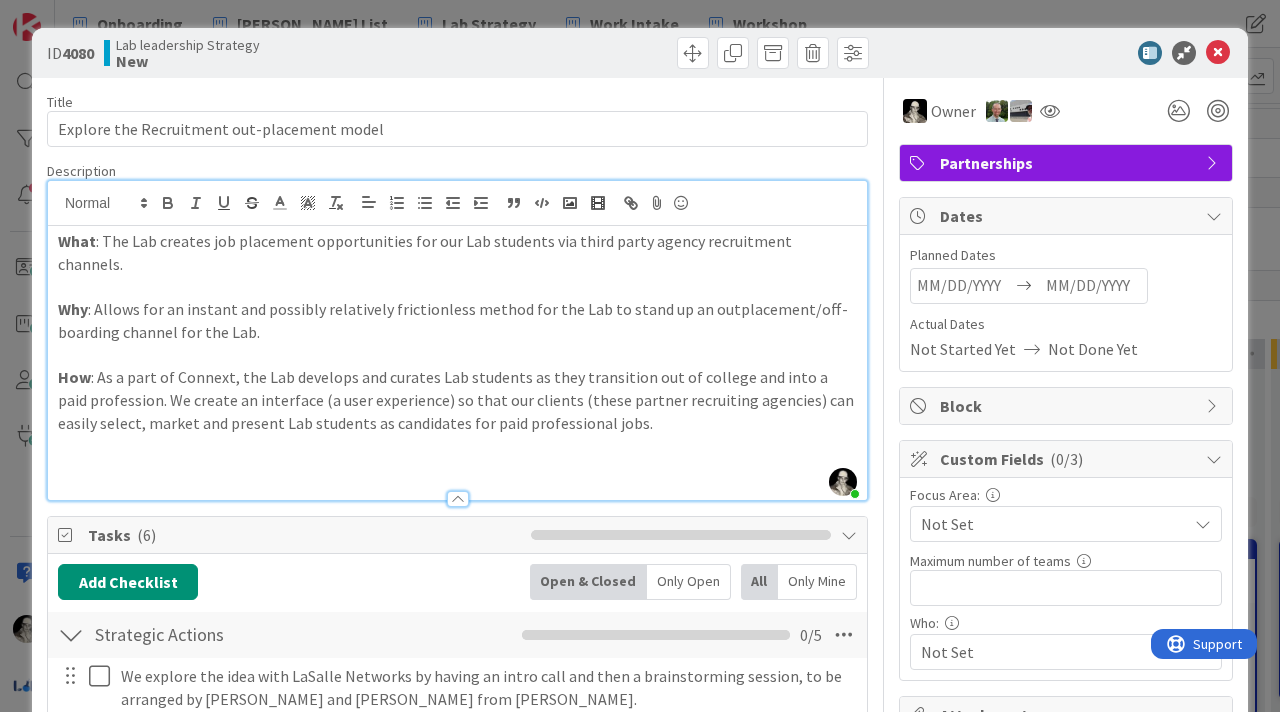 click at bounding box center (1093, 286) 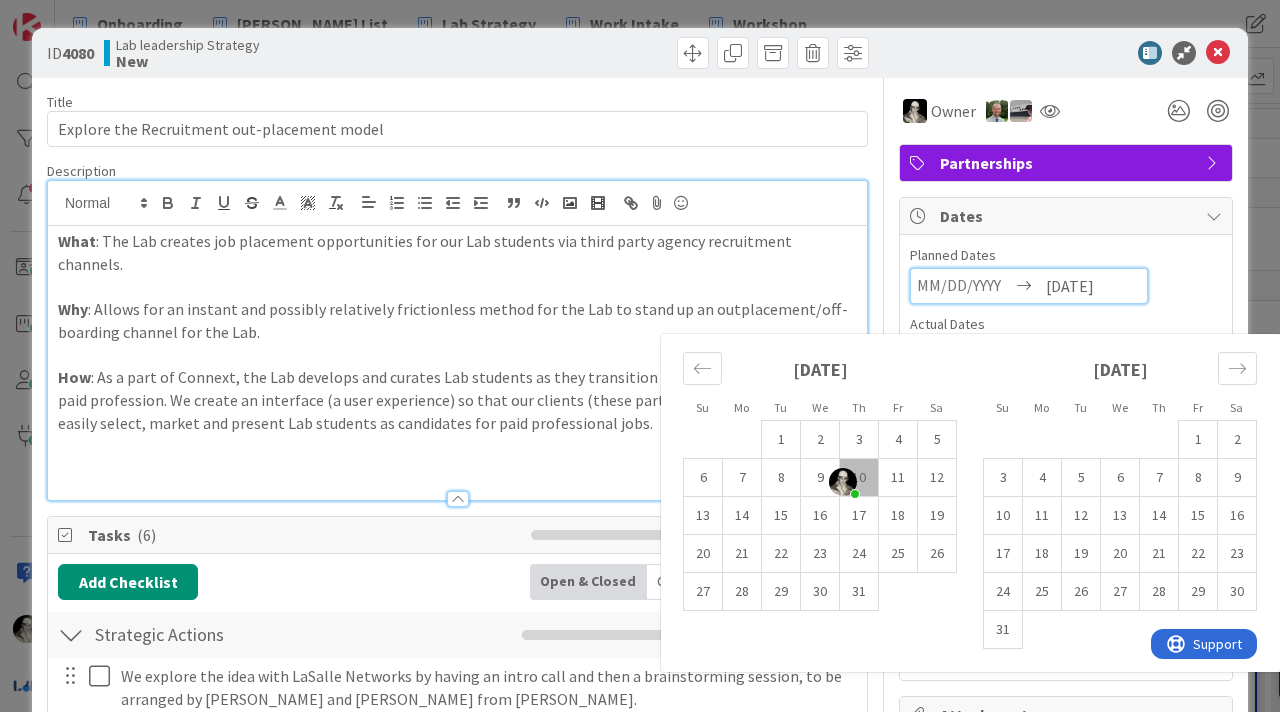 type on "[DATE]" 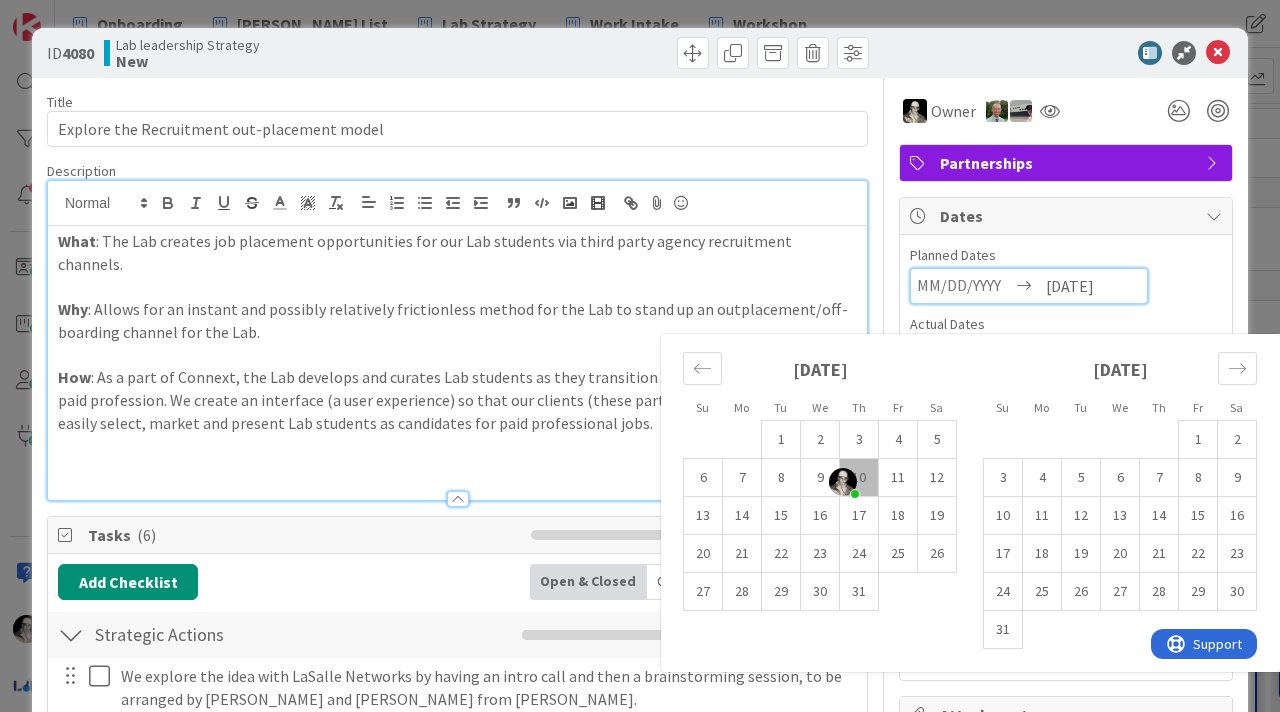 click on "Navigate forward to interact with the calendar and select a date. Press the question mark key to get the keyboard shortcuts for changing dates. Su Mo Tu We Th Fr Sa Su Mo Tu We Th Fr Sa [DATE] 1 2 3 4 5 6 7 8 9 10 11 12 13 14 15 16 17 18 19 20 21 22 23 24 25 26 27 28 29 [DATE] 1 2 3 4 5 6 7 8 9 10 11 12 13 14 15 16 17 18 19 20 21 22 23 24 25 26 27 28 29 30 [DATE] 1 2 3 4 5 6 7 8 9 10 11 12 13 14 15 16 17 18 19 20 21 22 23 24 25 26 27 28 29 30 31 [DATE] 1 2 3 4 5 6 7 8 9 10 11 12 13 14 15 16 17 18 19 20 21 22 23 24 25 26 27 28 29 30 [DATE] Navigate backward to interact with the calendar and select a date. Press the question mark key to get the keyboard shortcuts for changing dates." at bounding box center [1066, 286] 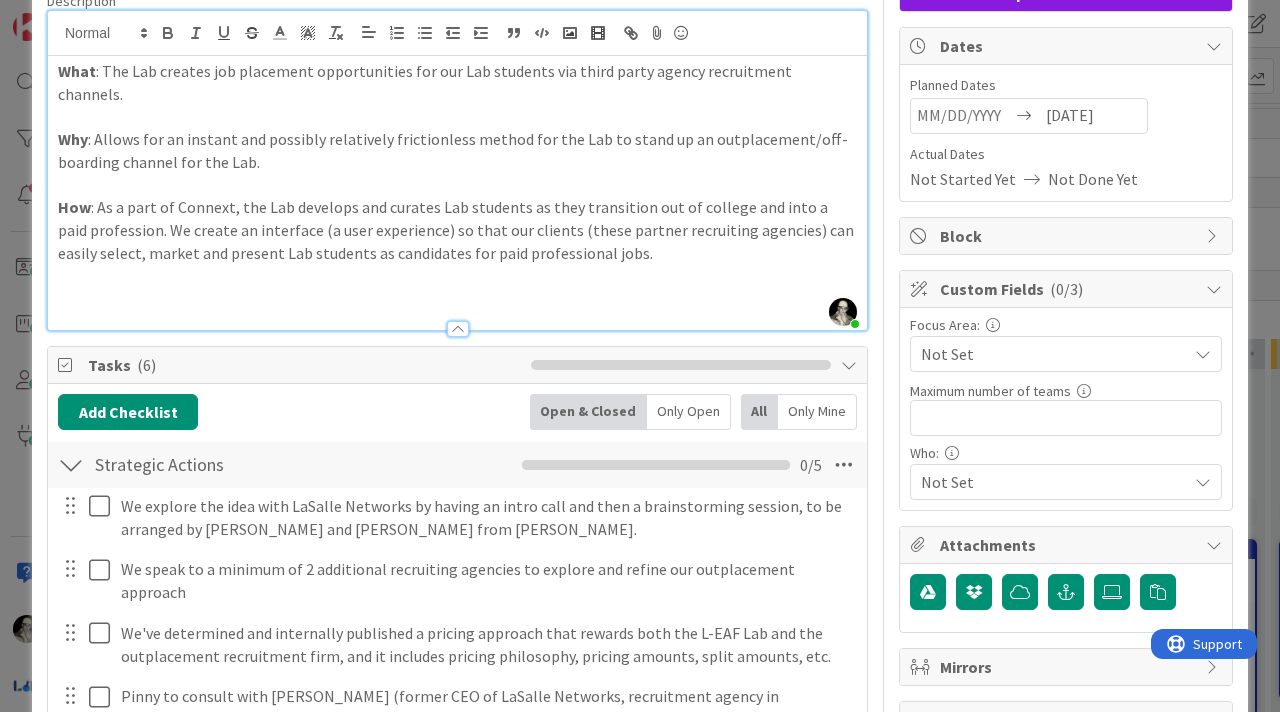 scroll, scrollTop: 187, scrollLeft: 0, axis: vertical 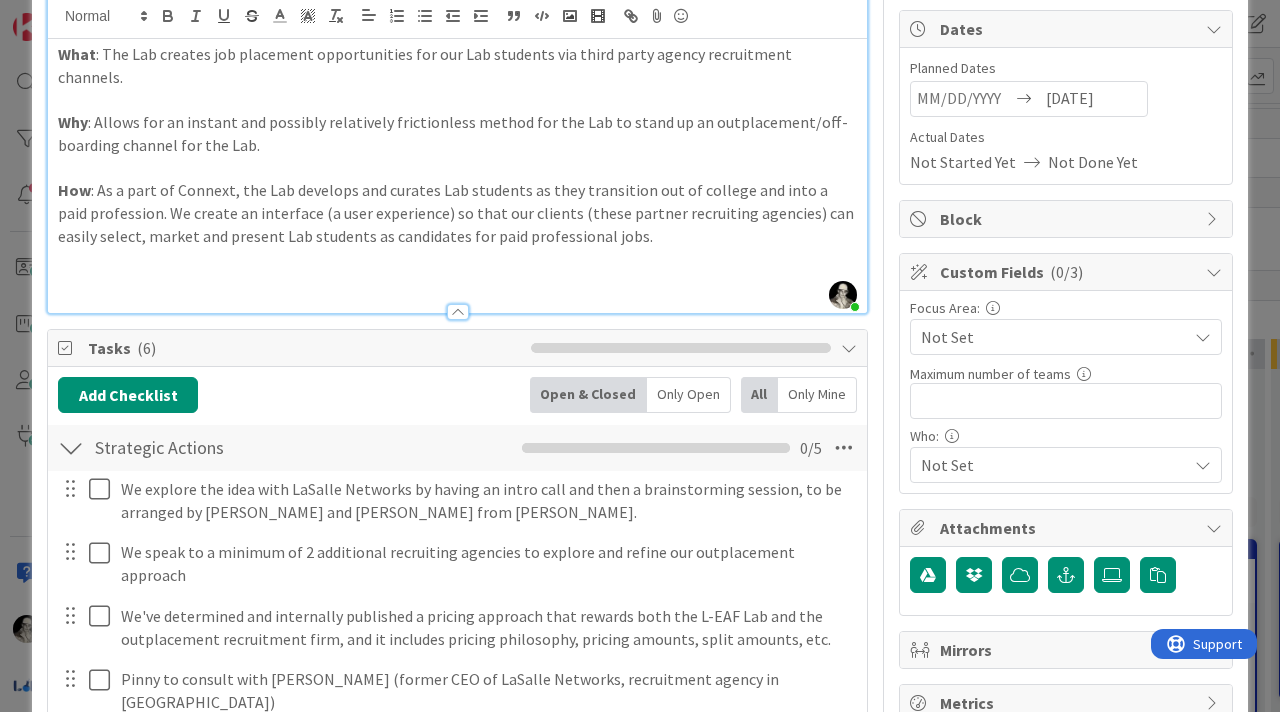 click at bounding box center [1214, 219] 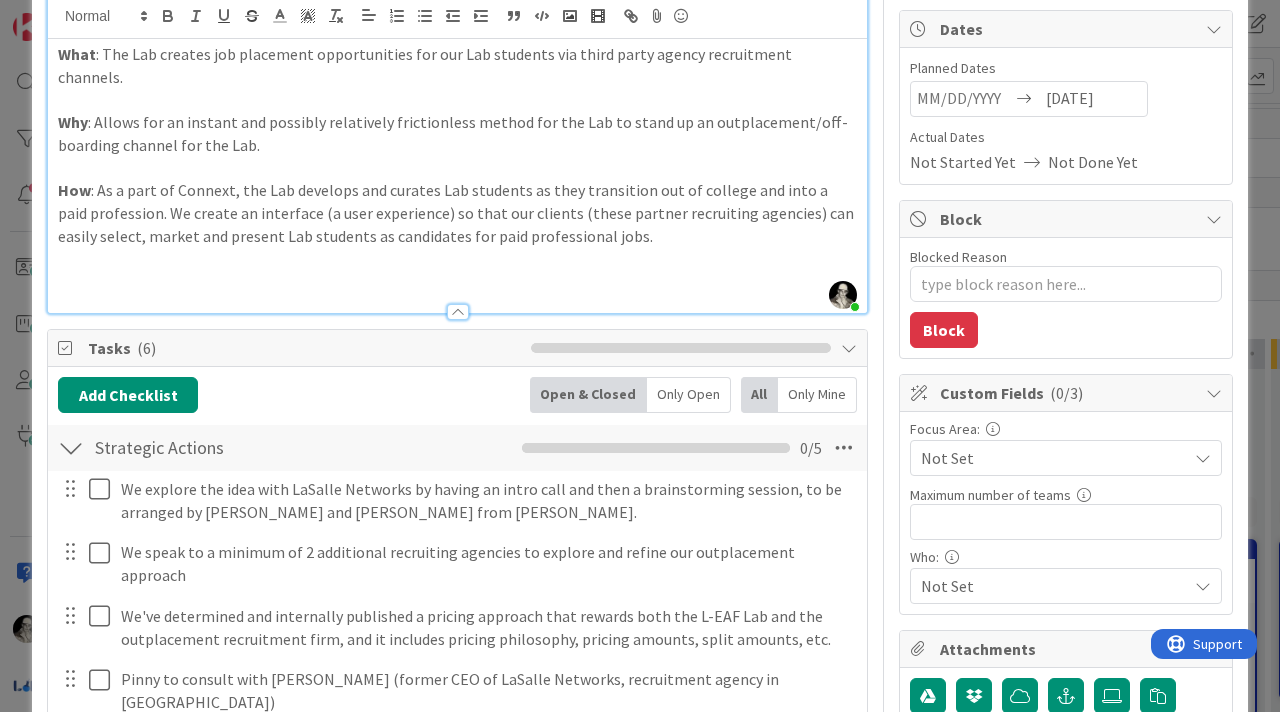 click at bounding box center [1214, 219] 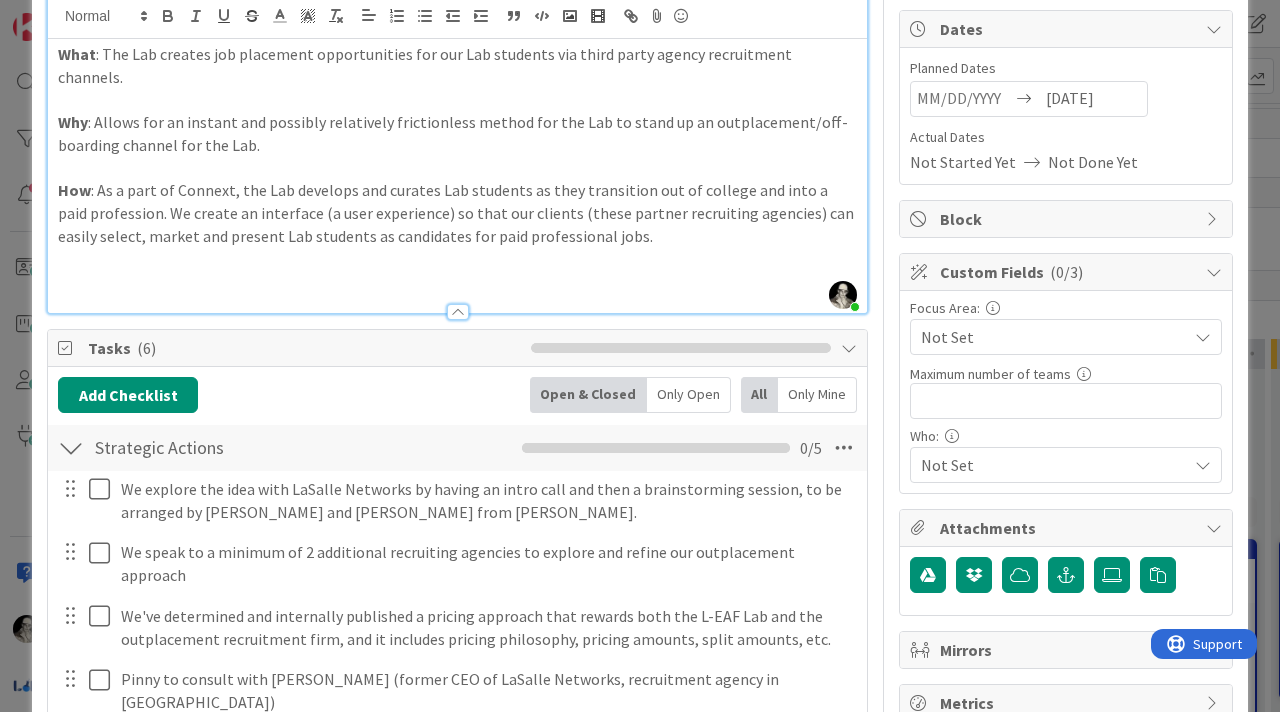 click at bounding box center (1203, 337) 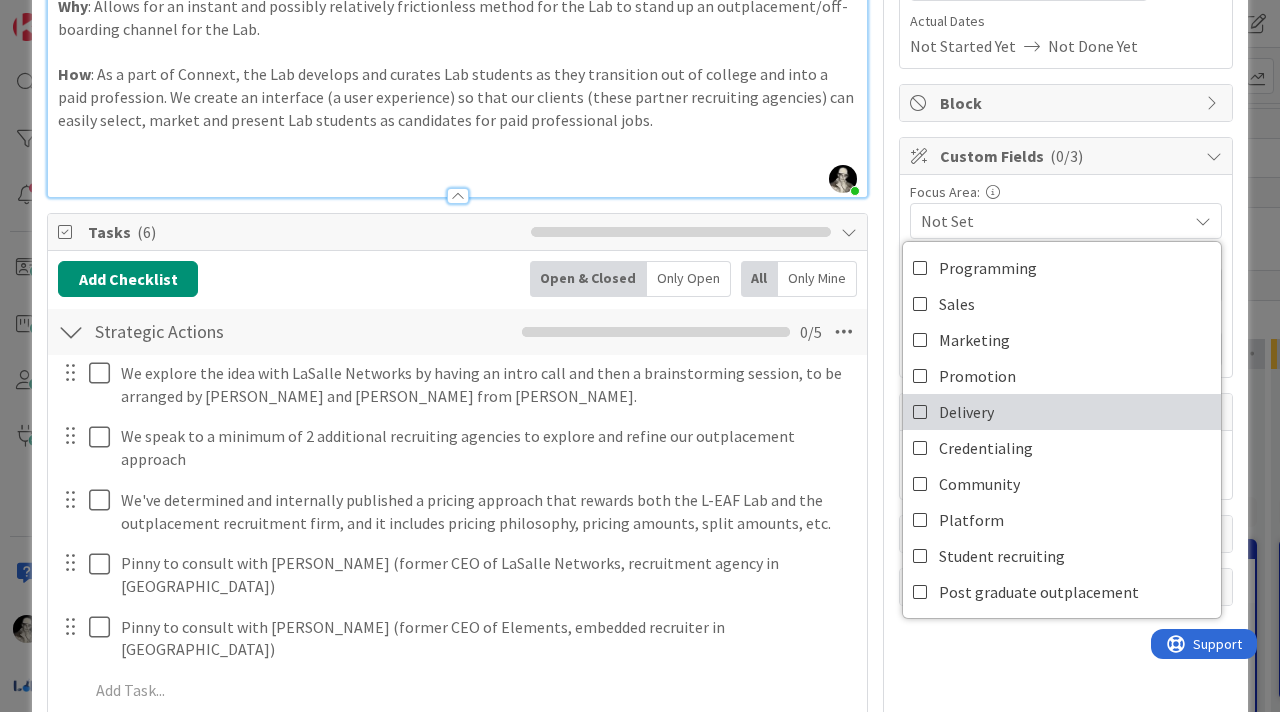scroll, scrollTop: 306, scrollLeft: 0, axis: vertical 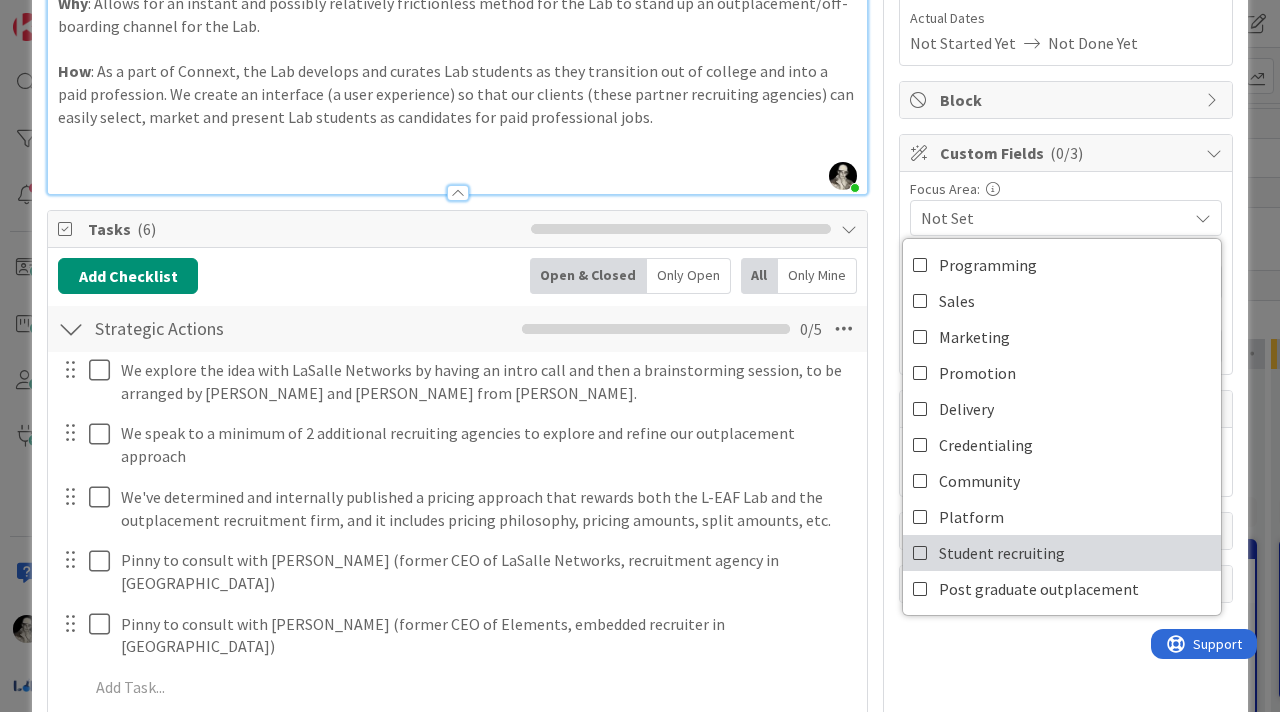 click at bounding box center (921, 553) 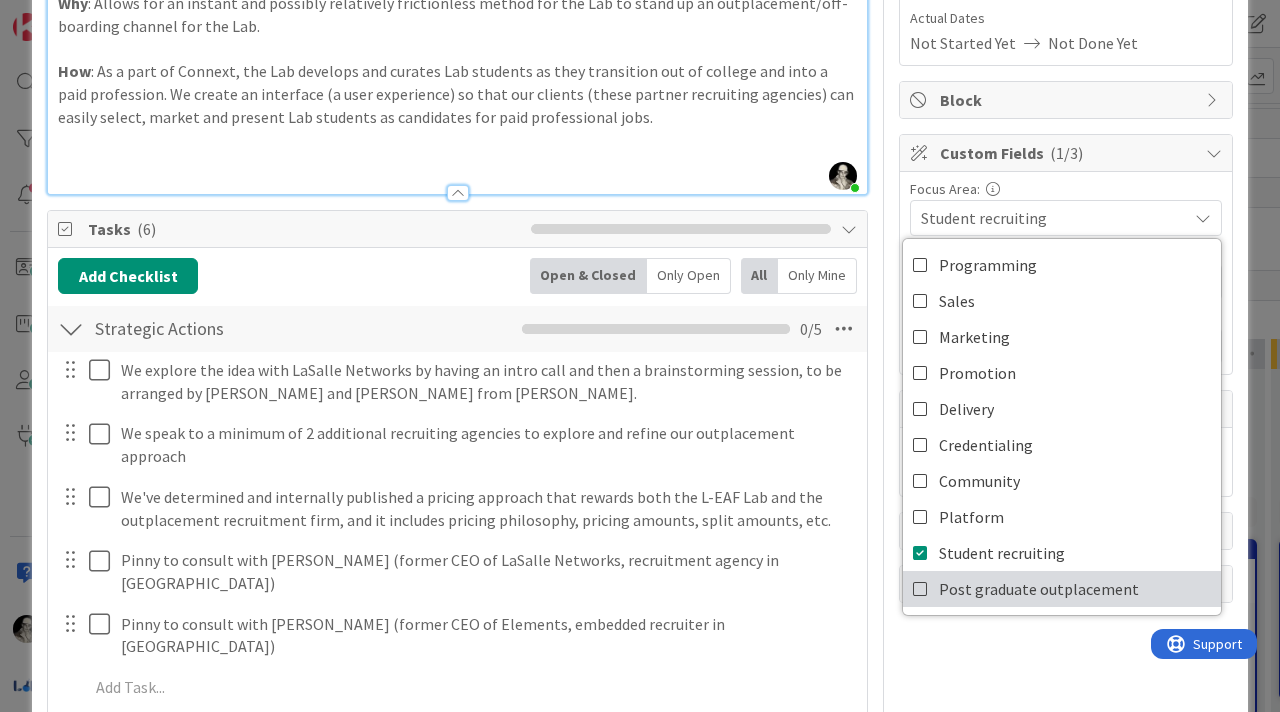 click at bounding box center (921, 589) 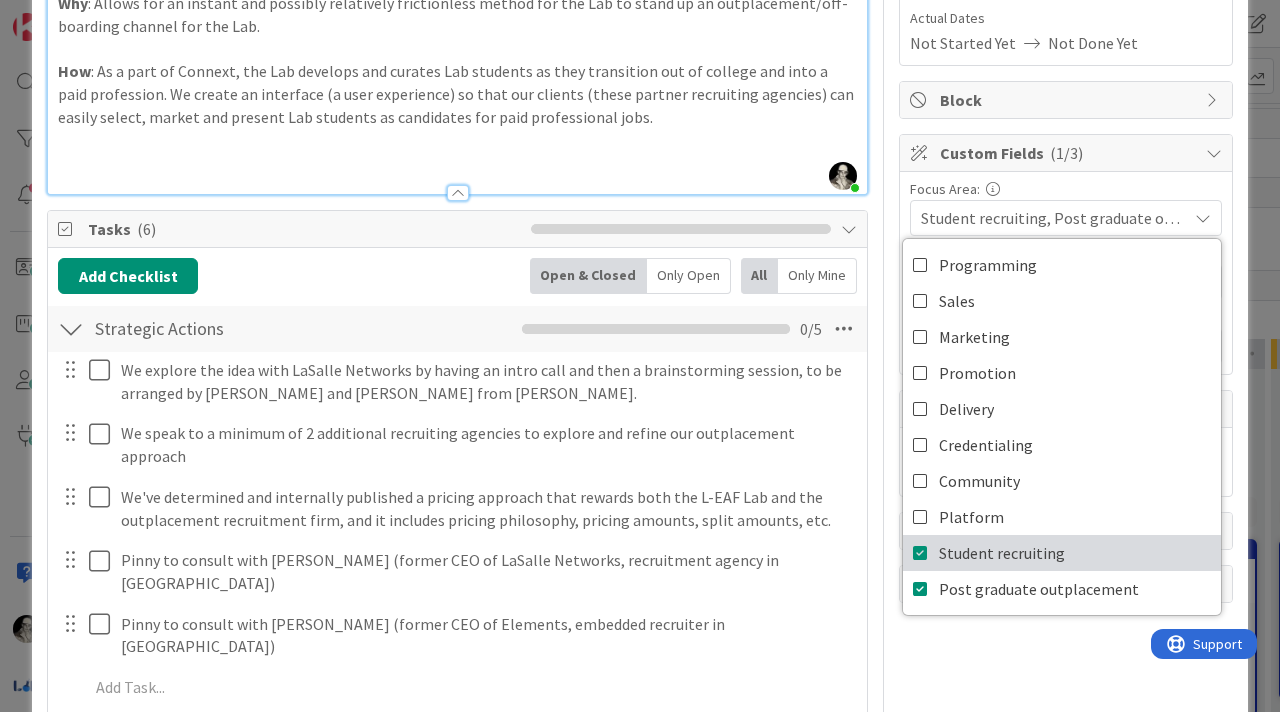 click at bounding box center [921, 553] 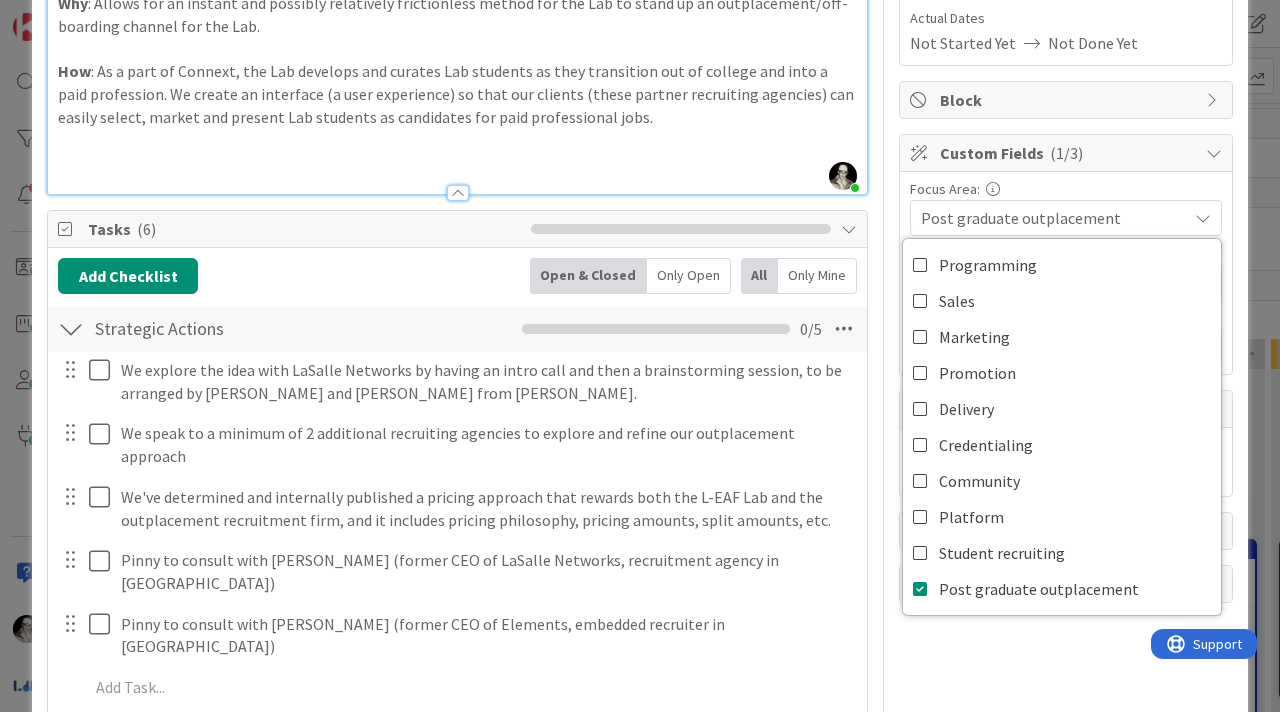 click on "Owner Owner Remove Set as Watcher [PERSON_NAME] [PERSON_NAME] [PERSON_NAME] [PERSON_NAME] [PERSON_NAME] AS [PERSON_NAME] Watchers [PERSON_NAME] [PERSON_NAME] [PERSON_NAME] [PERSON_NAME] AS [PERSON_NAME] Partnerships Dates Planned Dates Navigate forward to interact with the calendar and select a date. Press the question mark key to get the keyboard shortcuts for changing dates. [DATE] Navigate backward to interact with the calendar and select a date. Press the question mark key to get the keyboard shortcuts for changing dates. Actual Dates Not Started Yet Not Done Yet Block Custom Fields ( 1/3 ) Focus Area: Post graduate outplacement Programming Sales Marketing Promotion Delivery Credentialing Community Platform Student recruiting Post graduate outplacement Maximum number of teams 0 / 32 Who: Not Set Attachments Mirrors Metrics" at bounding box center [1066, 540] 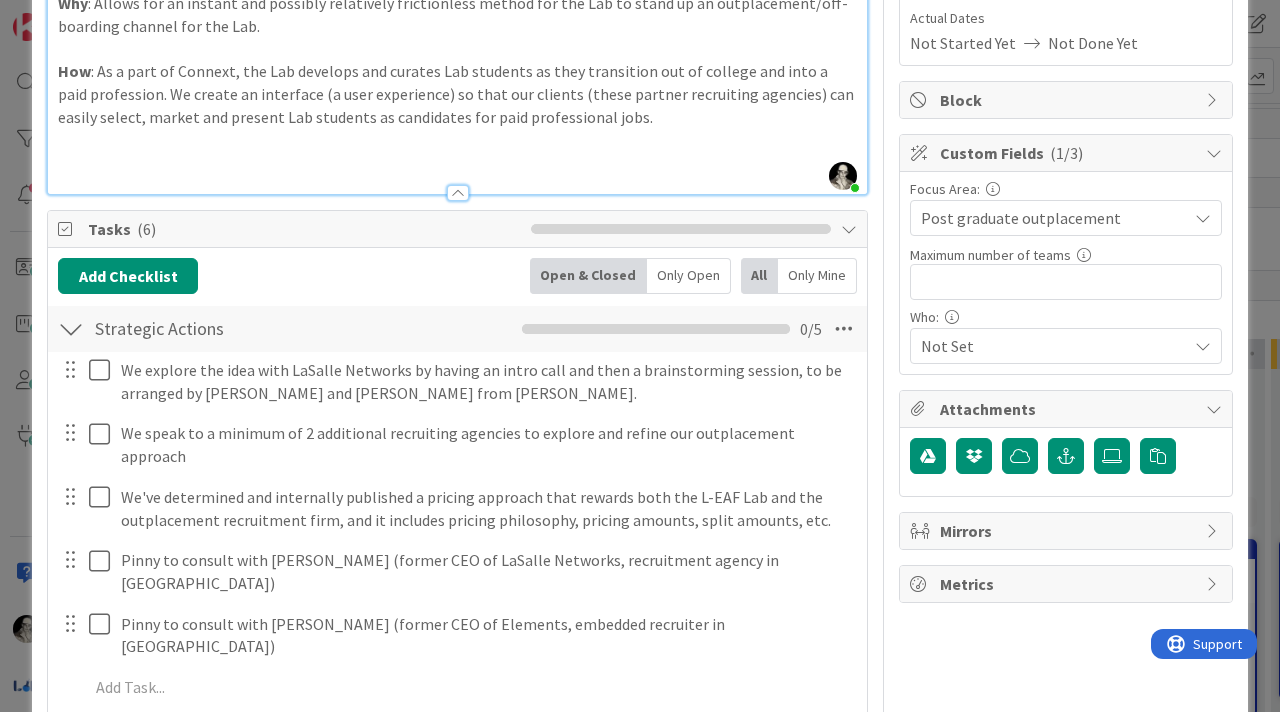 click at bounding box center [1203, 346] 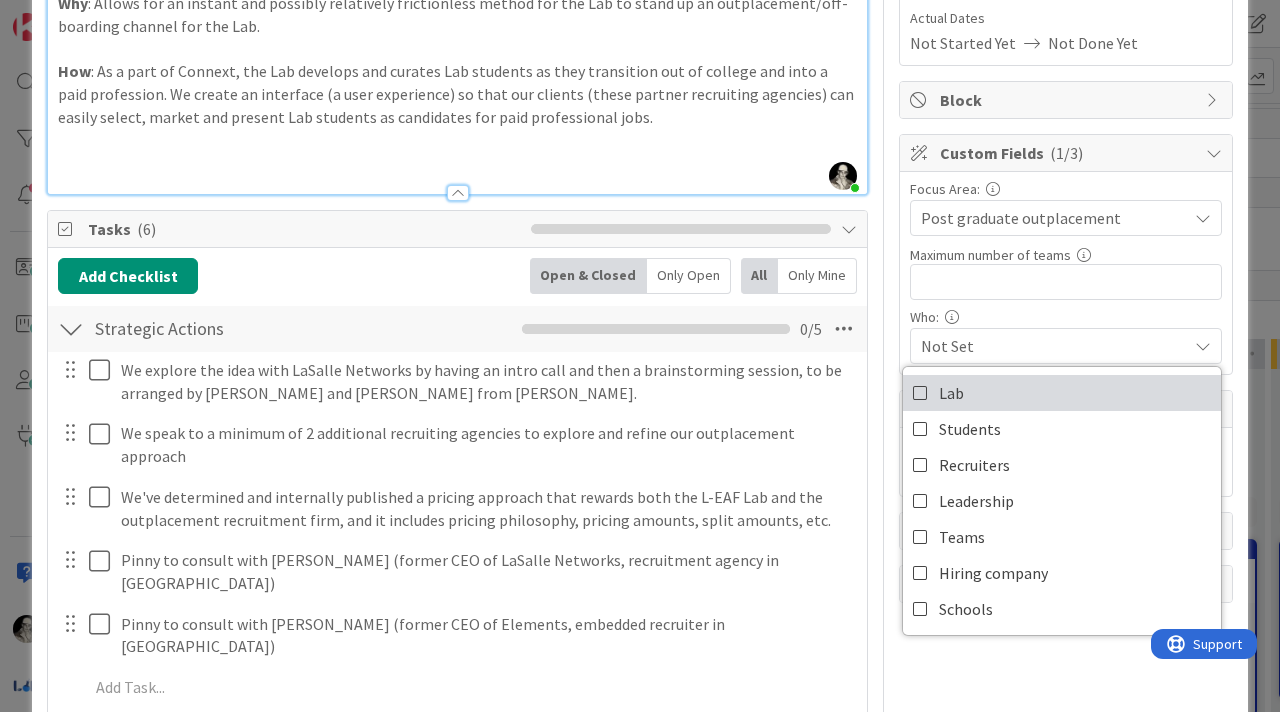 click at bounding box center [921, 393] 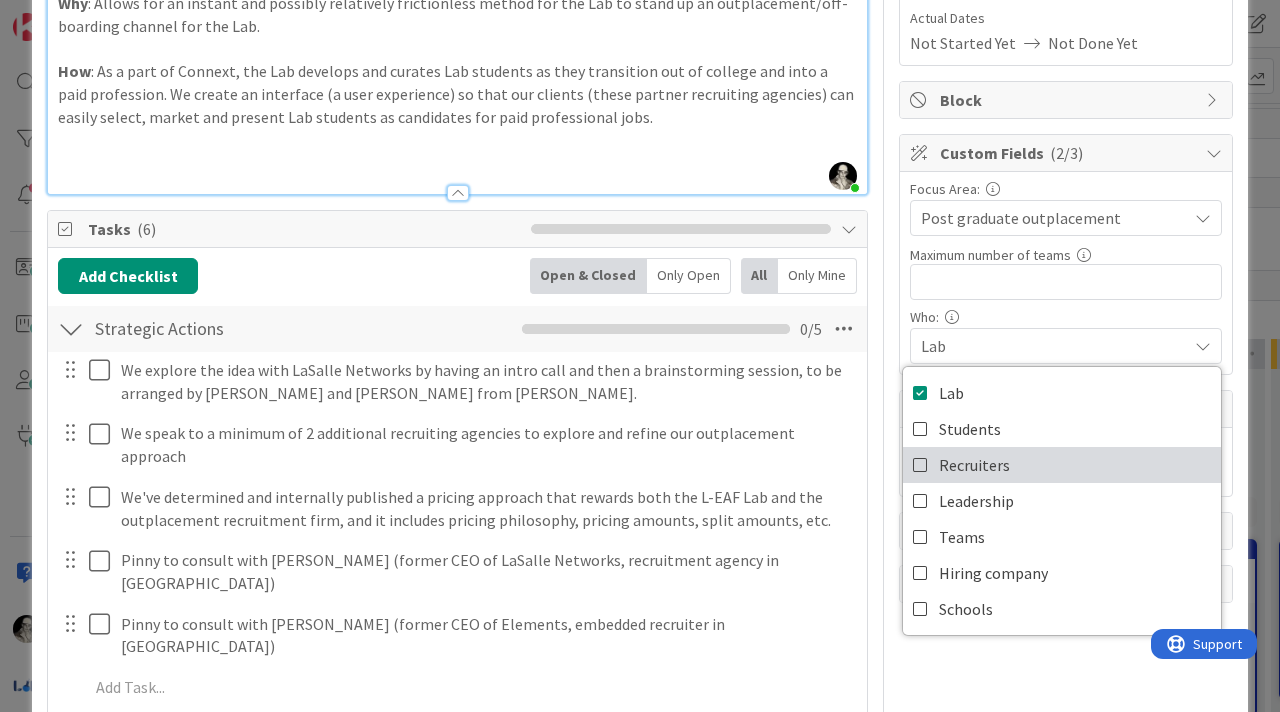 click at bounding box center [921, 465] 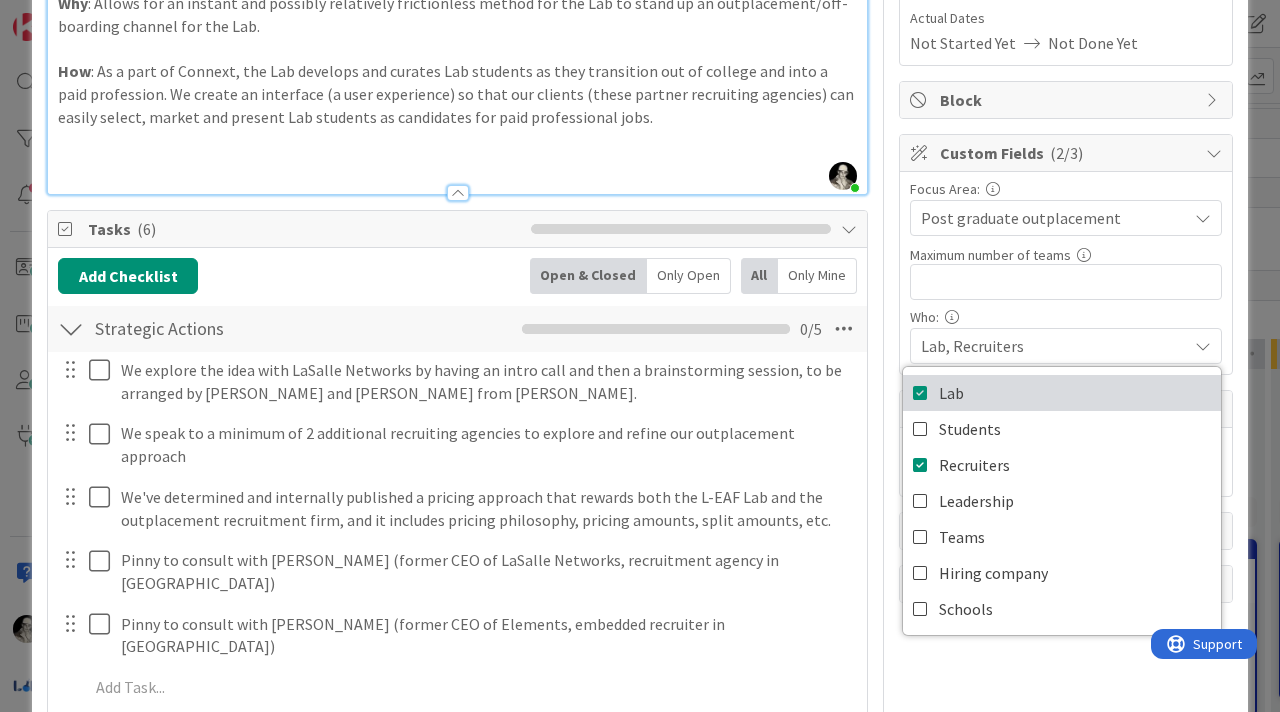 click at bounding box center [921, 393] 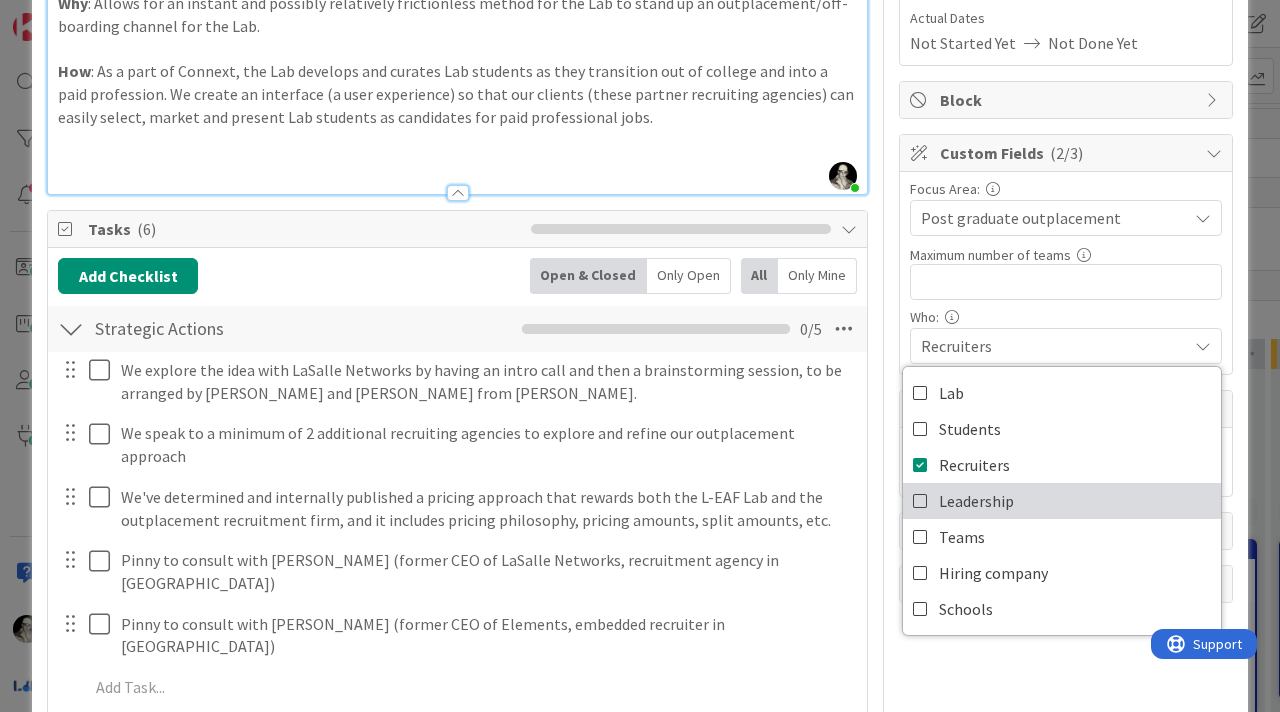 click at bounding box center (921, 501) 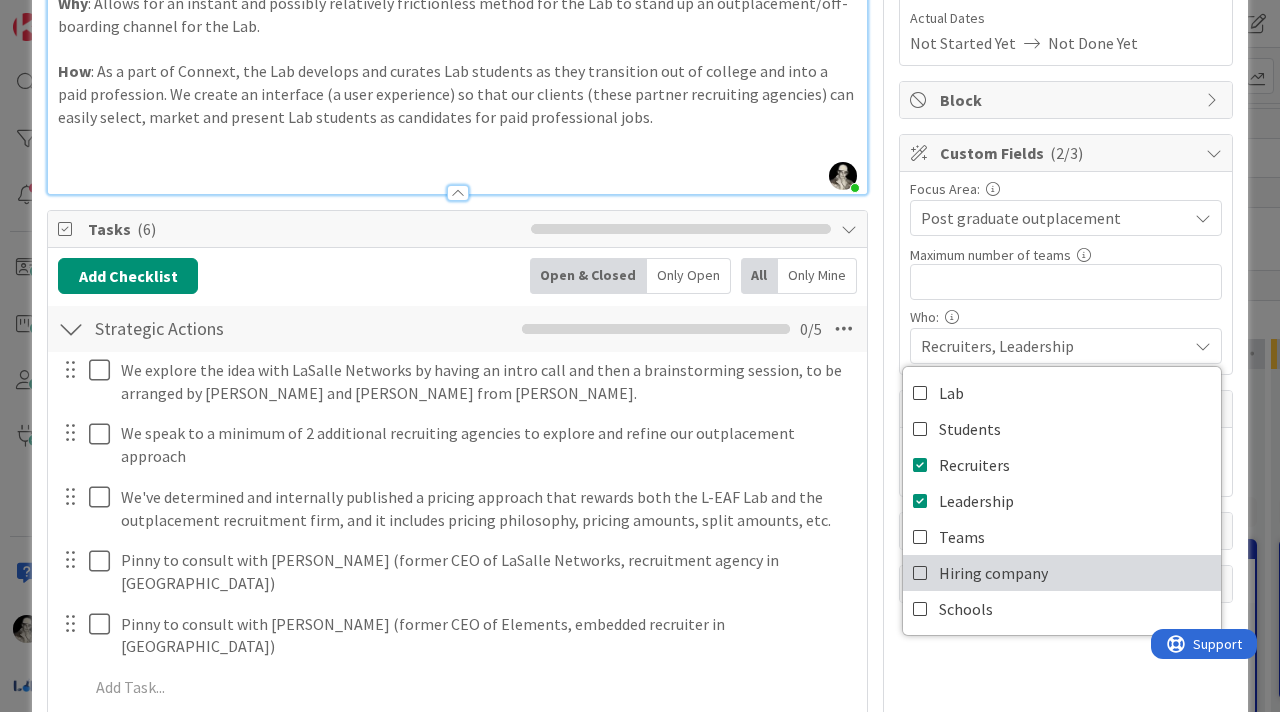 click at bounding box center (921, 573) 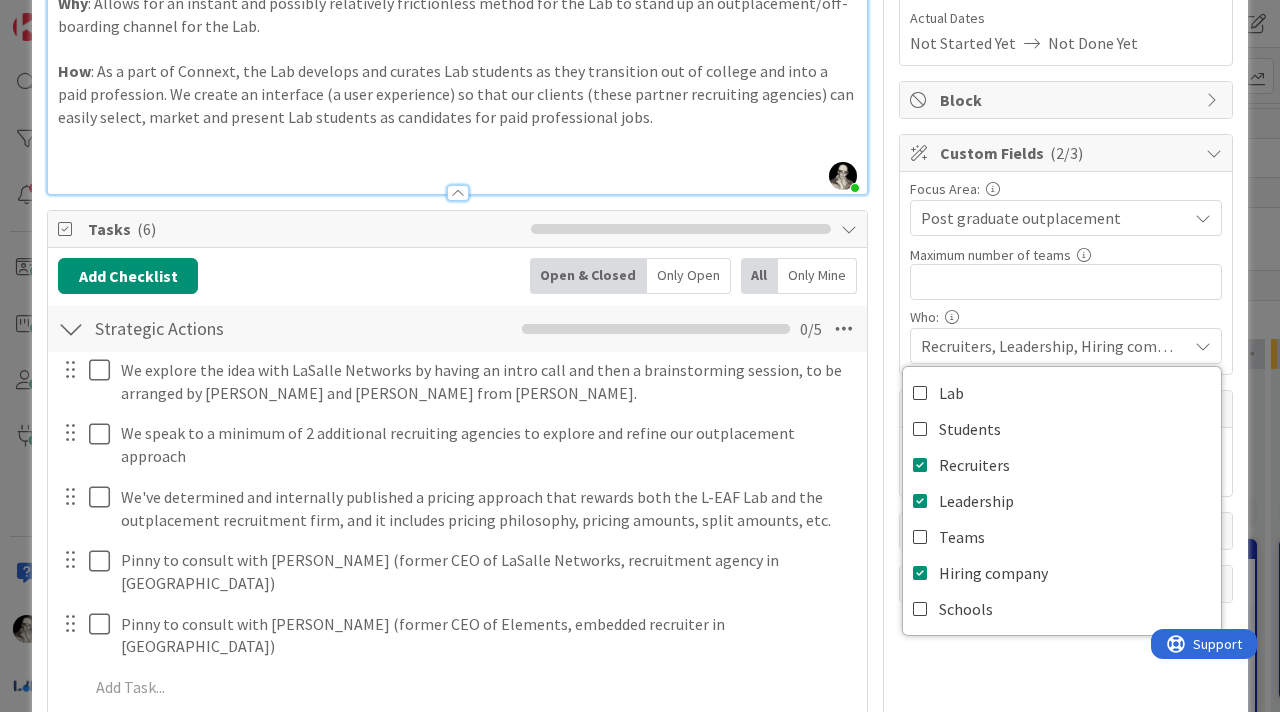 click on "Owner Owner Remove Set as Watcher [PERSON_NAME] [PERSON_NAME] [PERSON_NAME] [PERSON_NAME] [PERSON_NAME] AS [PERSON_NAME] Watchers [PERSON_NAME] [PERSON_NAME] [PERSON_NAME] [PERSON_NAME] AS [PERSON_NAME] Partnerships Dates Planned Dates Navigate forward to interact with the calendar and select a date. Press the question mark key to get the keyboard shortcuts for changing dates. [DATE] Navigate backward to interact with the calendar and select a date. Press the question mark key to get the keyboard shortcuts for changing dates. Actual Dates Not Started Yet Not Done Yet Block Custom Fields ( 2/3 ) Focus Area: Post graduate outplacement Programming Sales Marketing Promotion Delivery Credentialing Community Platform Student recruiting Post graduate outplacement Maximum number of teams 0 / 32 Who: Recruiters, Leadership, Hiring company Lab Students Recruiters Leadership Teams Hiring company Schools Attachments Mirrors Metrics" at bounding box center (1066, 540) 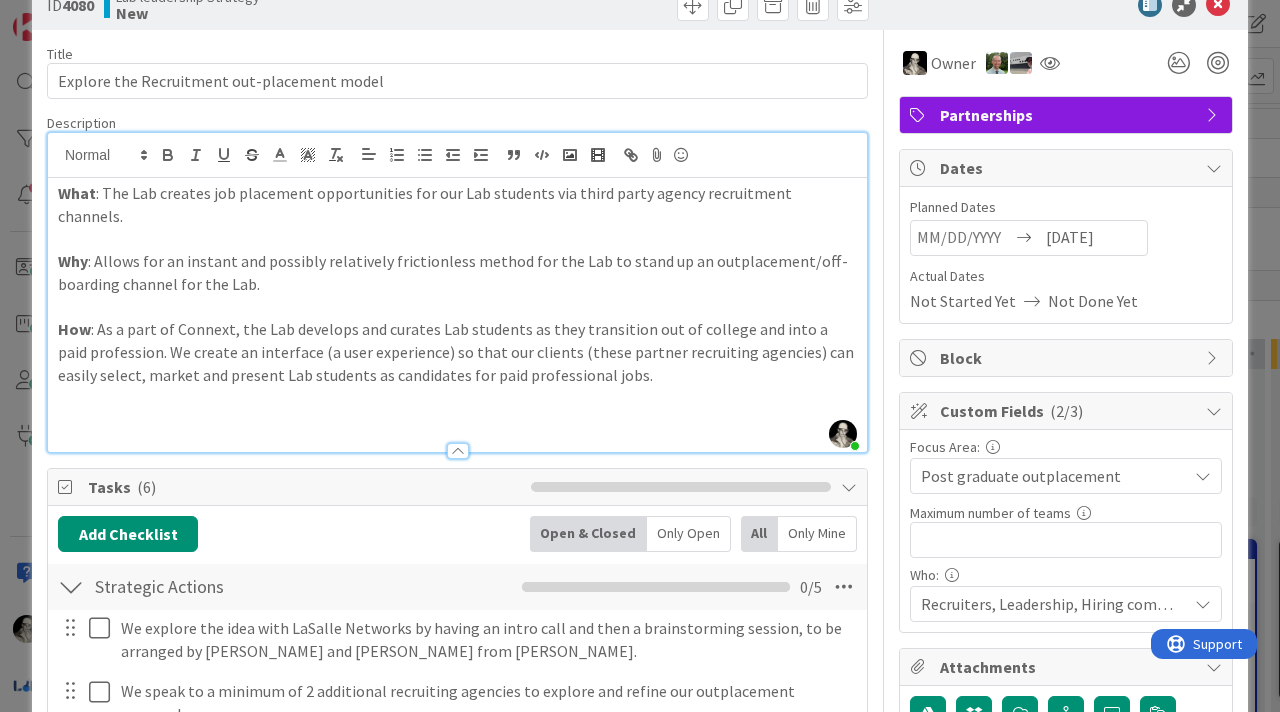scroll, scrollTop: 0, scrollLeft: 0, axis: both 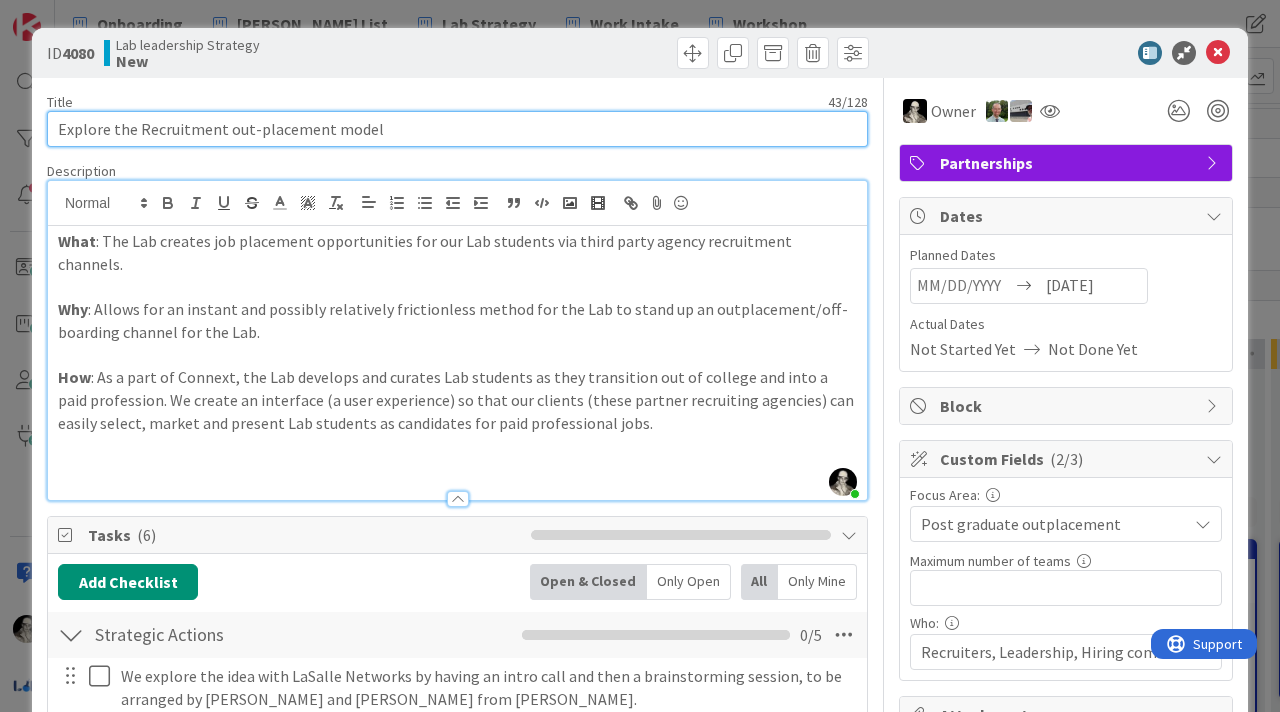 click on "Explore the Recruitment out-placement model" at bounding box center [457, 129] 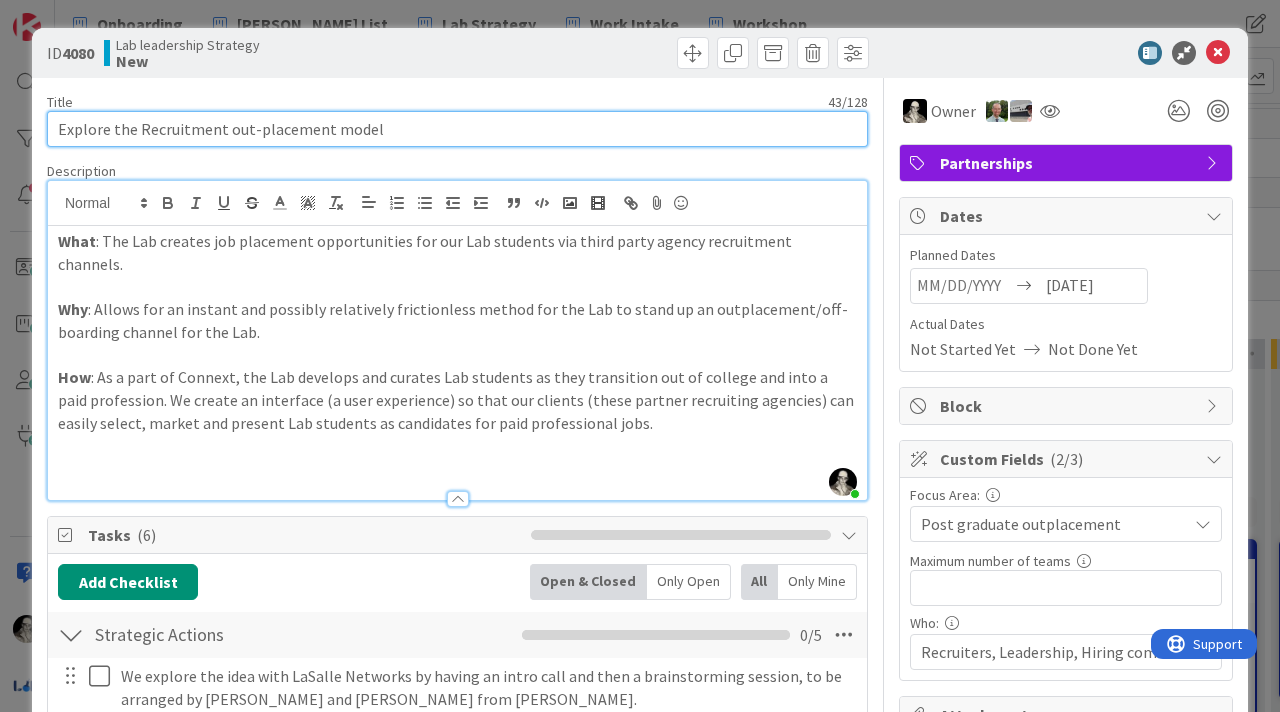 drag, startPoint x: 384, startPoint y: 130, endPoint x: 41, endPoint y: 133, distance: 343.01312 